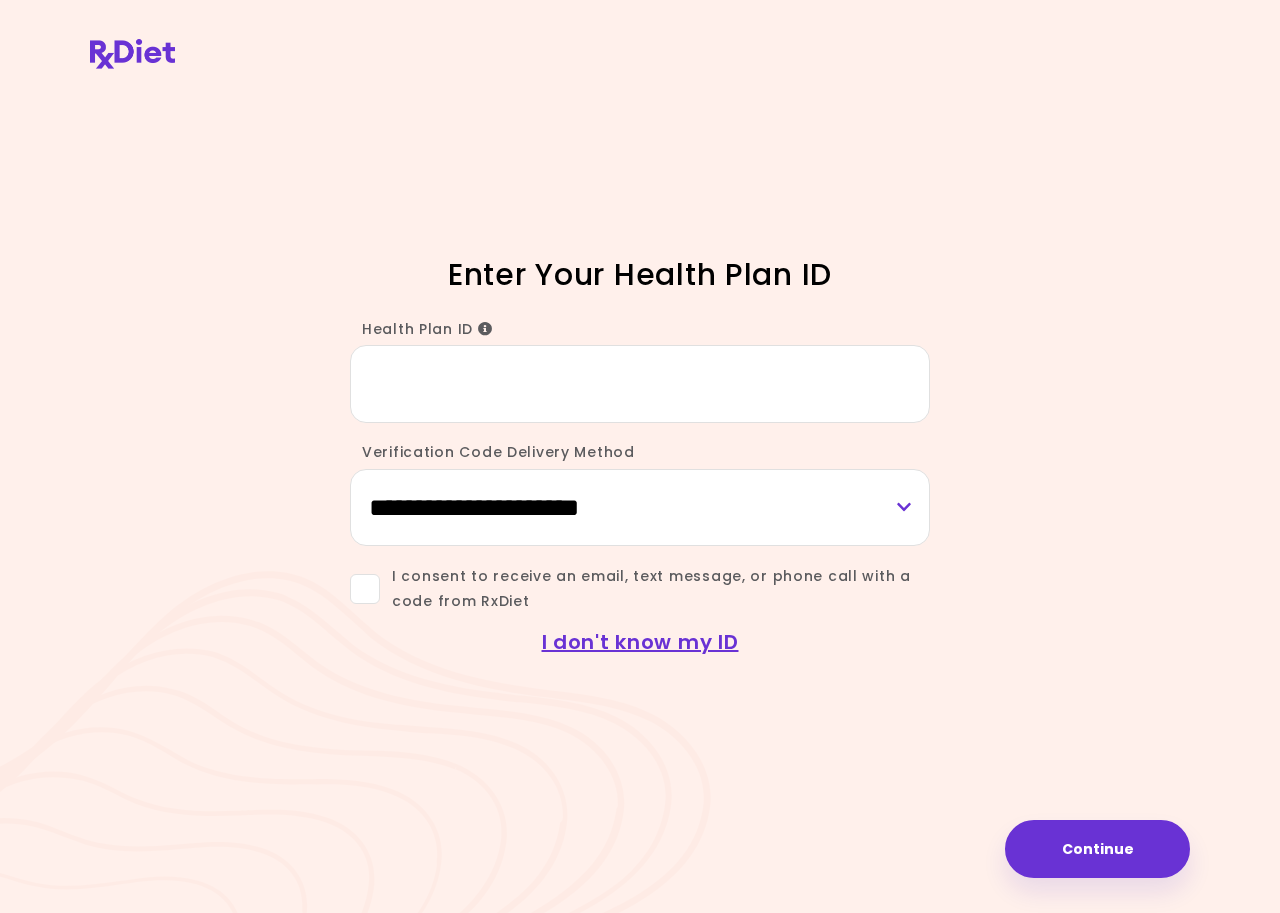 scroll, scrollTop: 0, scrollLeft: 0, axis: both 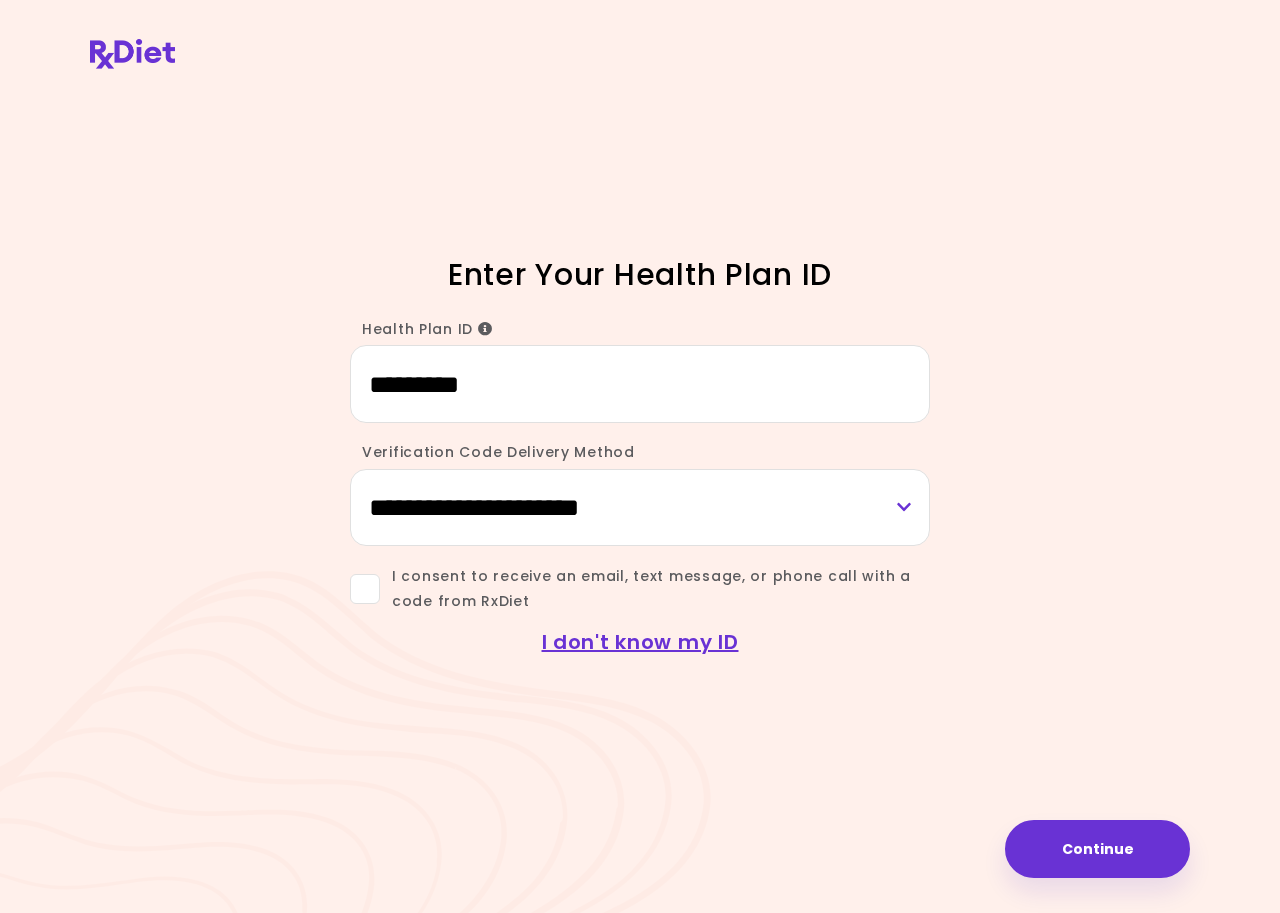 type on "*********" 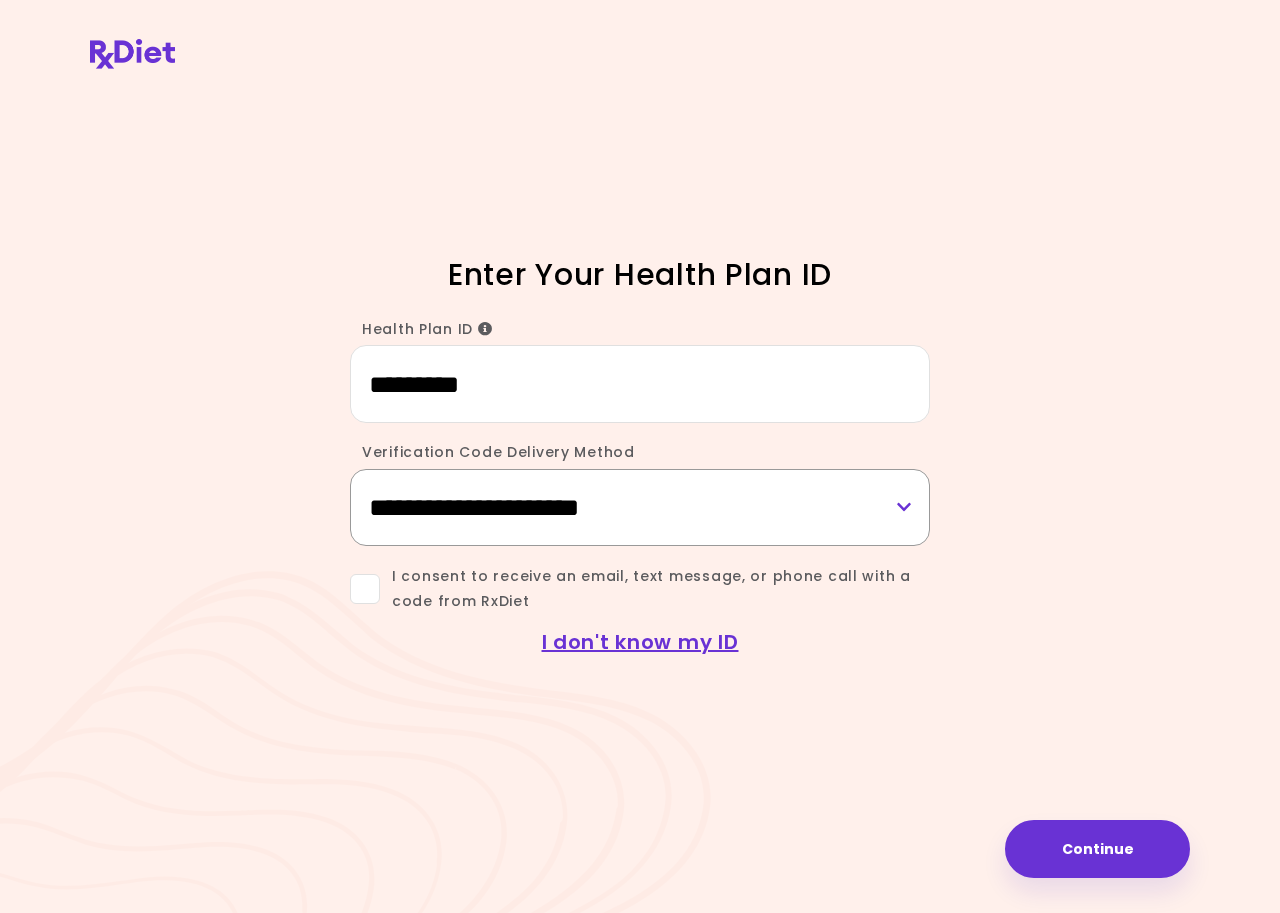 click on "**********" at bounding box center (640, 507) 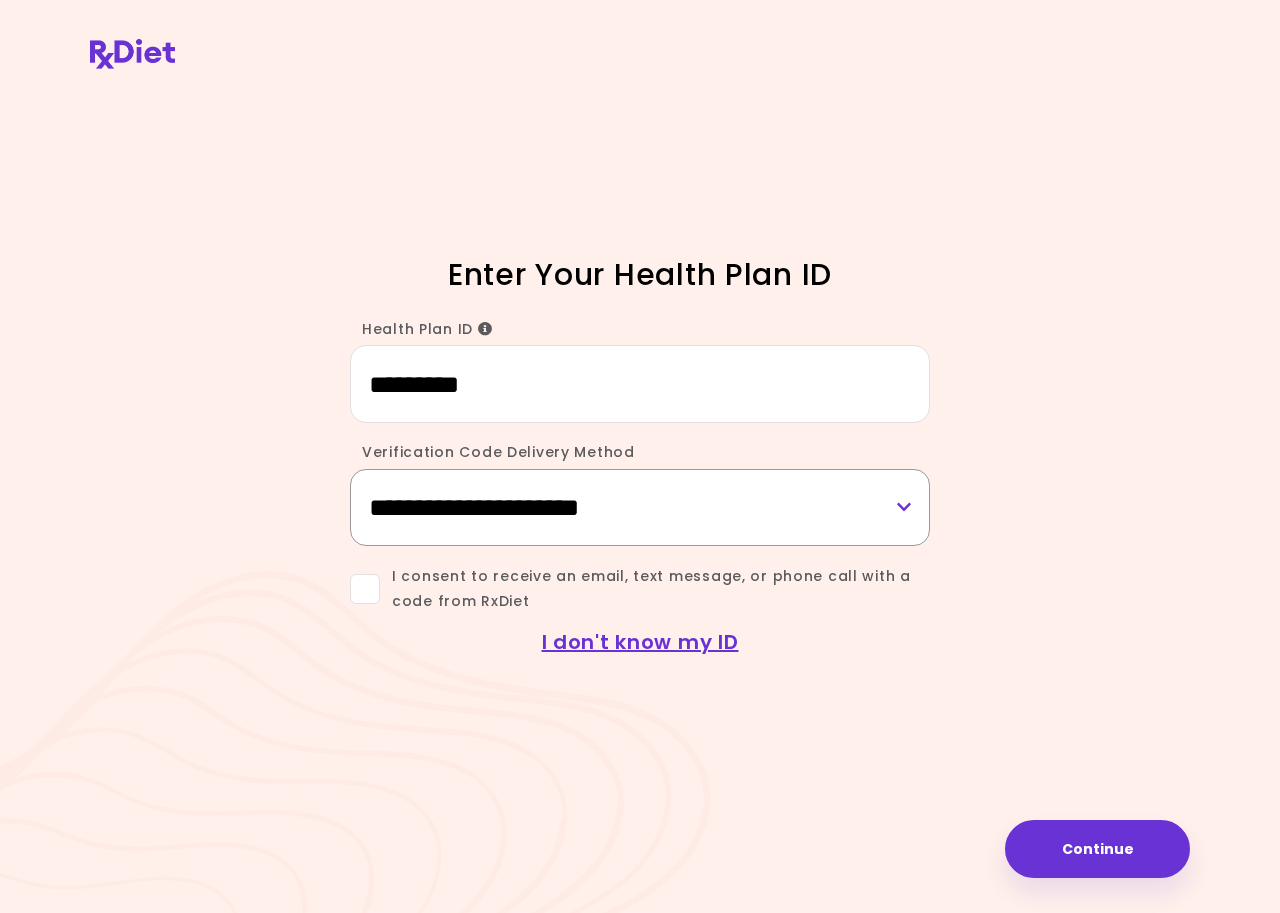 select on "*****" 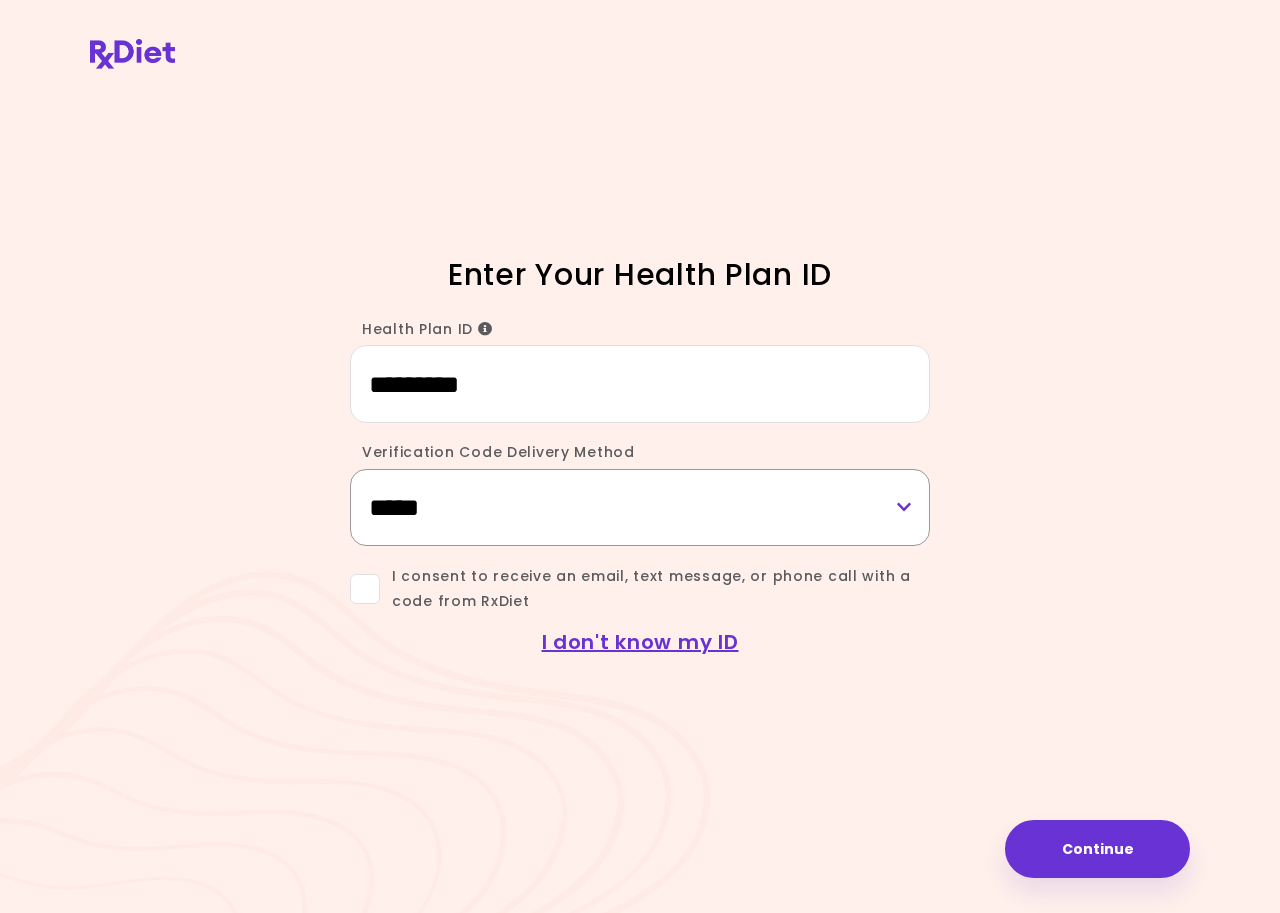 click on "**********" at bounding box center (640, 507) 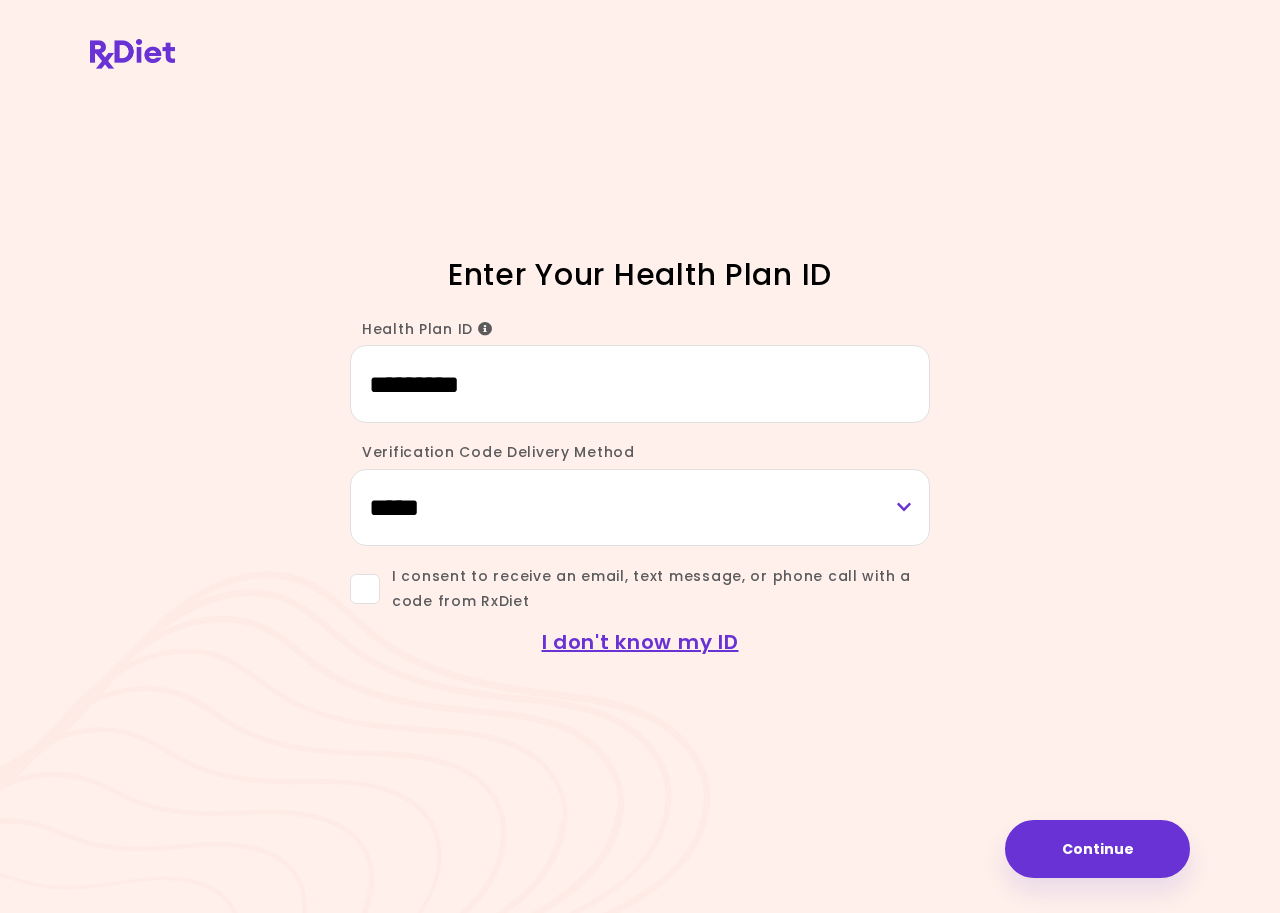 click at bounding box center [365, 589] 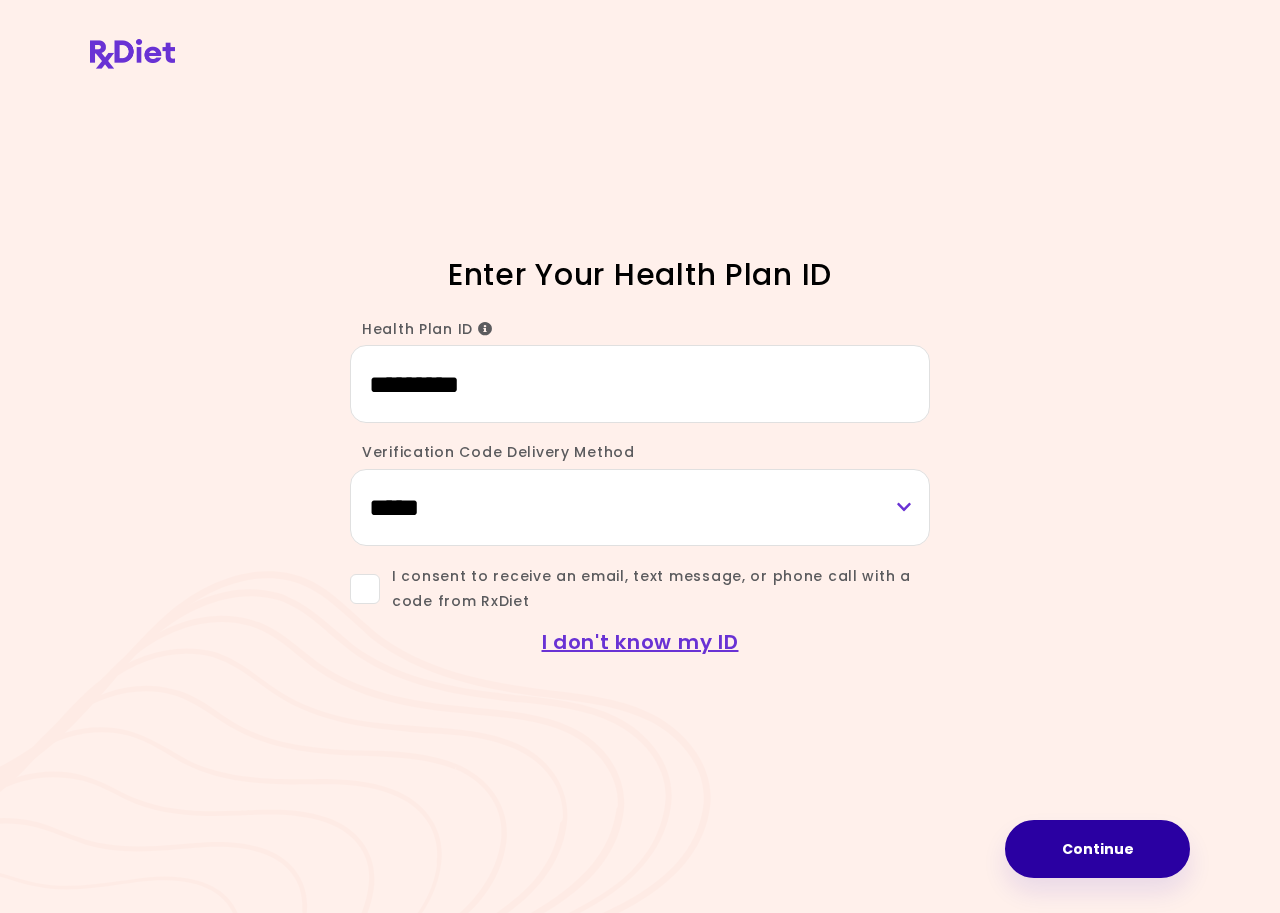 click on "Continue" at bounding box center [1097, 849] 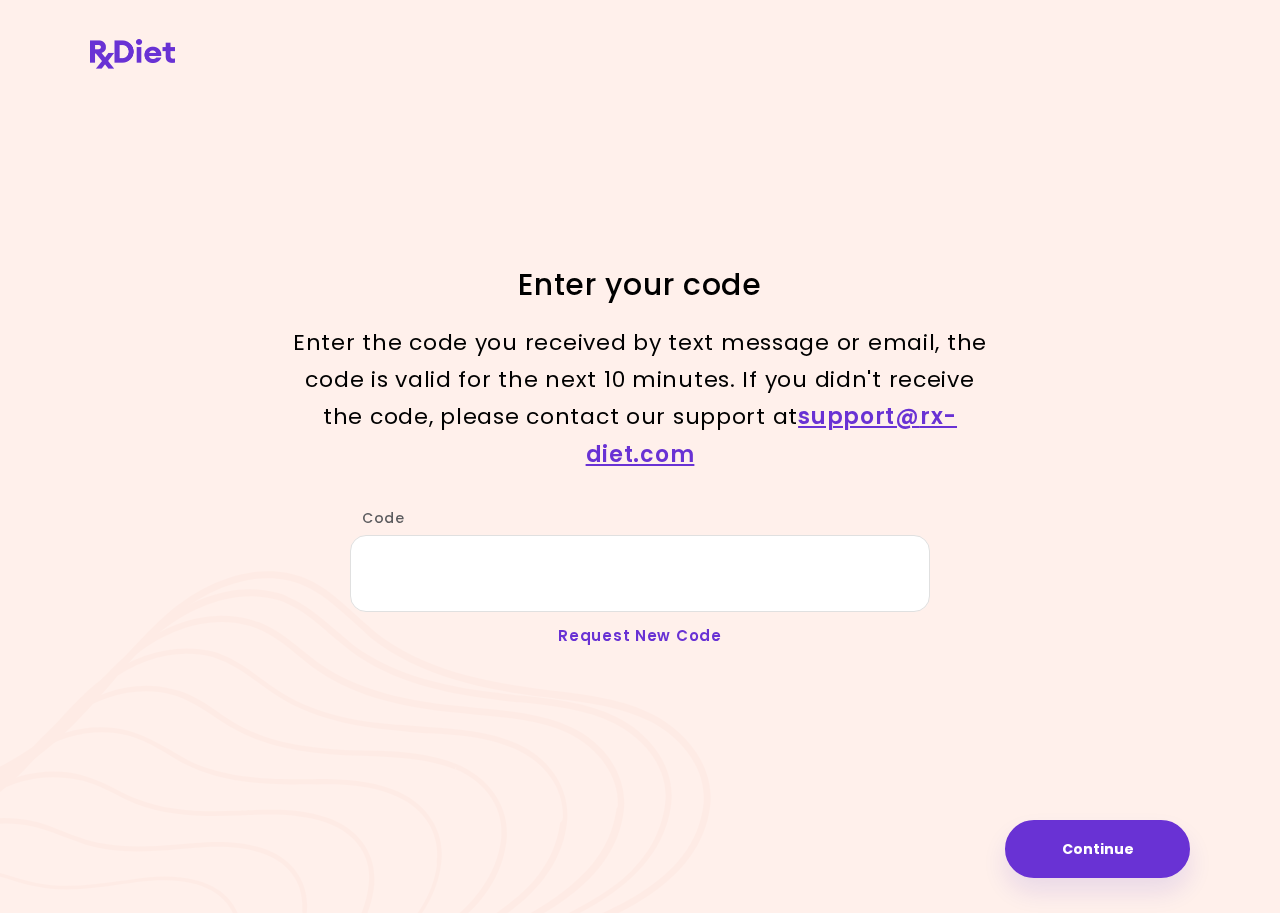 click on "Request New Code" at bounding box center [640, 635] 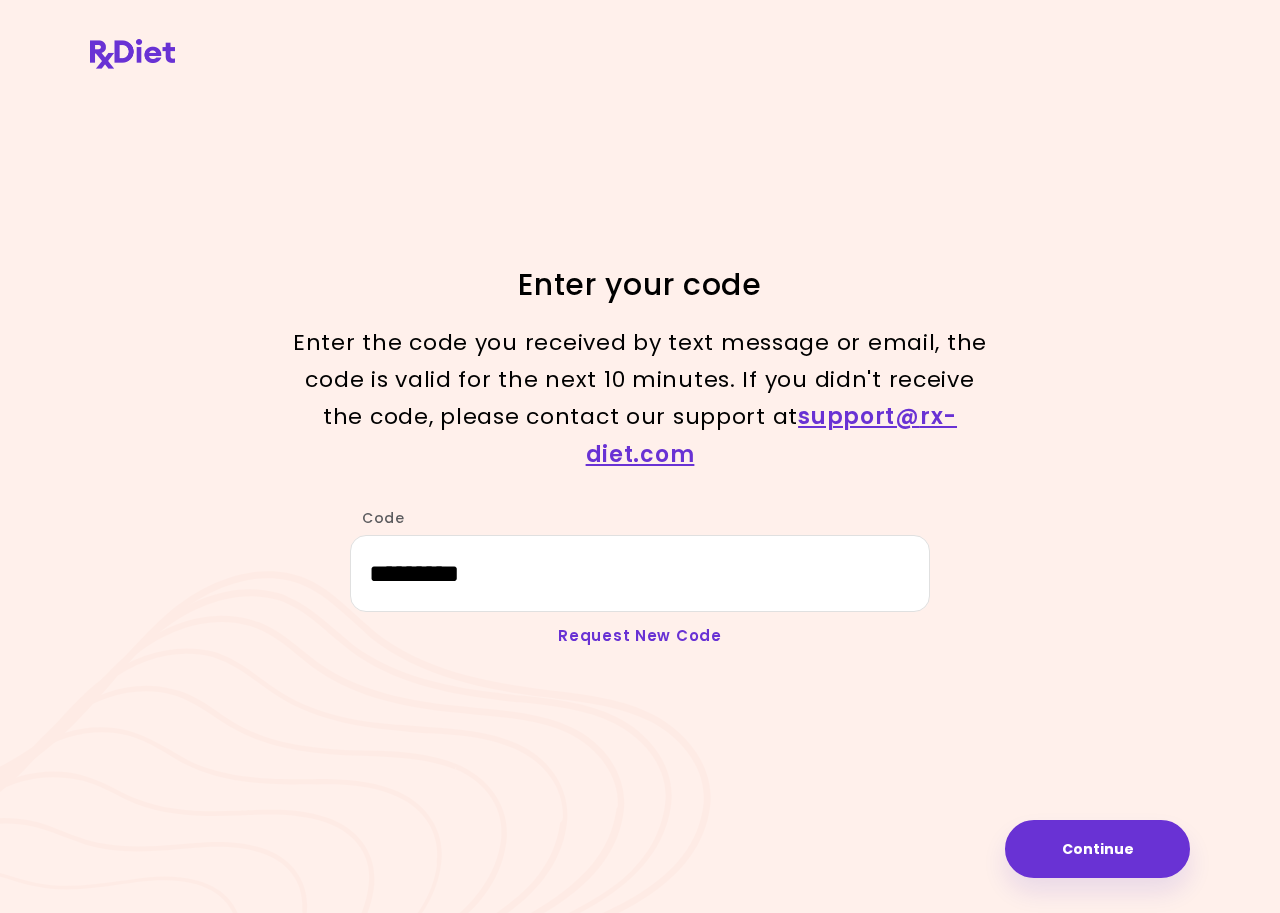 select on "*****" 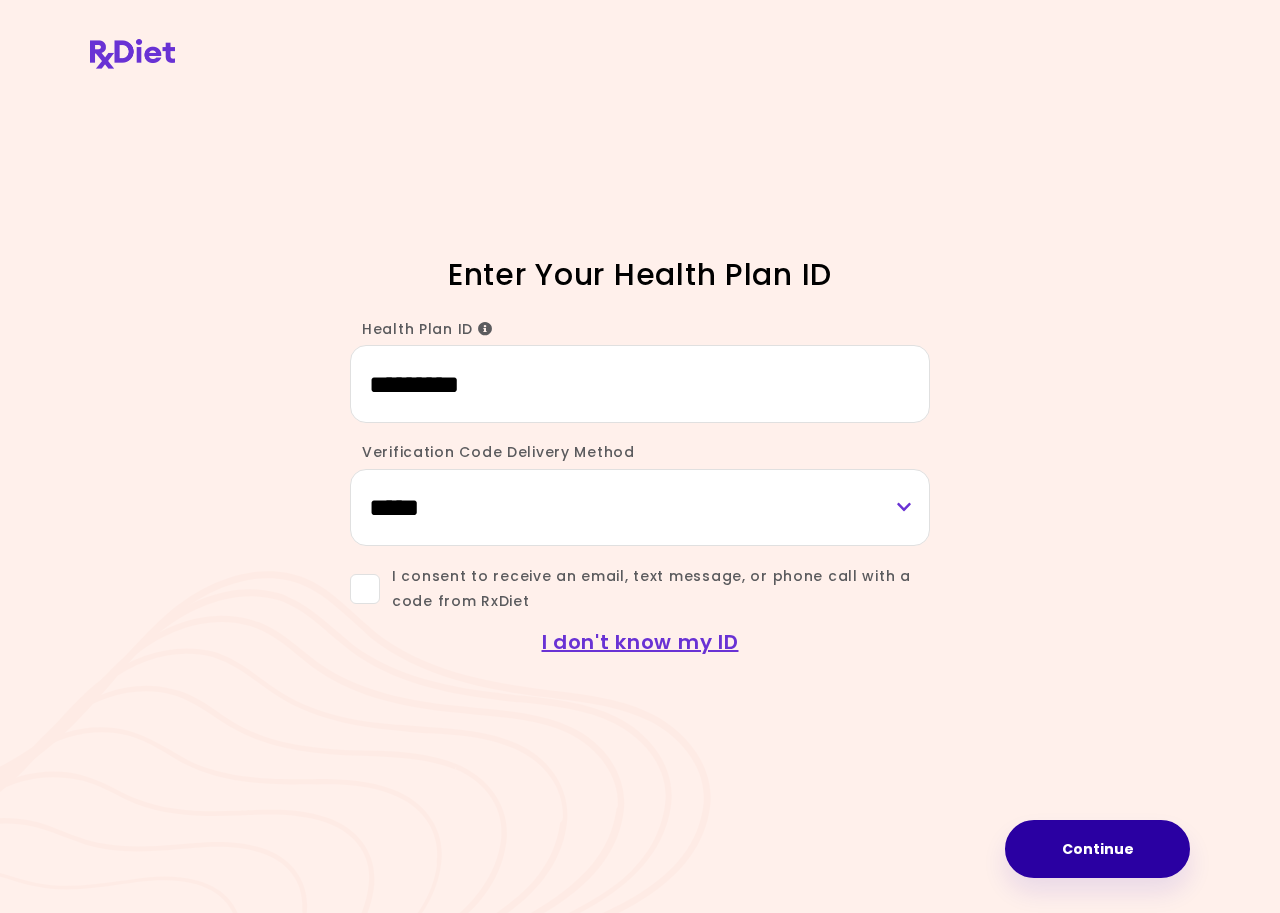 click on "Continue" at bounding box center (1097, 849) 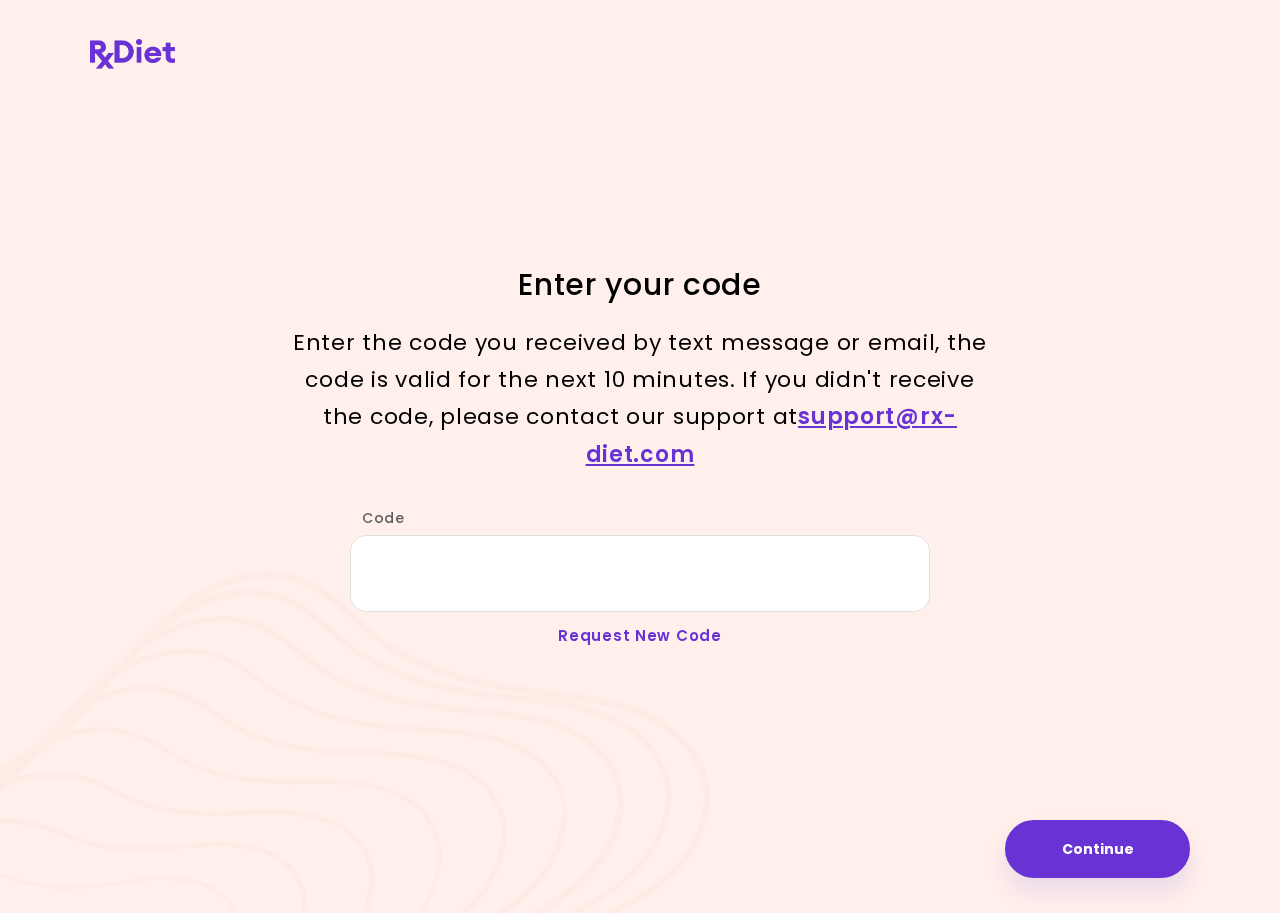 click on "Request New Code" at bounding box center [640, 635] 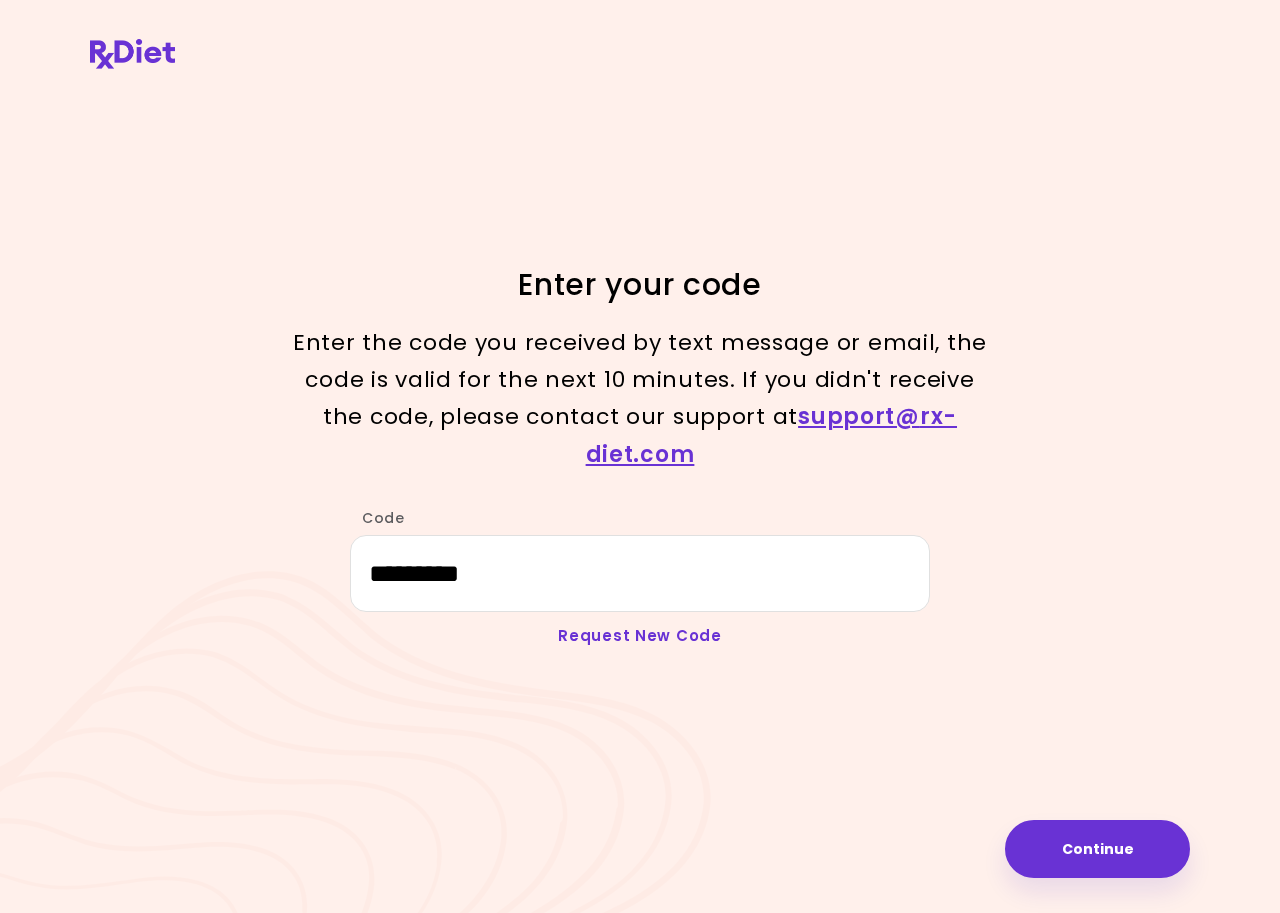 select on "*****" 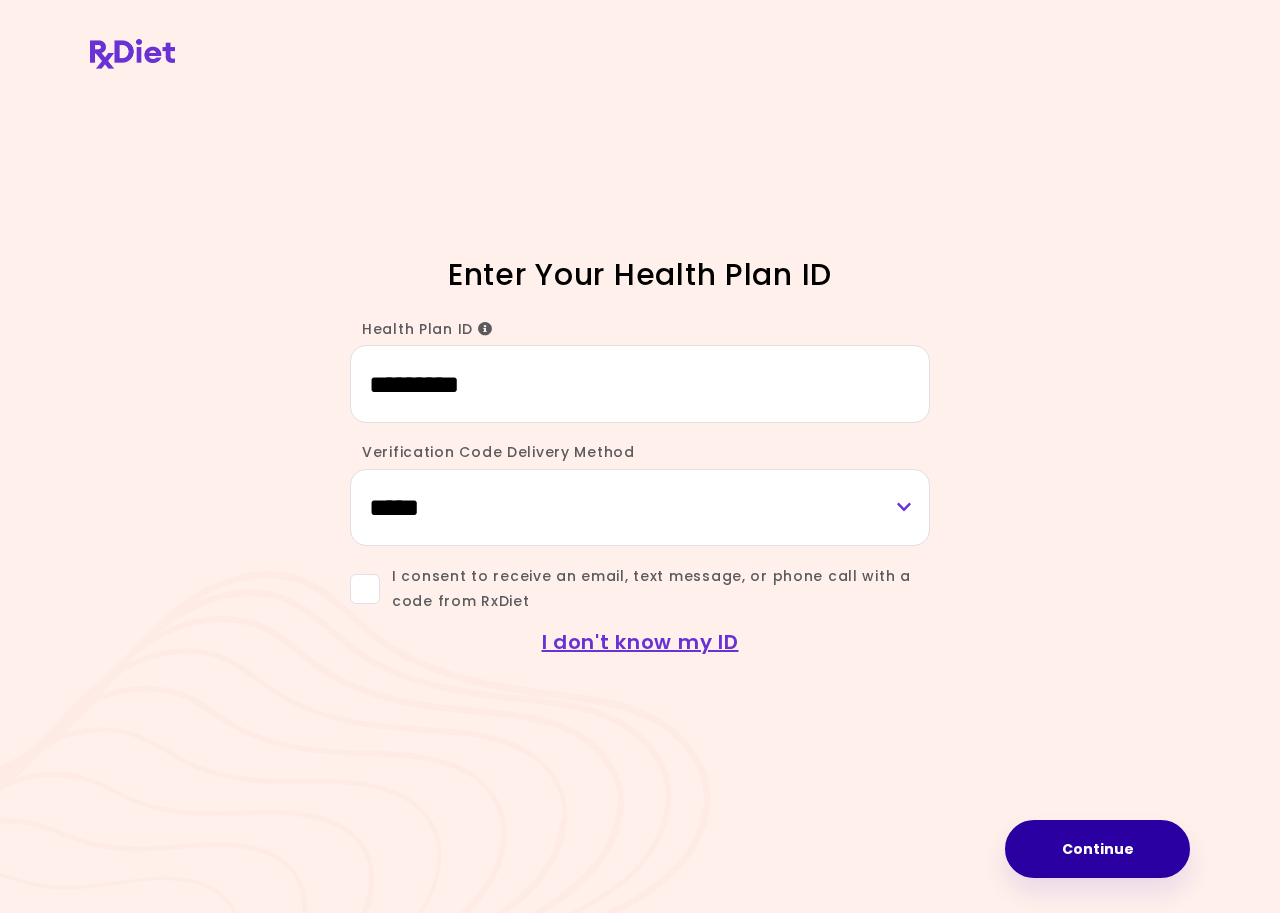 click on "Continue" at bounding box center (1097, 849) 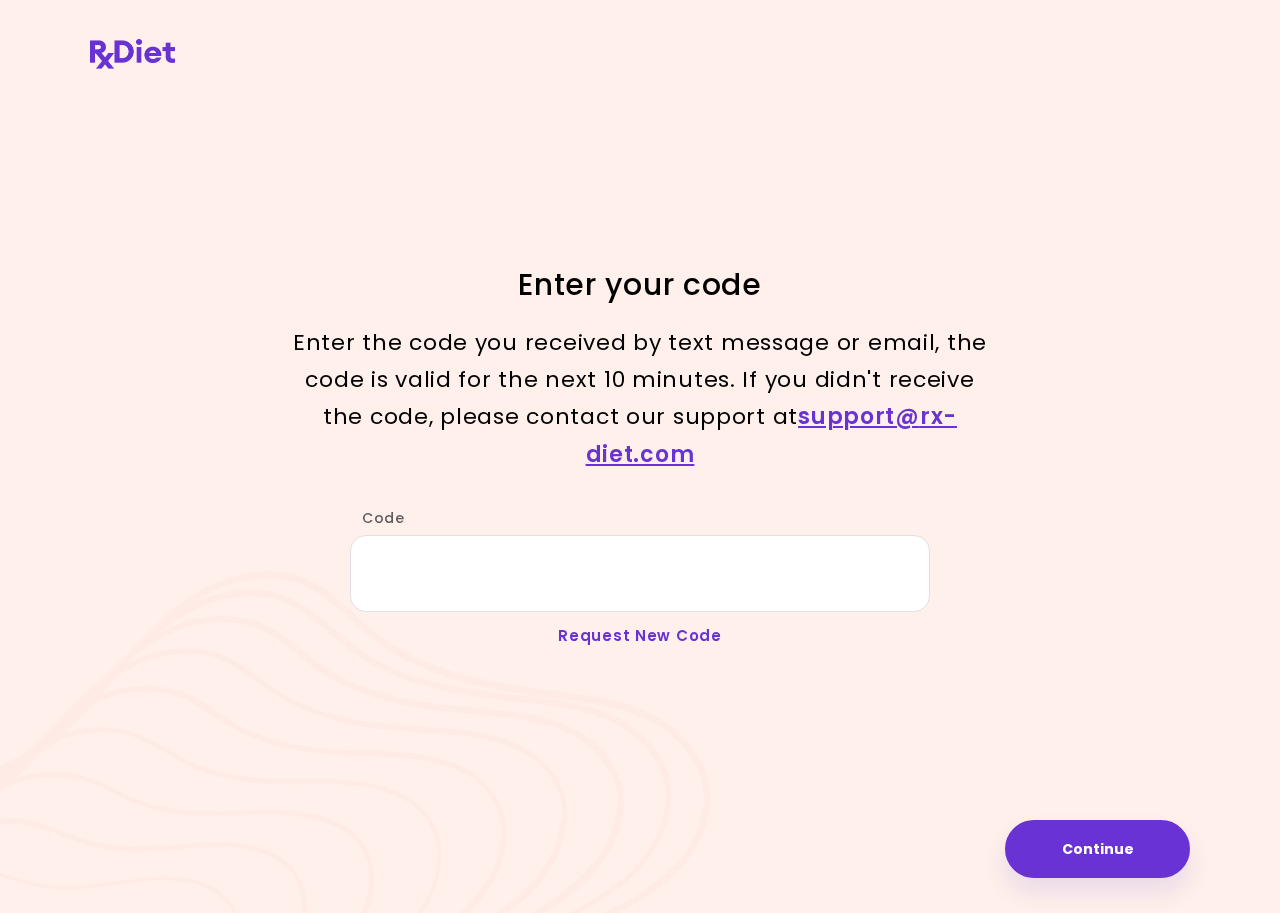 click on "Request New Code" at bounding box center [640, 635] 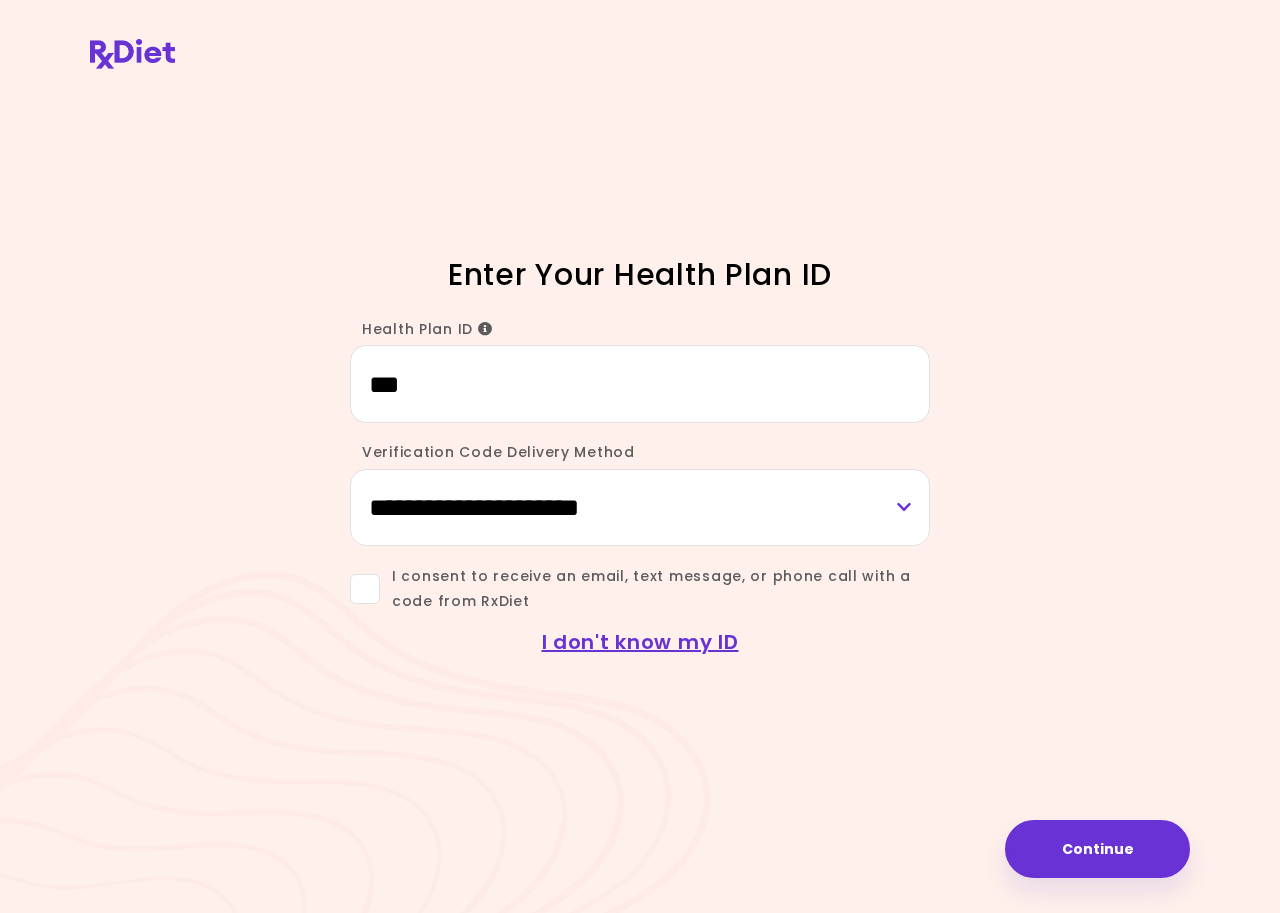 scroll, scrollTop: 0, scrollLeft: 0, axis: both 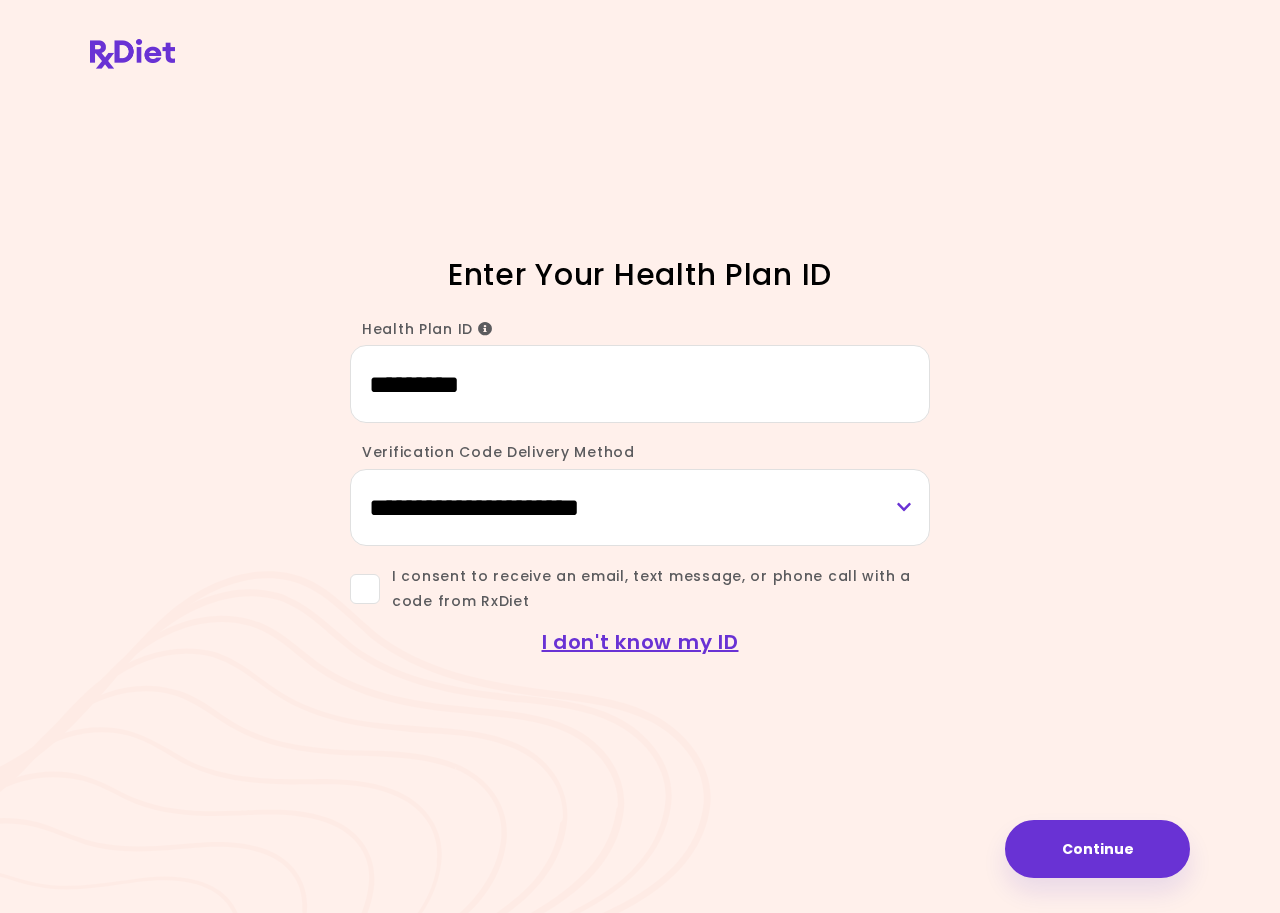 type on "*********" 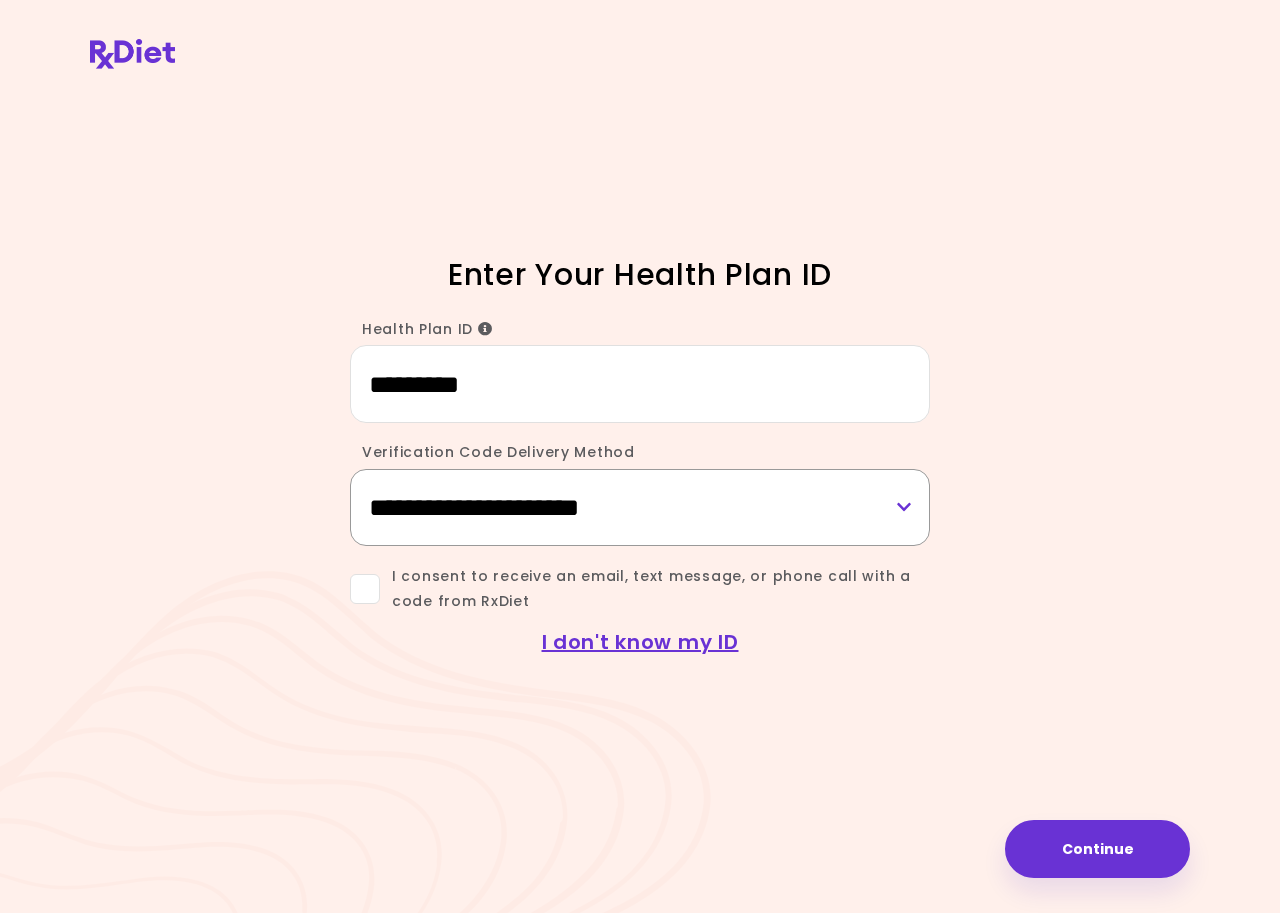 drag, startPoint x: 904, startPoint y: 504, endPoint x: 774, endPoint y: 523, distance: 131.38112 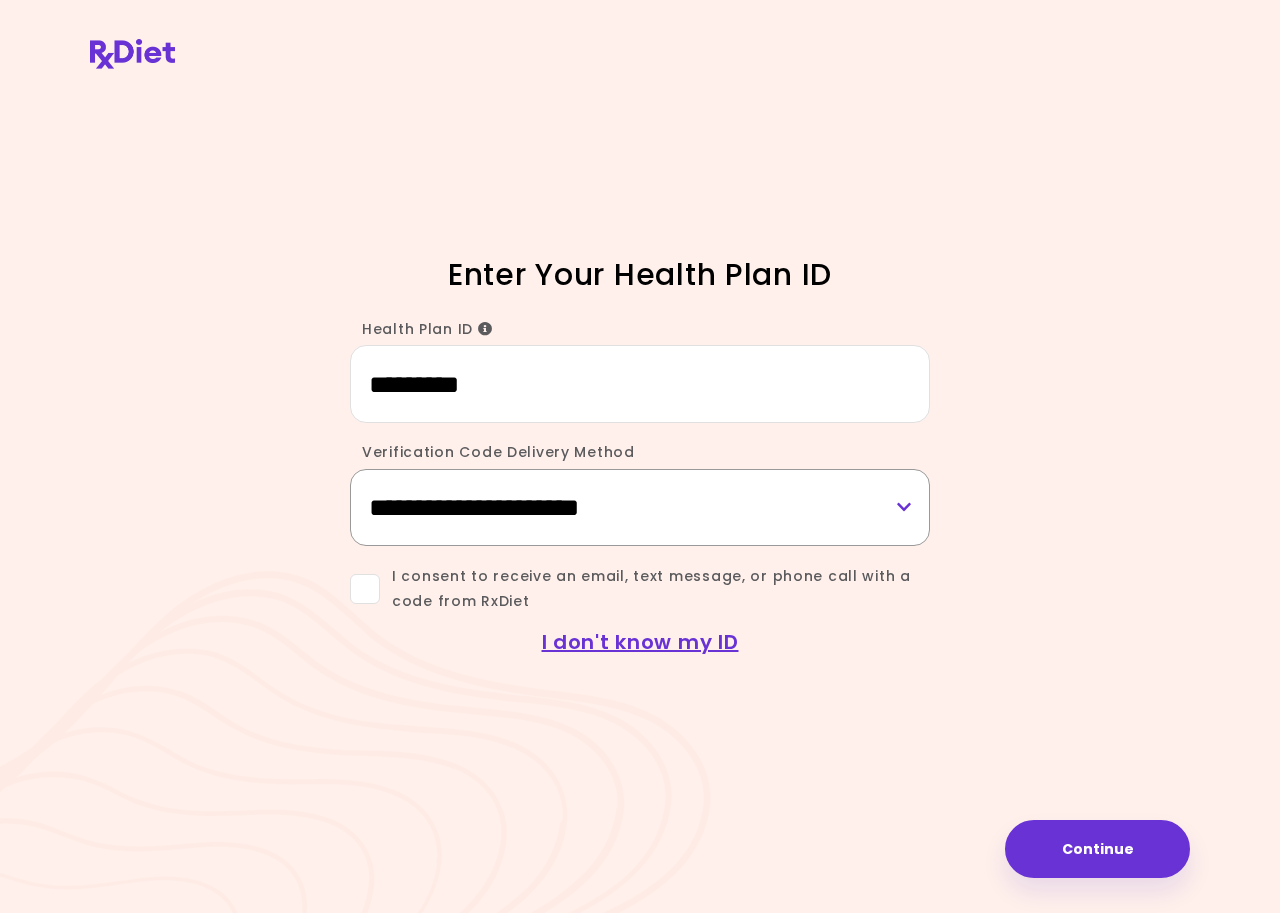 select on "*****" 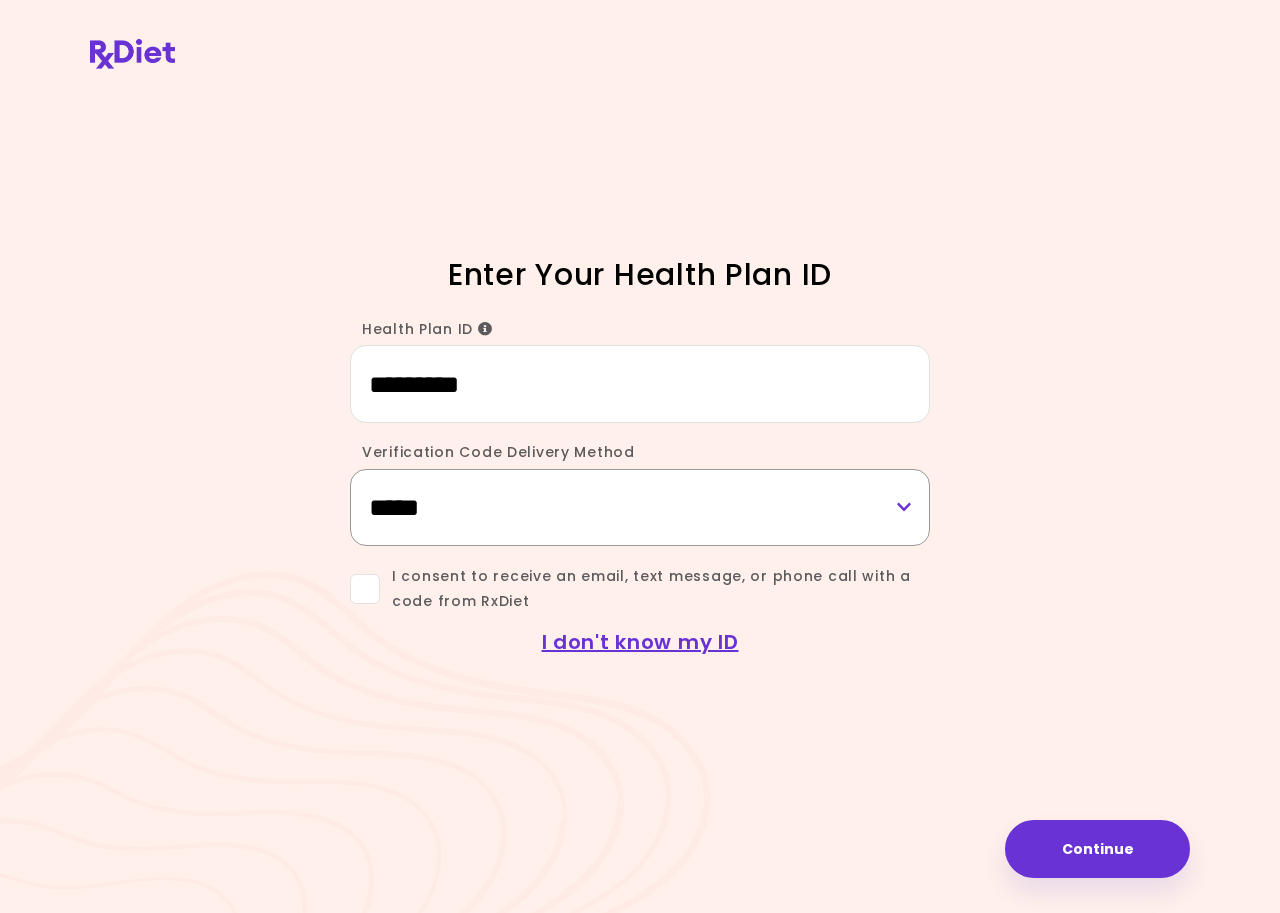 click on "**********" at bounding box center (640, 507) 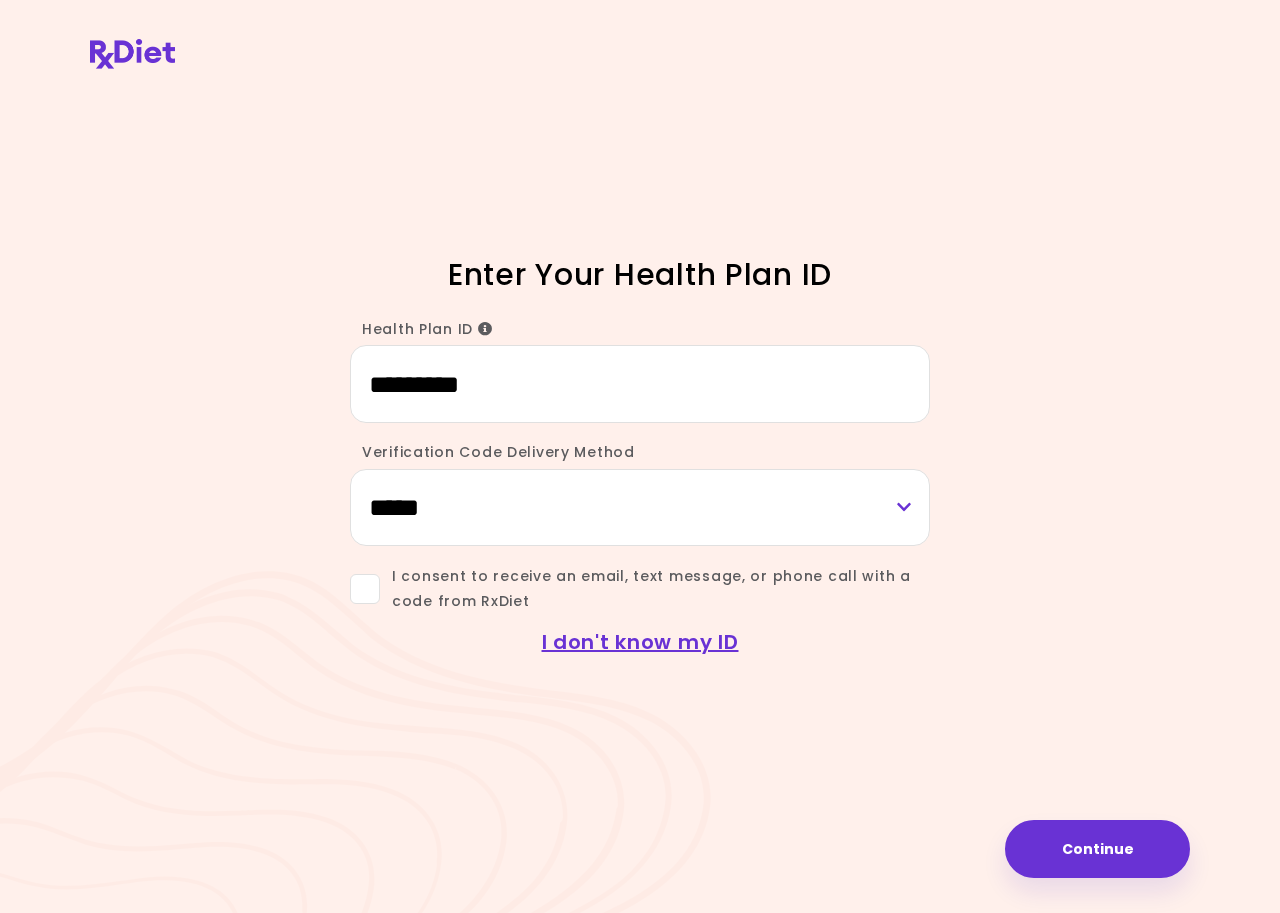 click at bounding box center [365, 589] 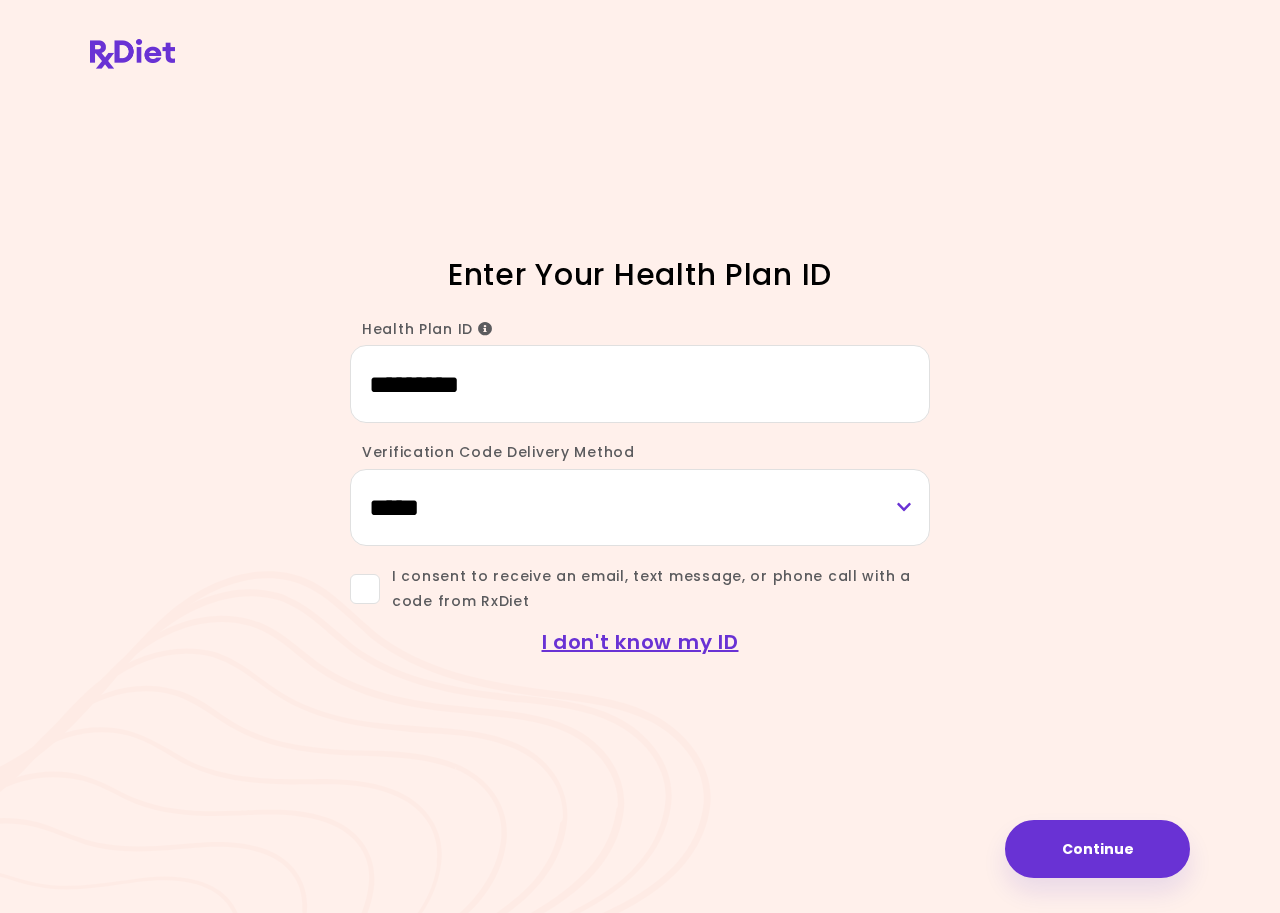click at bounding box center (365, 589) 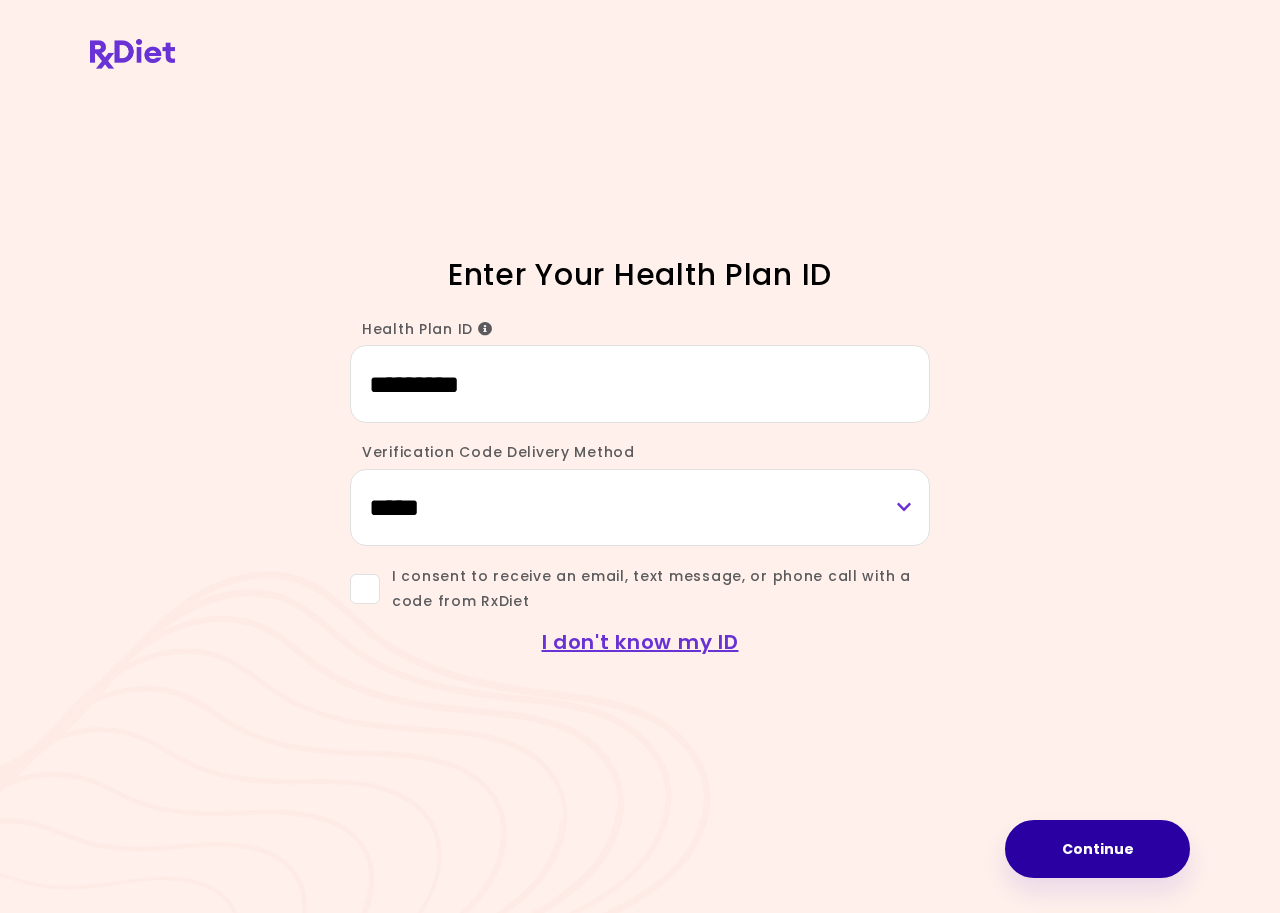 click on "Continue" at bounding box center [1097, 849] 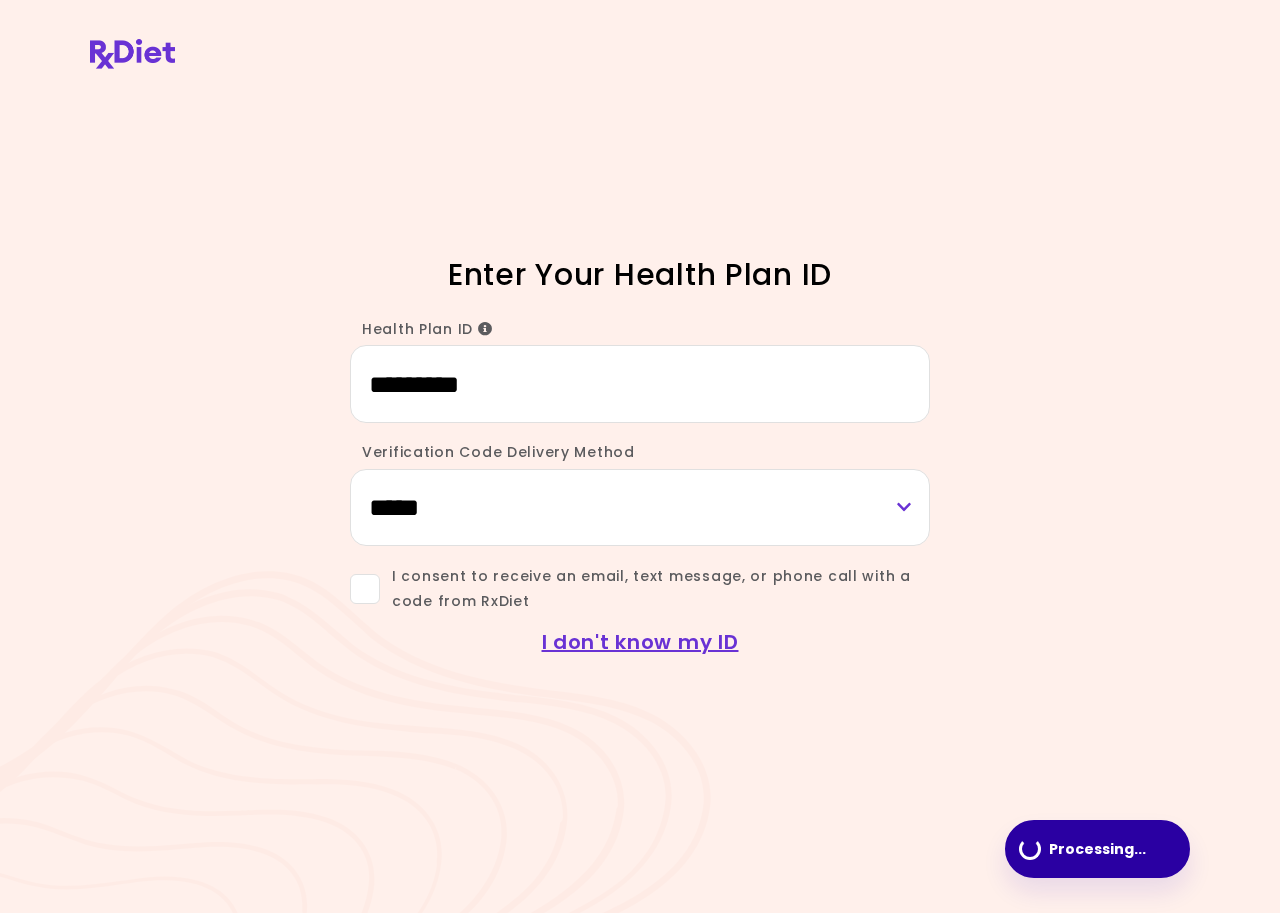type 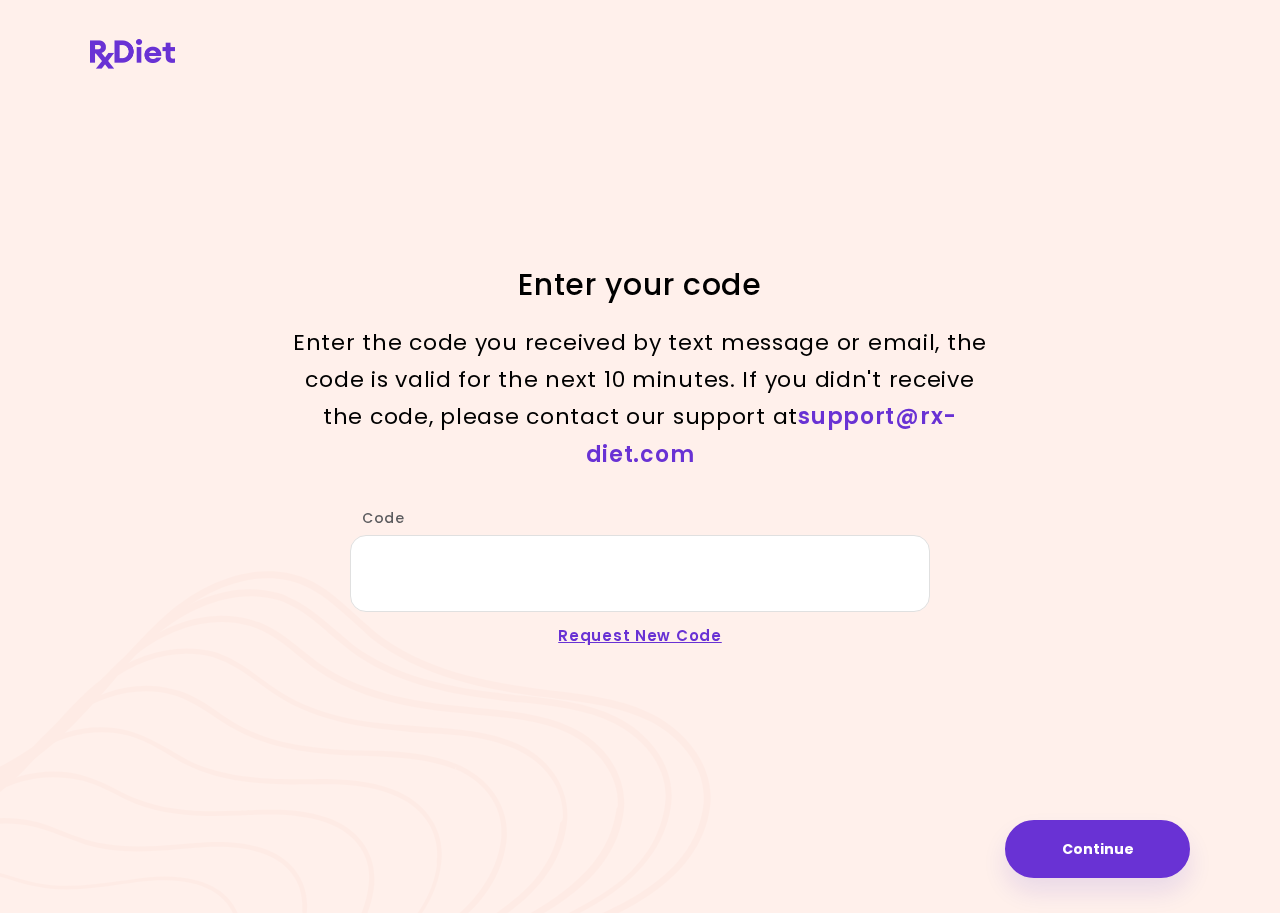 click on "support@example.com" at bounding box center (771, 435) 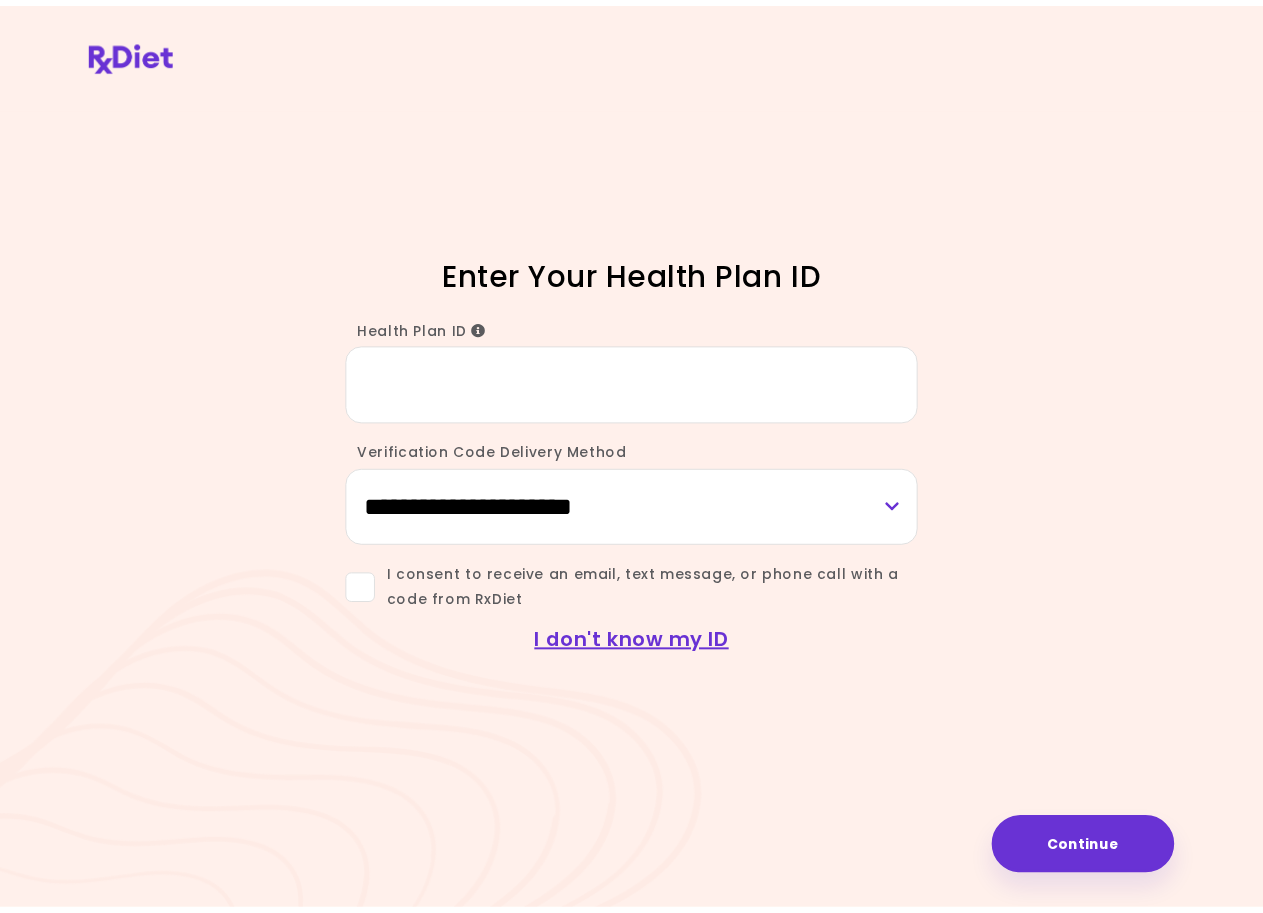 scroll, scrollTop: 0, scrollLeft: 0, axis: both 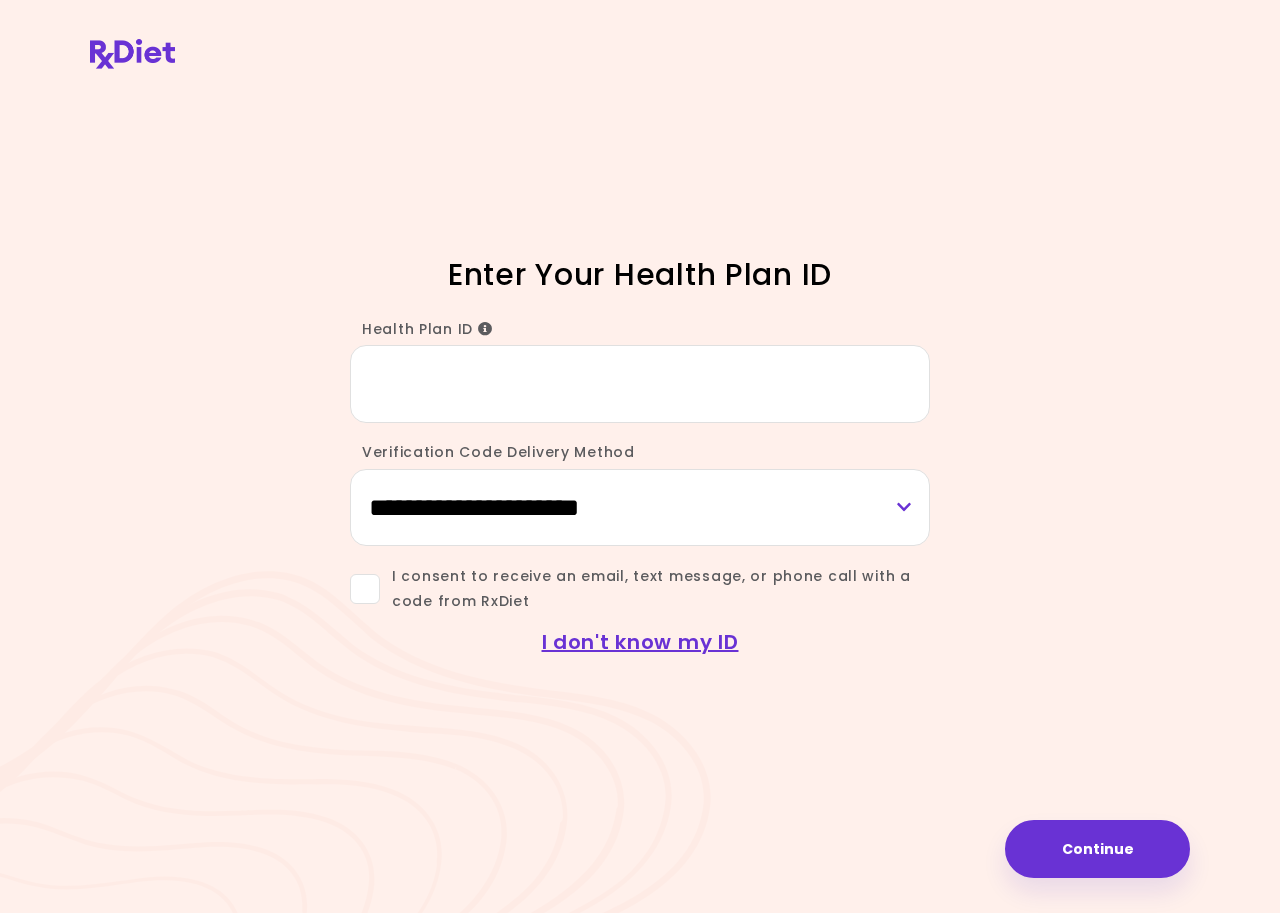 click on "Health Plan ID" at bounding box center [640, 383] 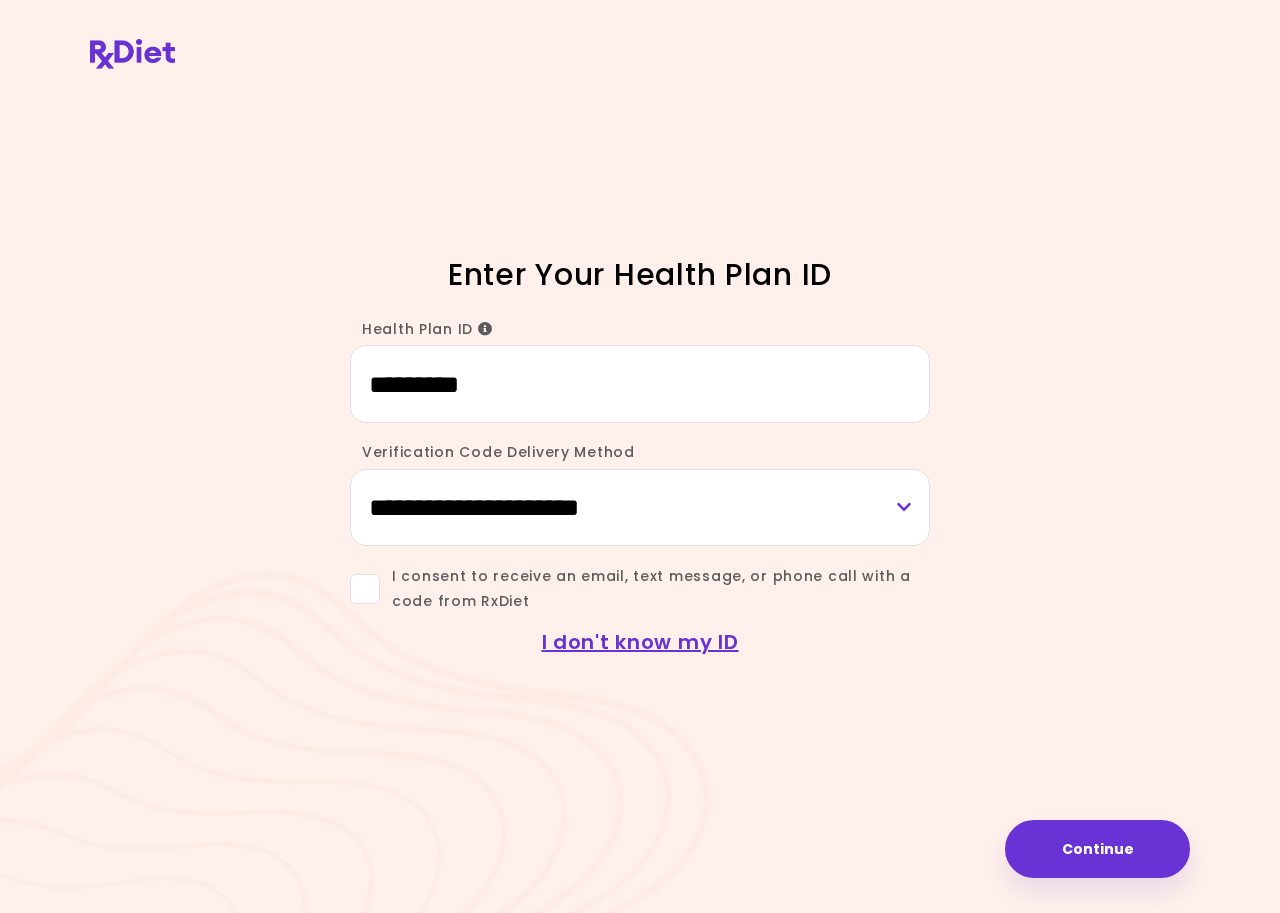 type on "*********" 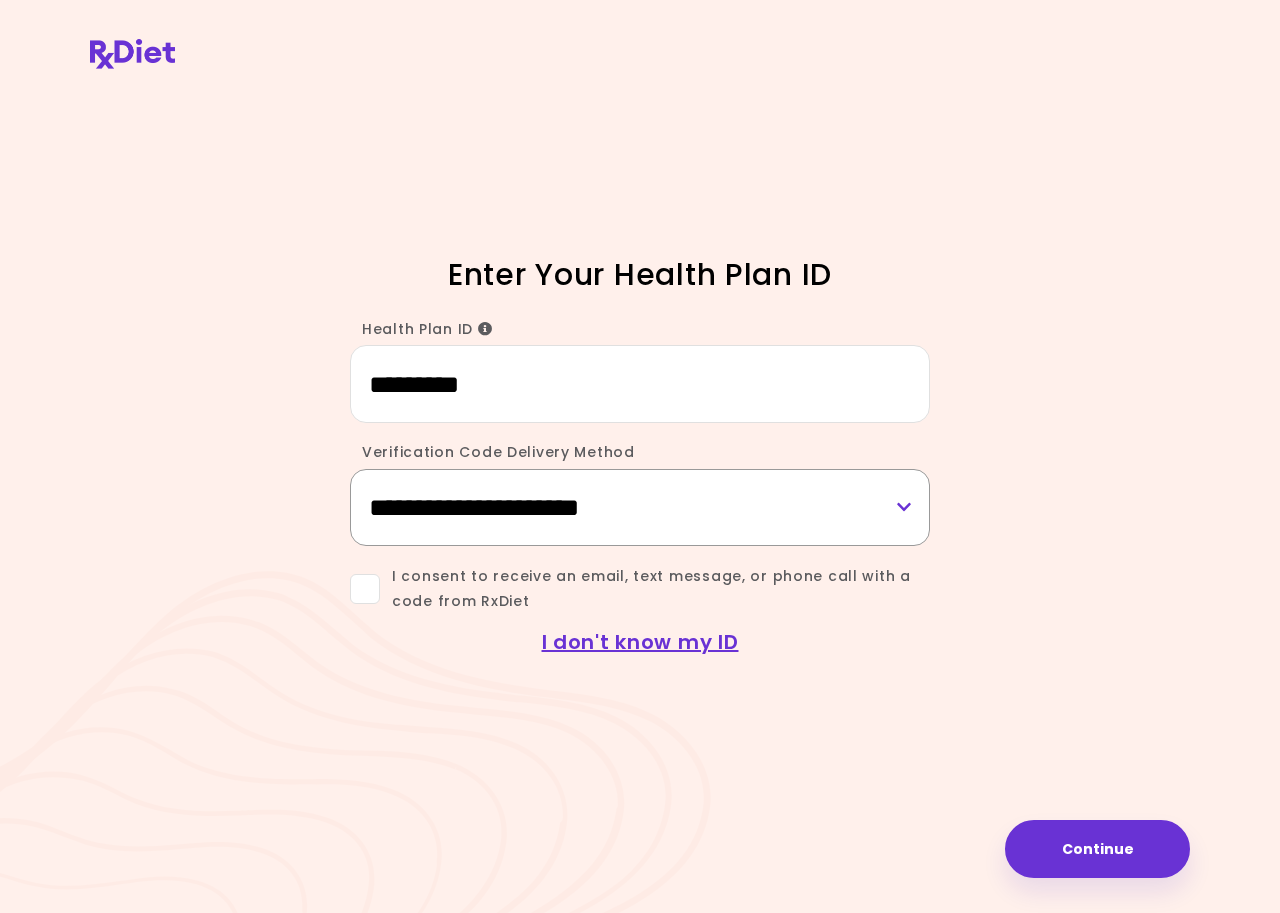 click on "**********" at bounding box center [640, 507] 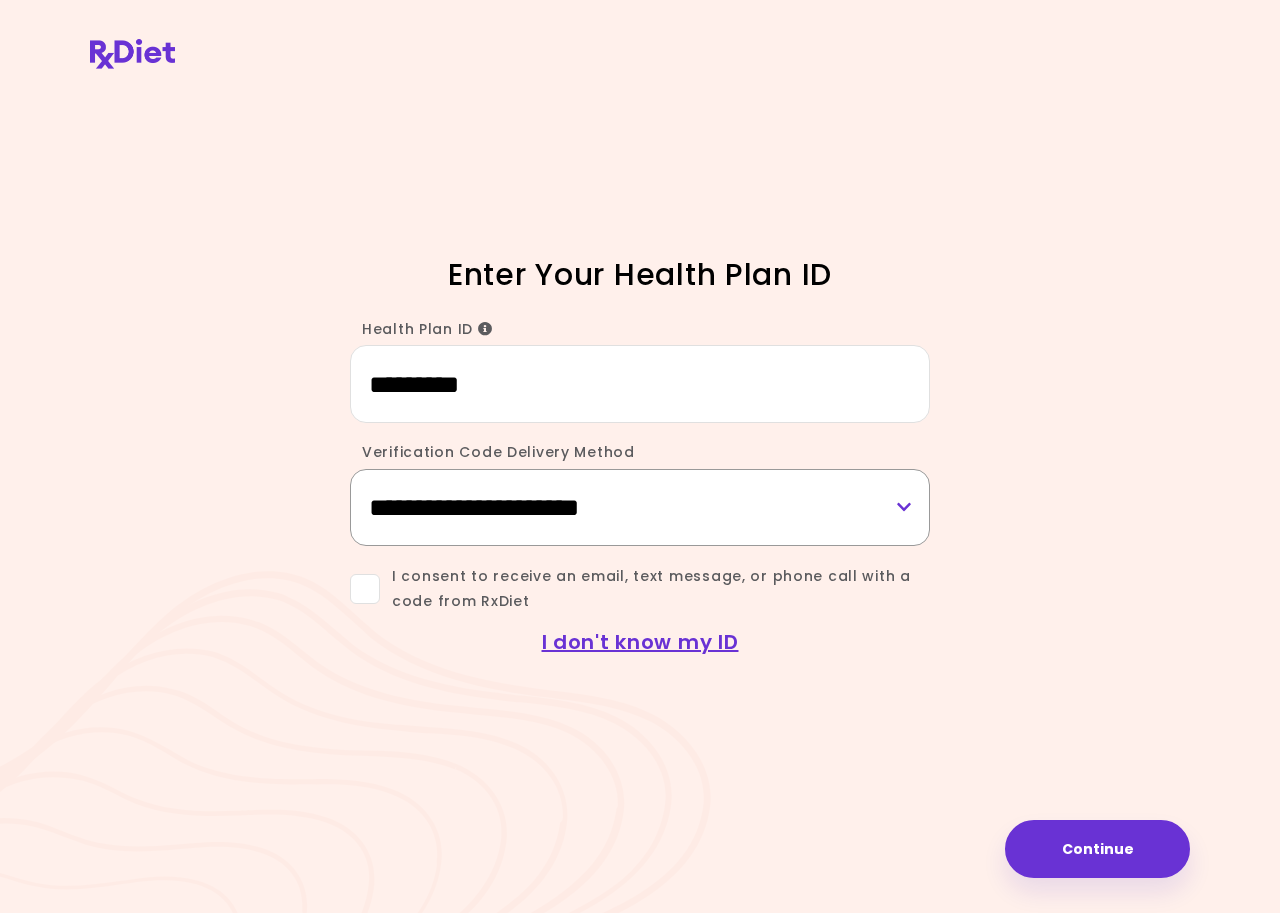 select on "*****" 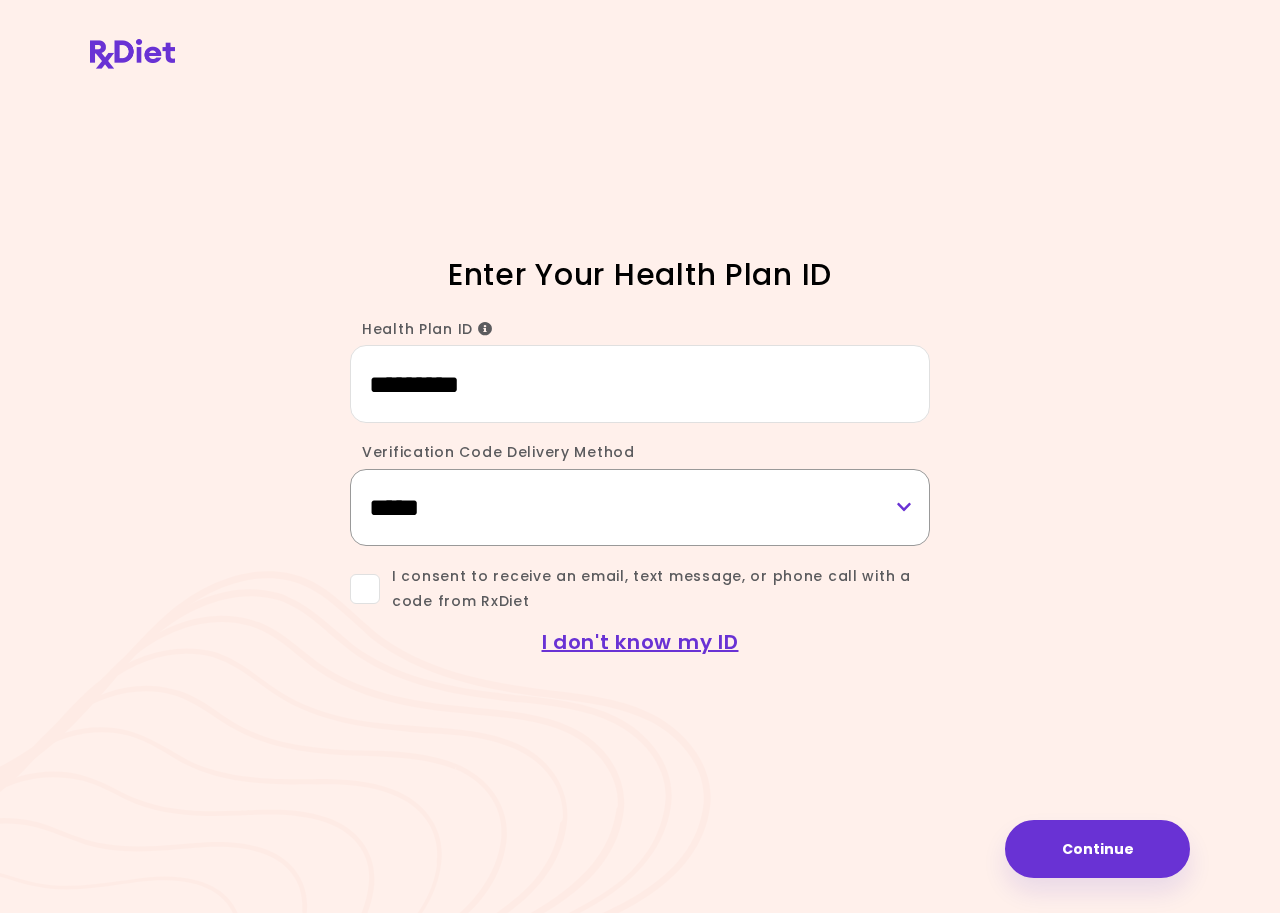 click on "**********" at bounding box center [640, 507] 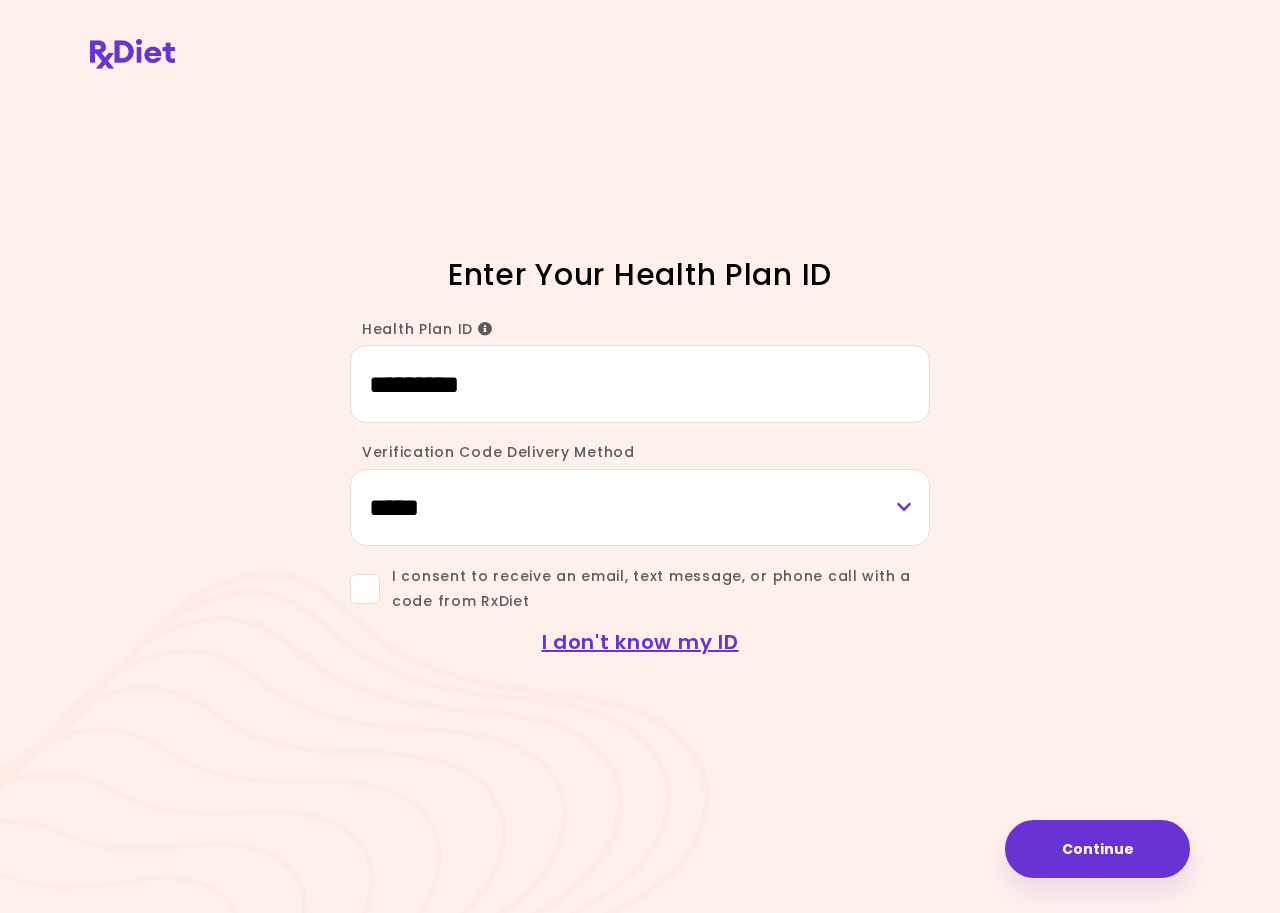 click at bounding box center [365, 589] 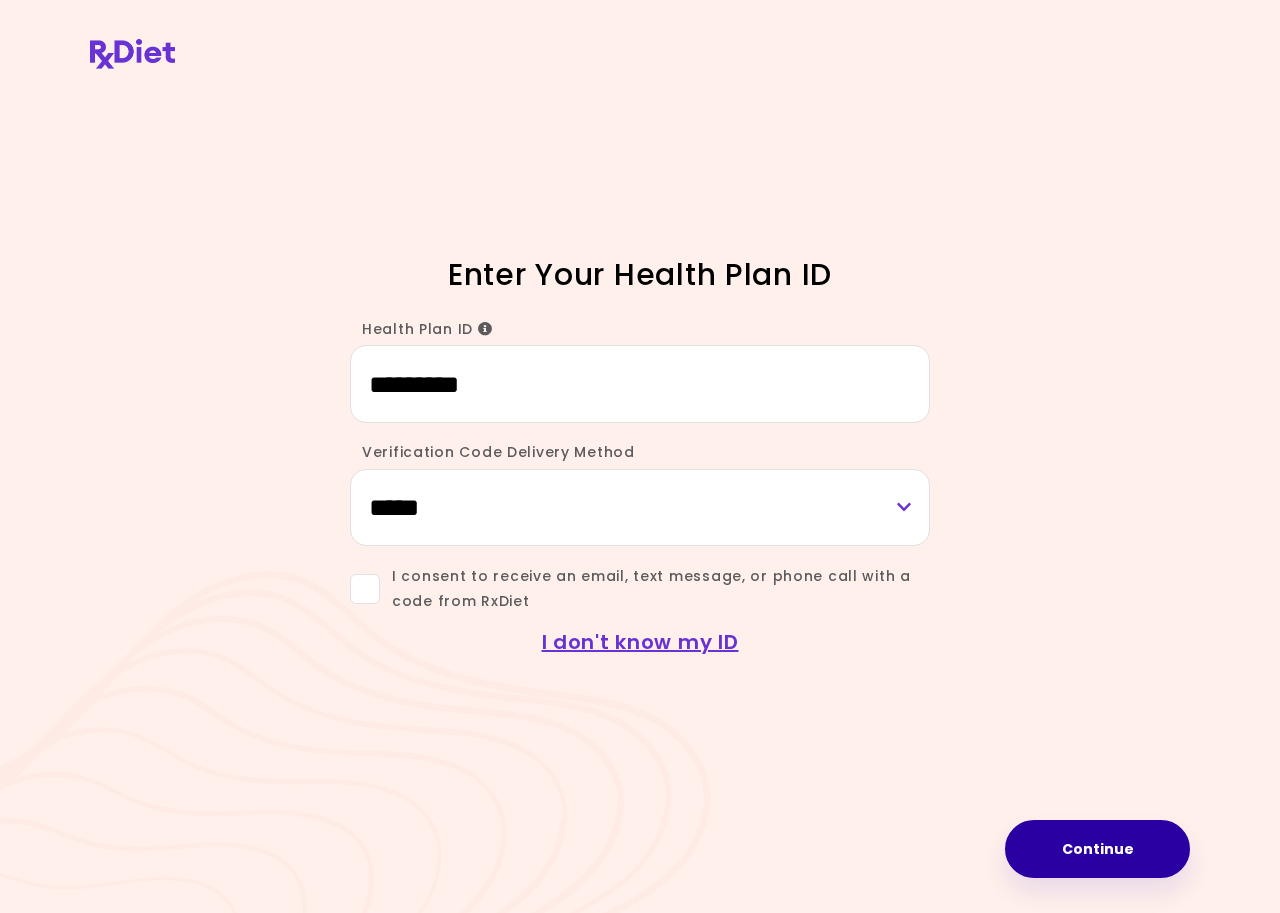 click on "Continue" at bounding box center (1097, 849) 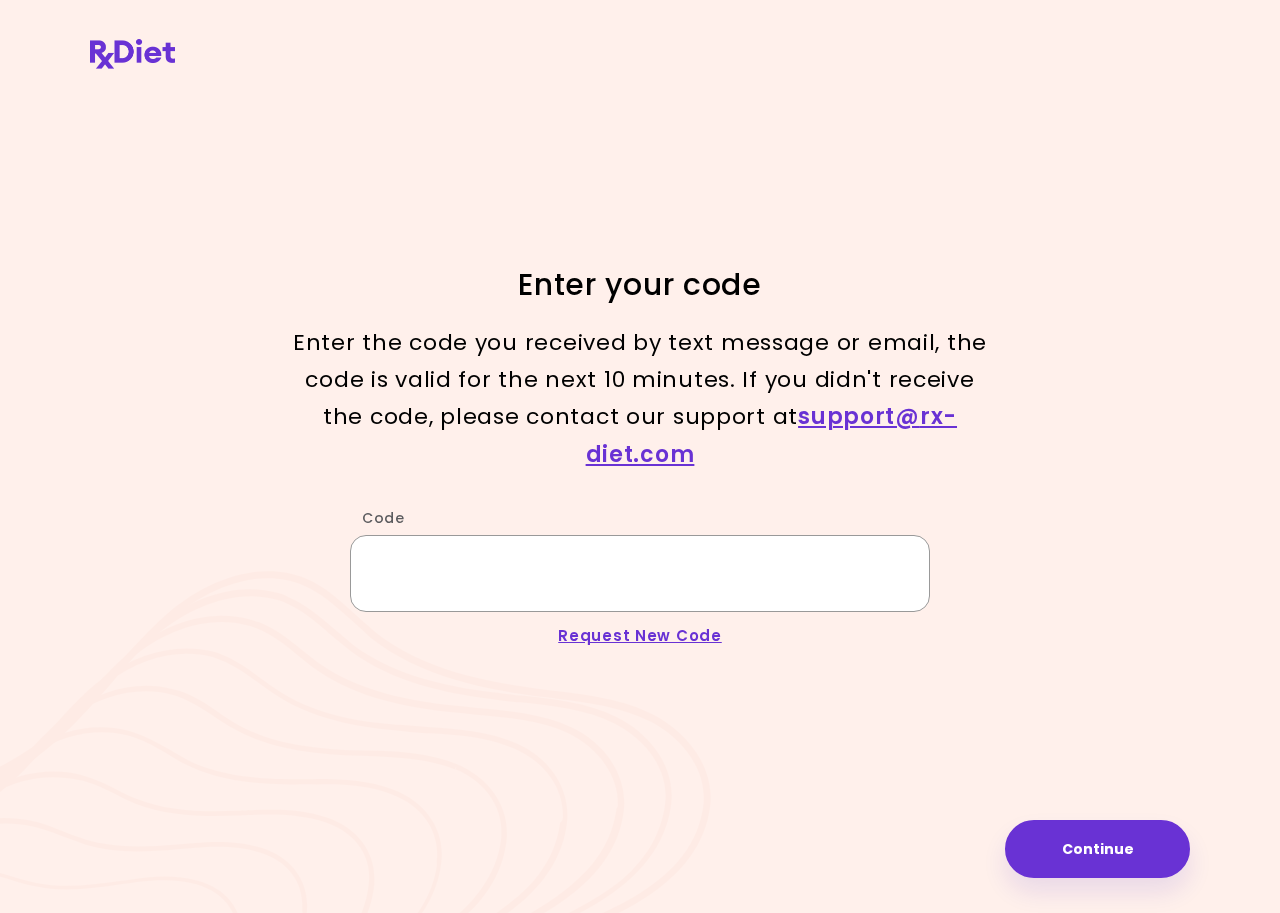 click on "Code" at bounding box center (640, 573) 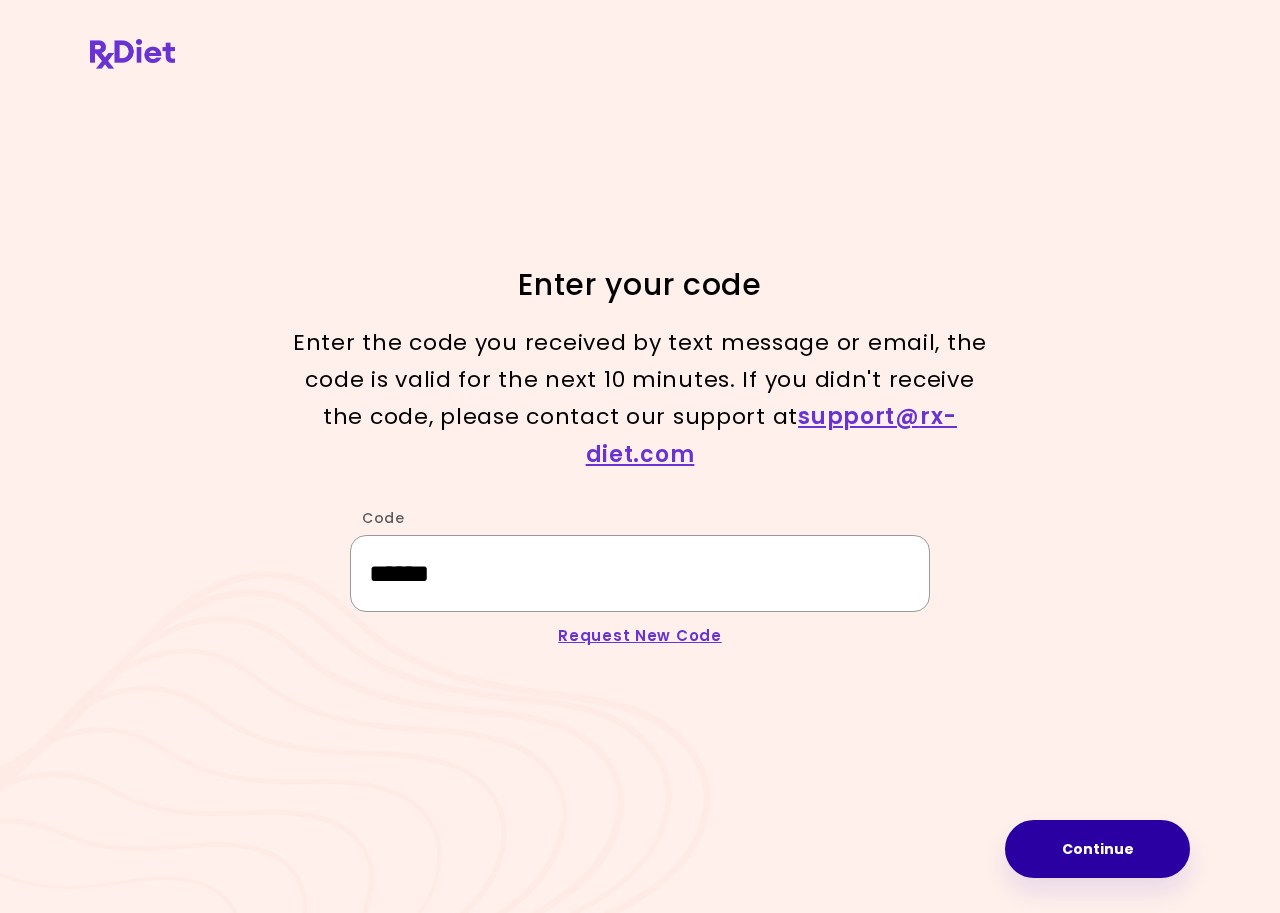 type on "******" 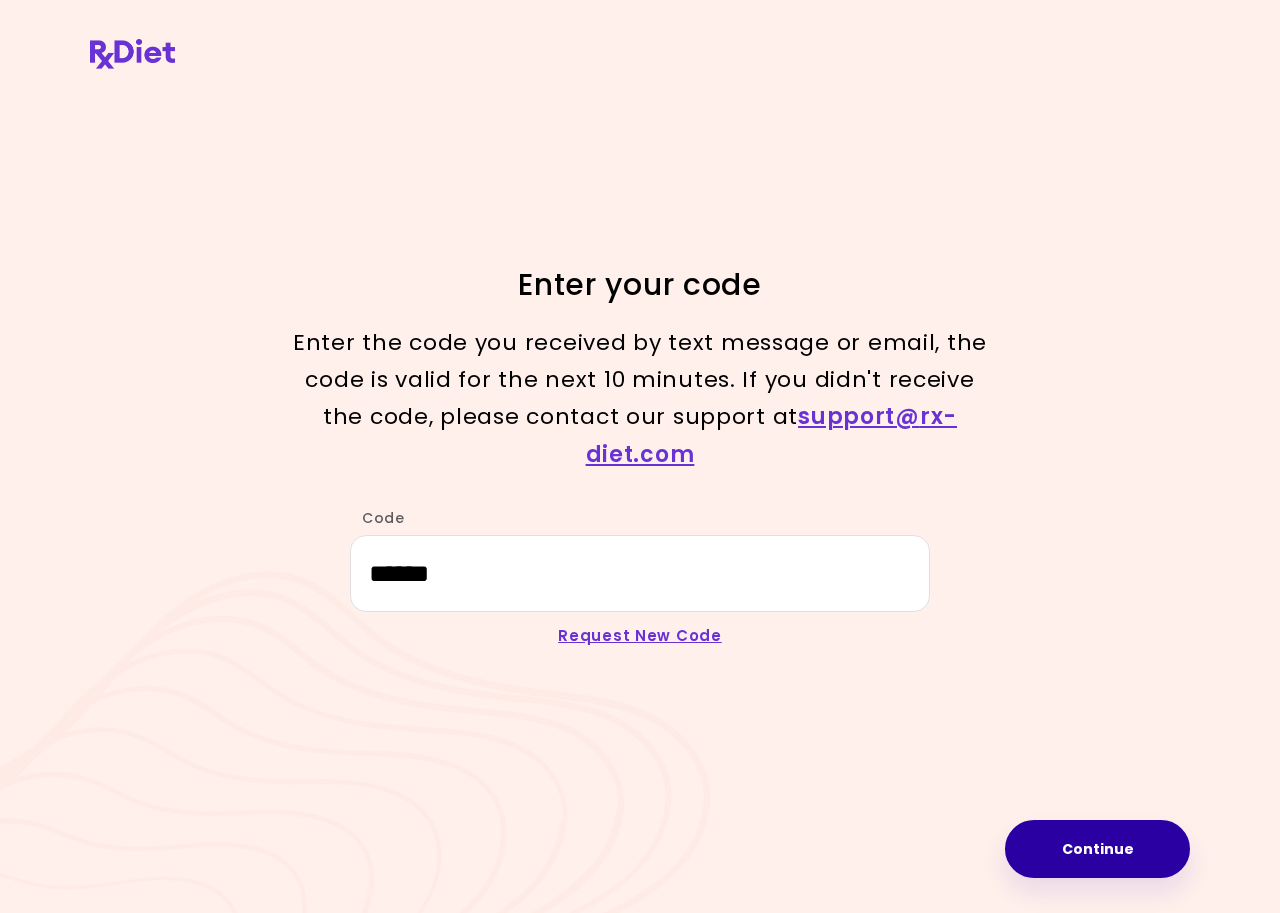 click on "Continue" at bounding box center (1097, 849) 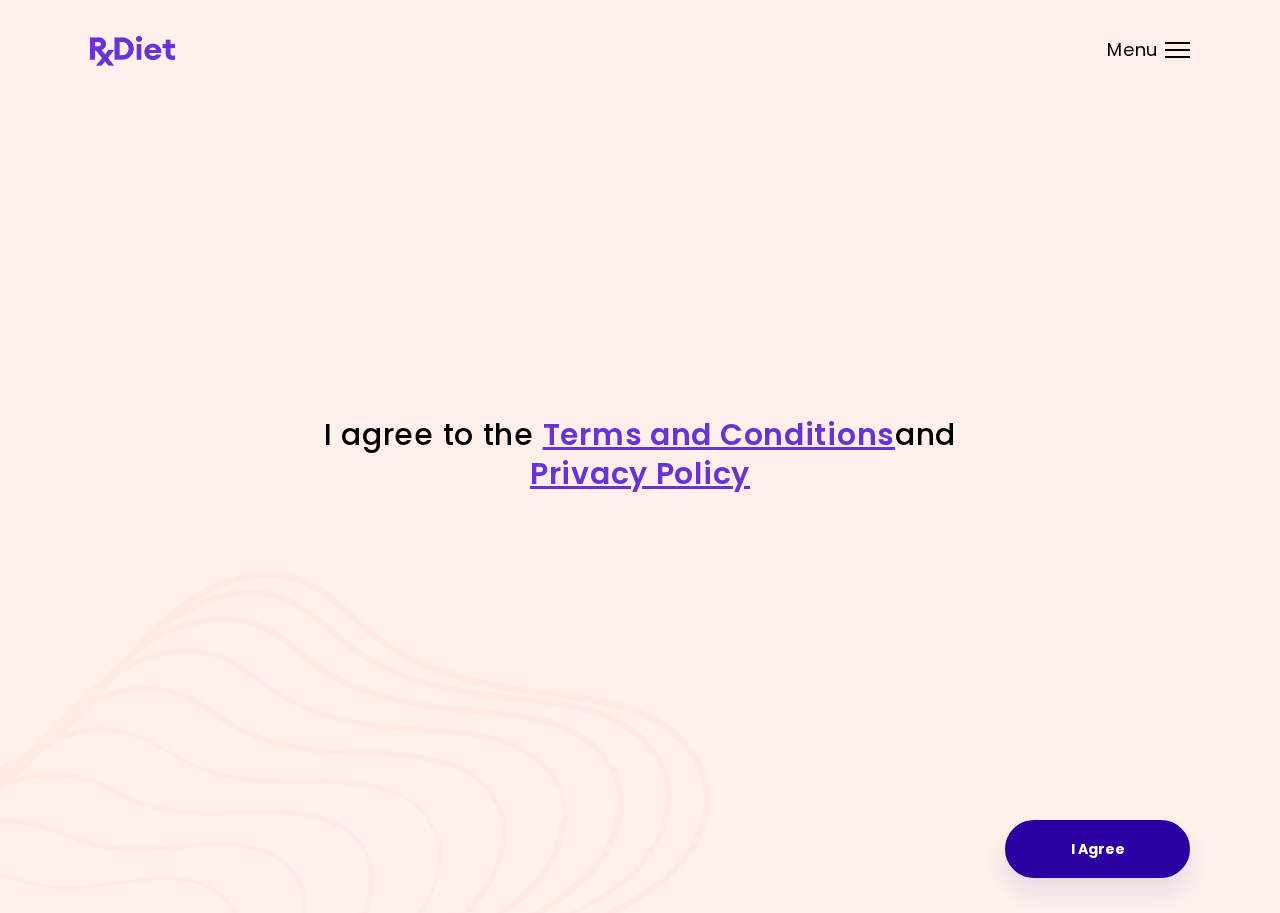 click on "I Agree" at bounding box center (1097, 849) 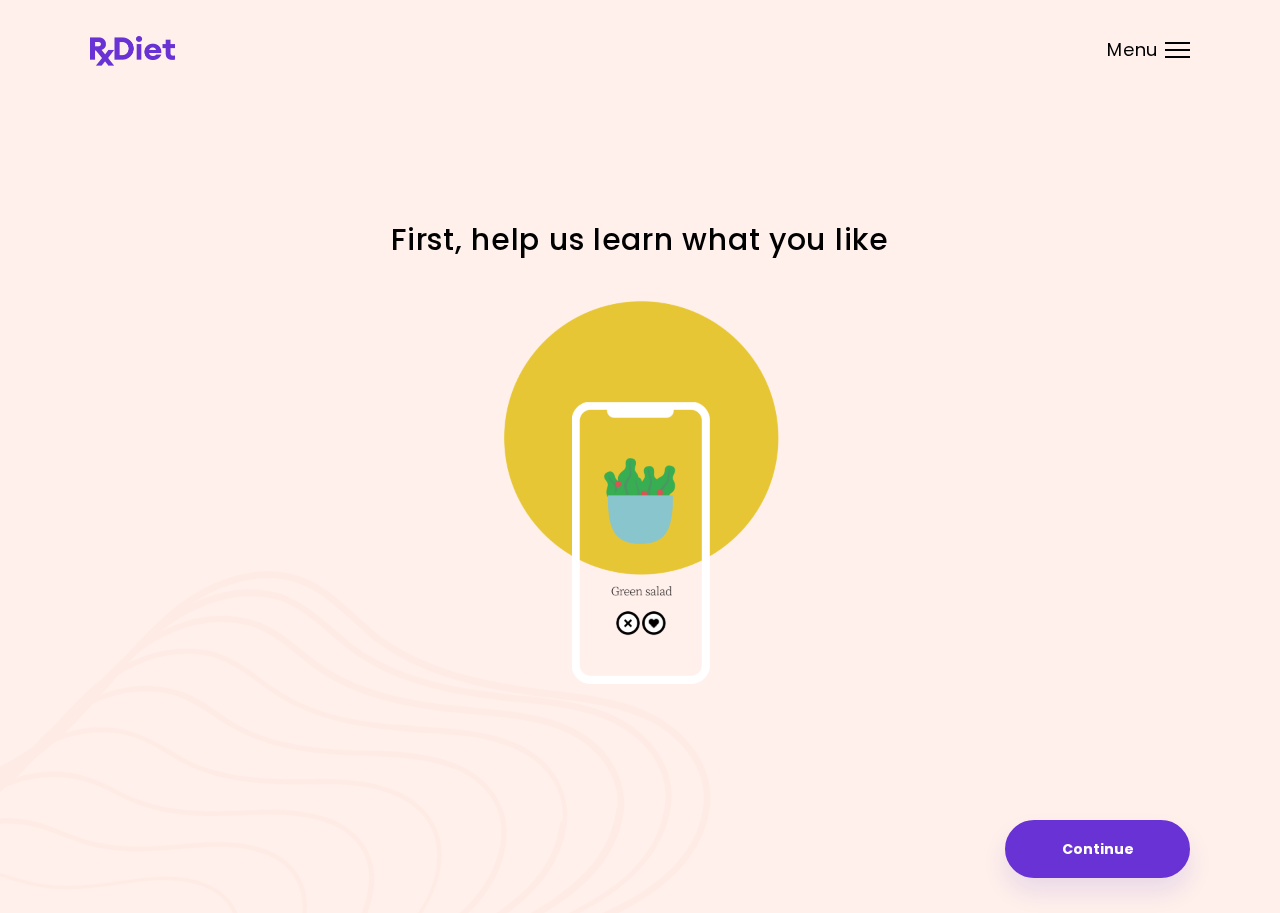 click at bounding box center [640, 484] 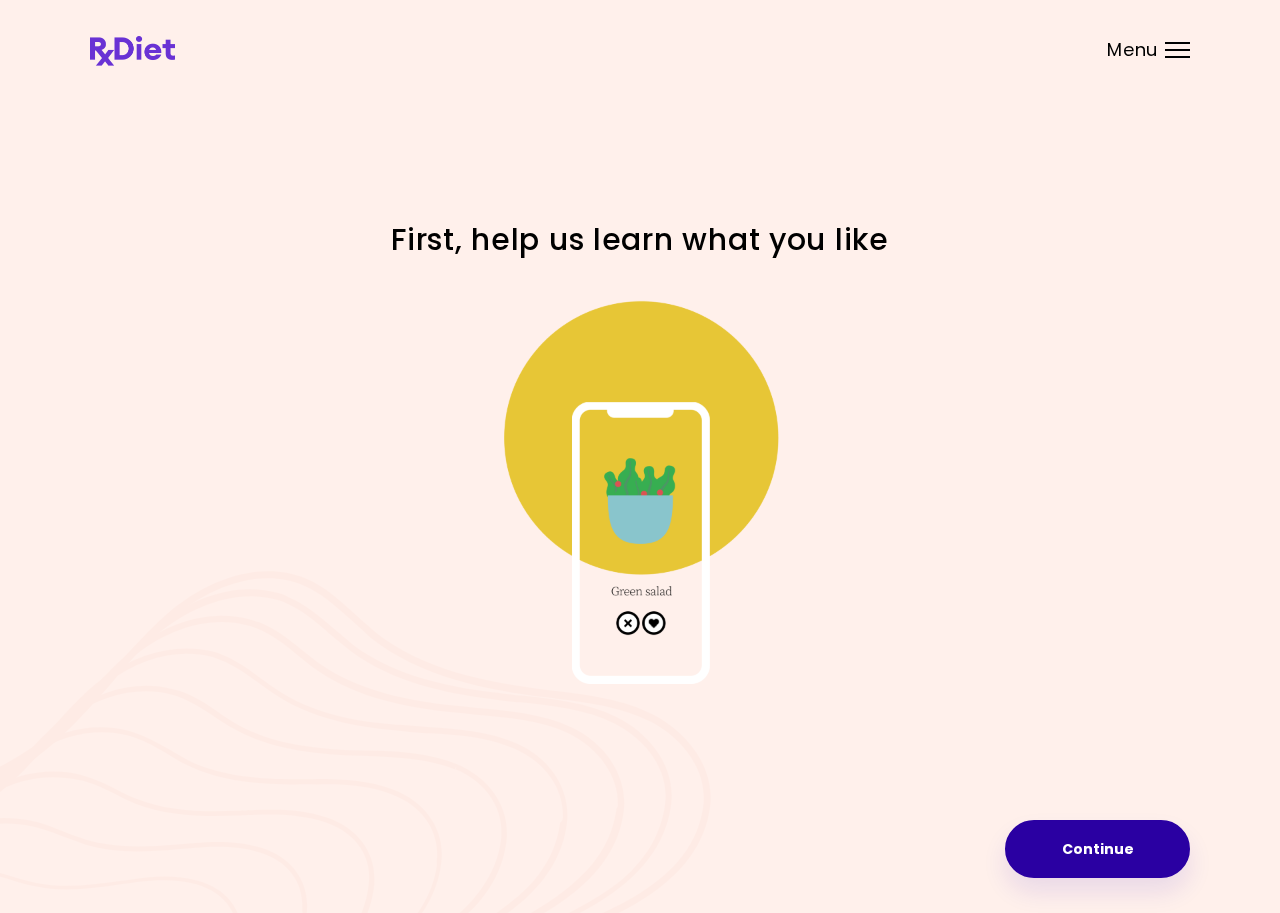 click on "Continue" at bounding box center [1097, 849] 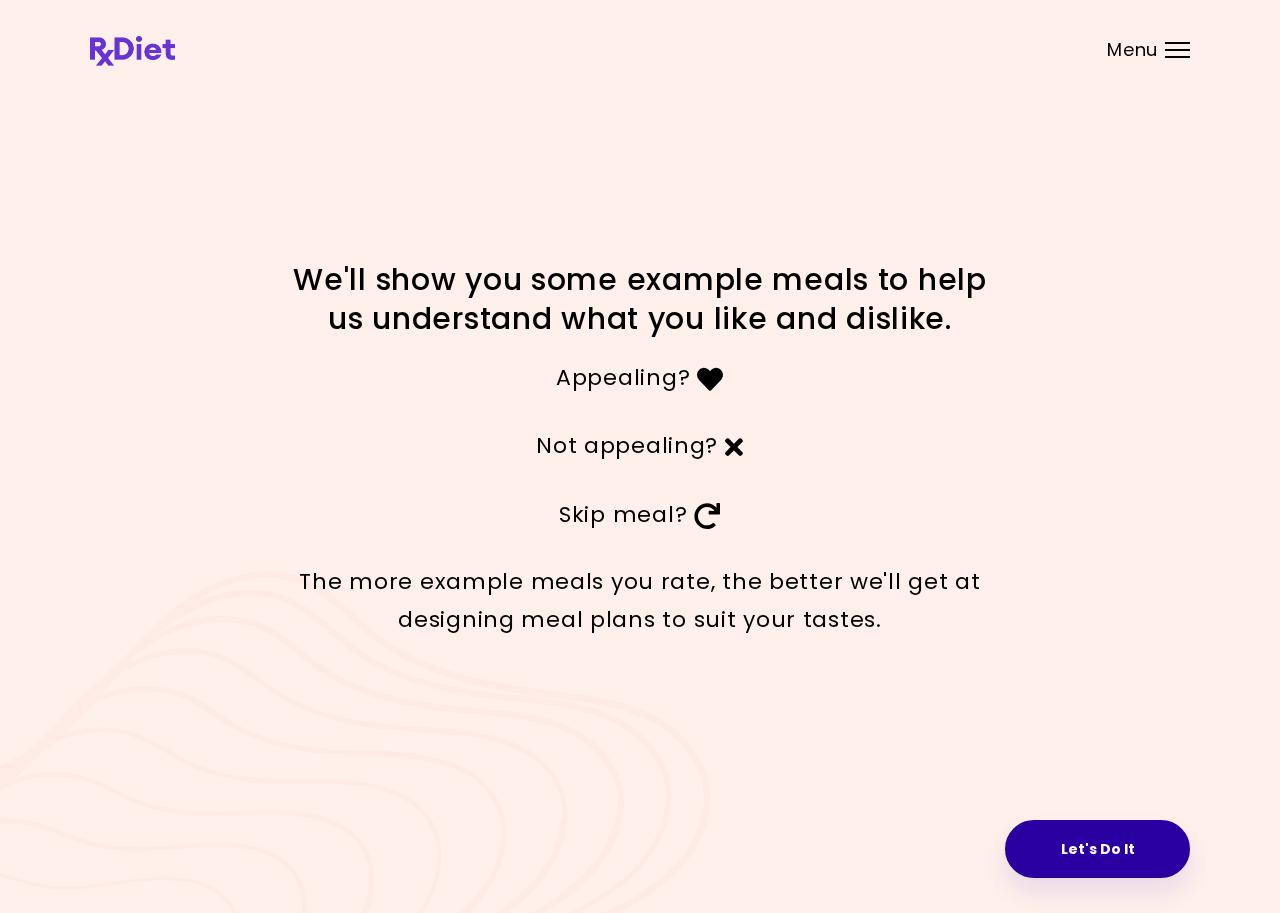 click on "Let's Do It" at bounding box center (1097, 849) 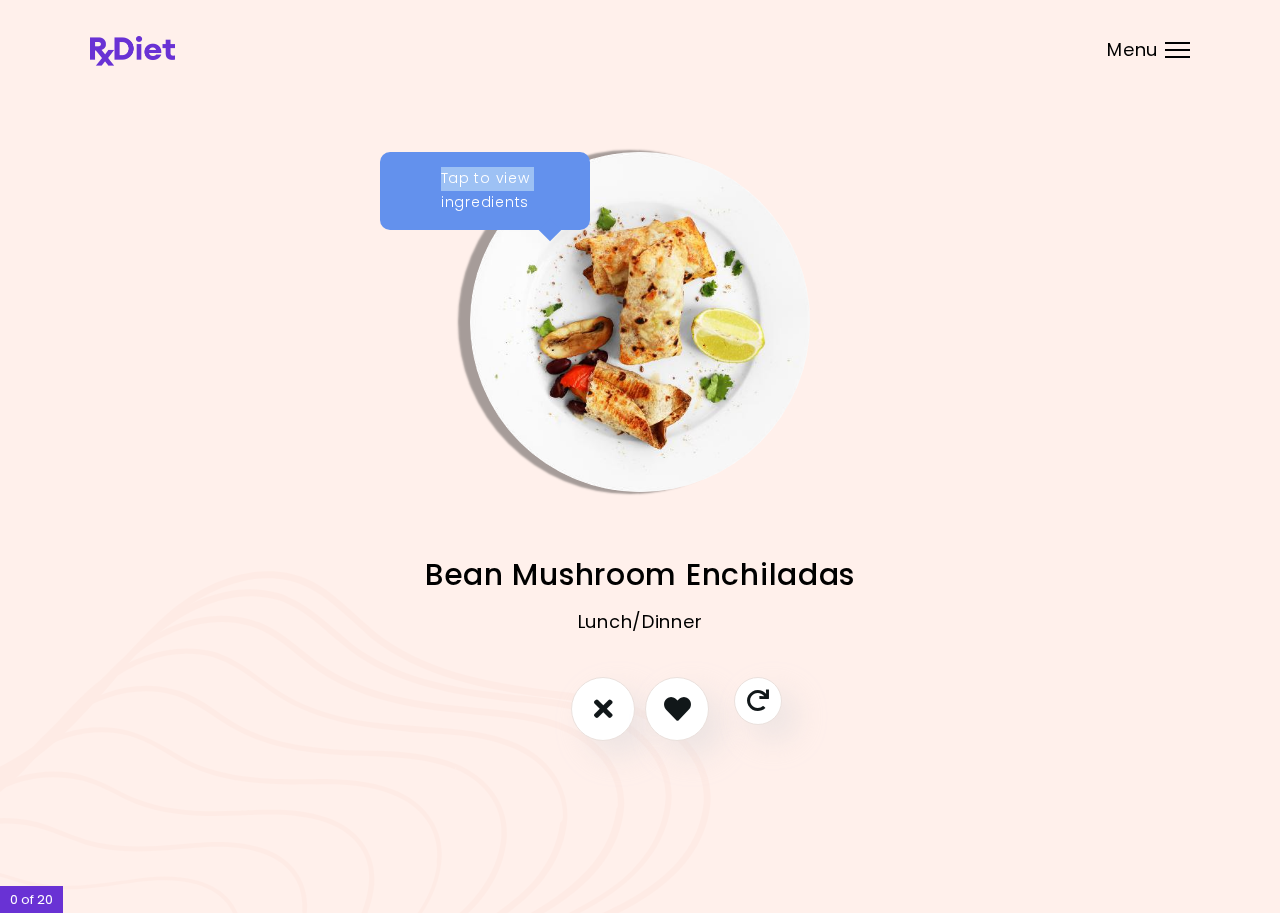 drag, startPoint x: 428, startPoint y: 192, endPoint x: 421, endPoint y: 183, distance: 11.401754 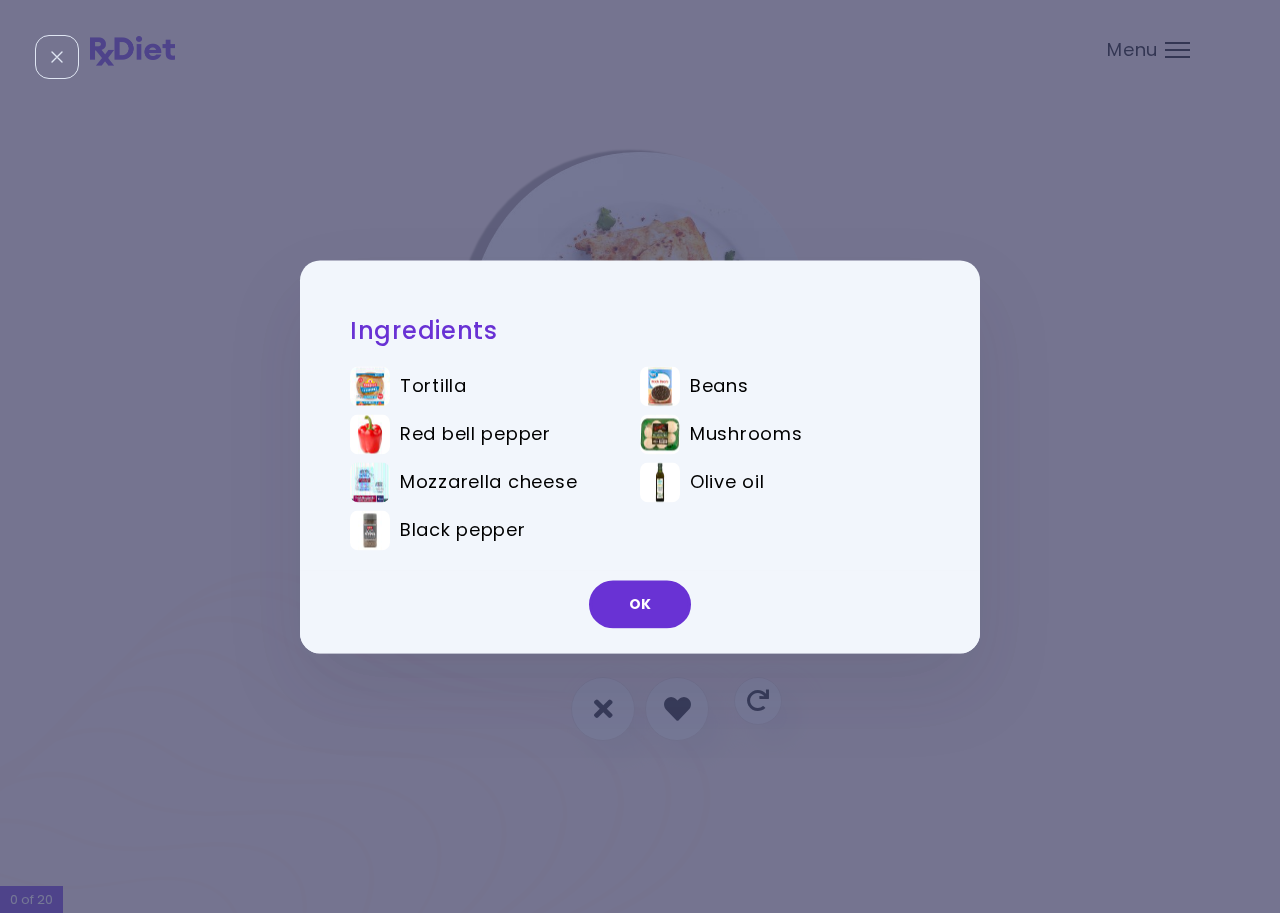 drag, startPoint x: 661, startPoint y: 591, endPoint x: 647, endPoint y: 582, distance: 16.643316 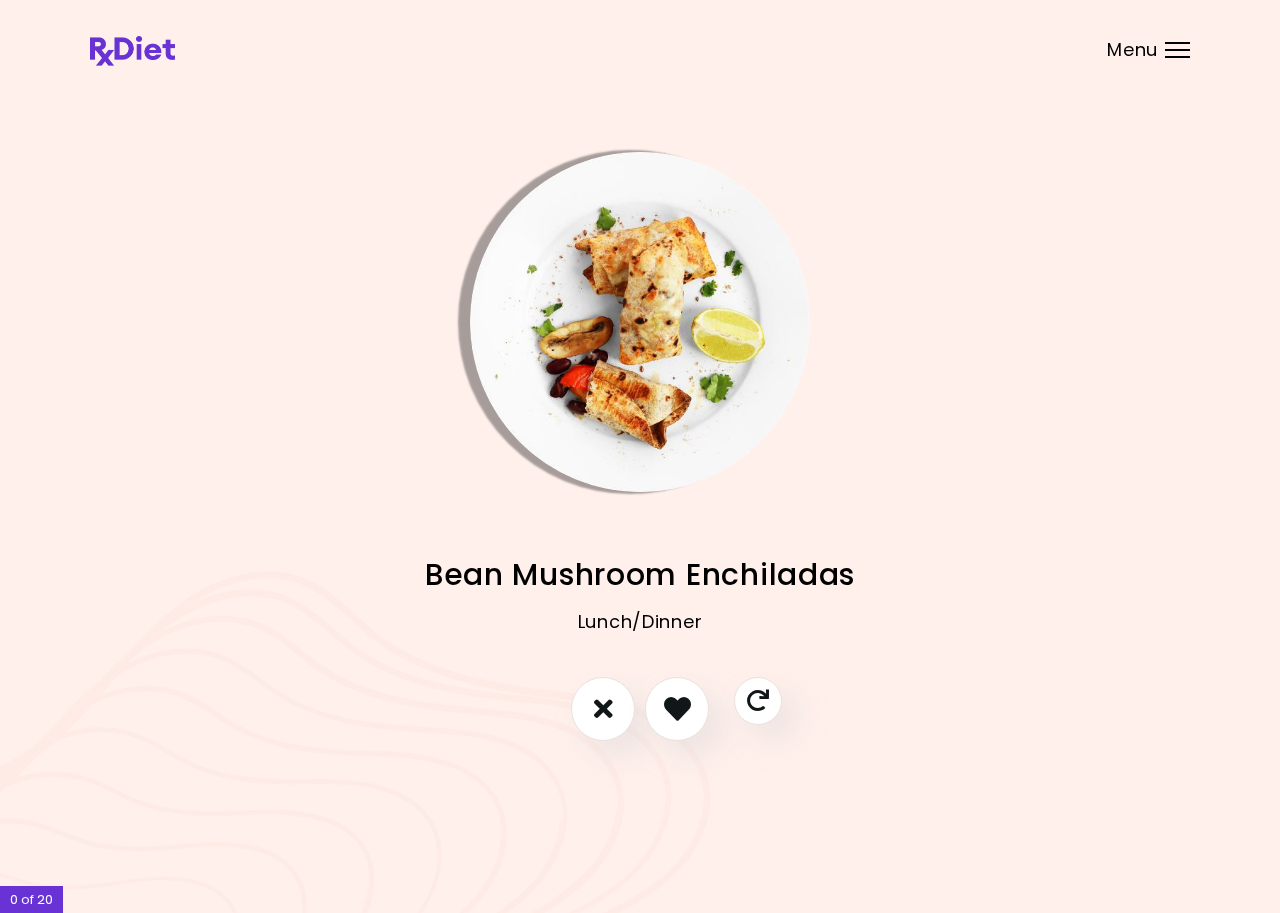 drag, startPoint x: 664, startPoint y: 707, endPoint x: 643, endPoint y: 684, distance: 31.144823 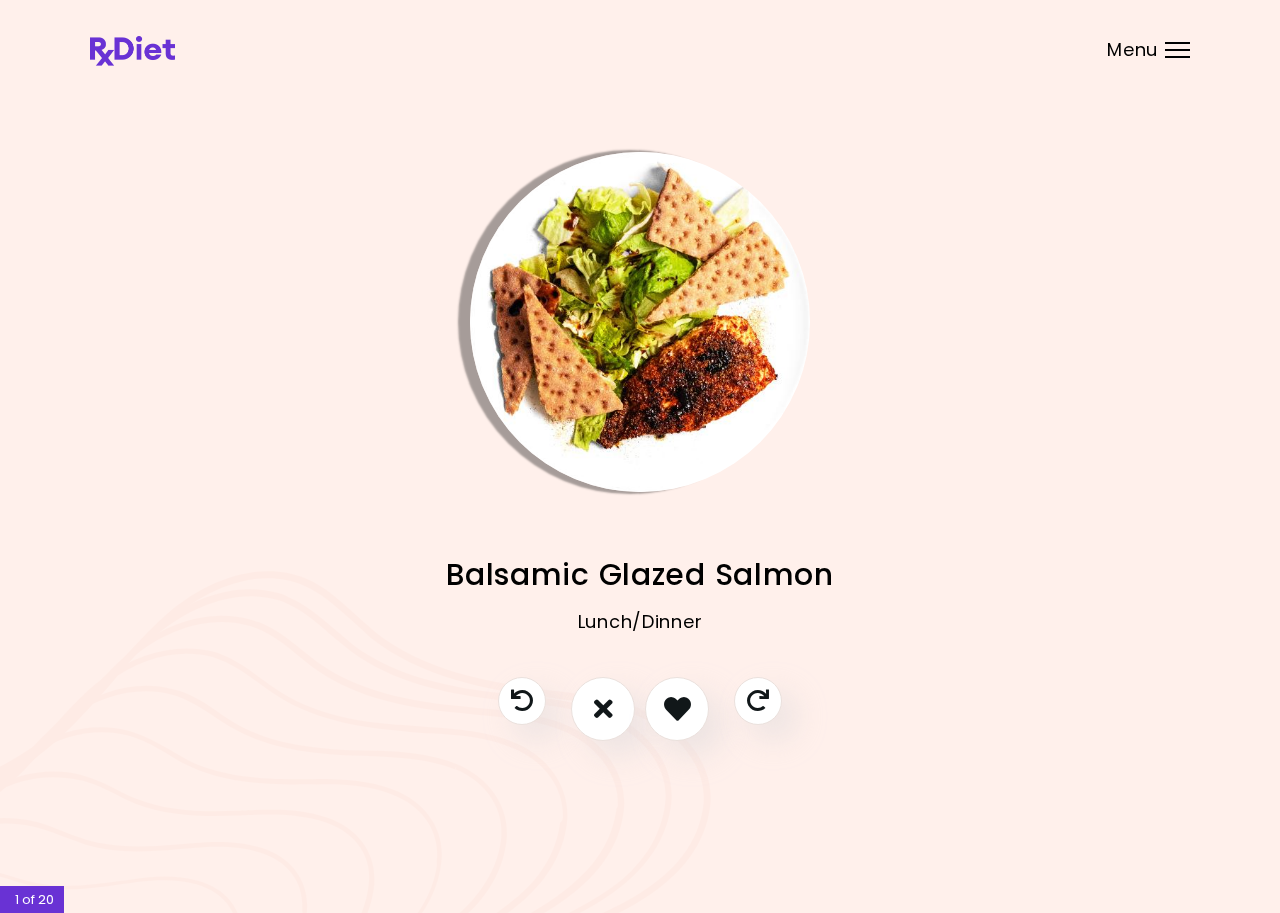 drag, startPoint x: 668, startPoint y: 690, endPoint x: 623, endPoint y: 659, distance: 54.644306 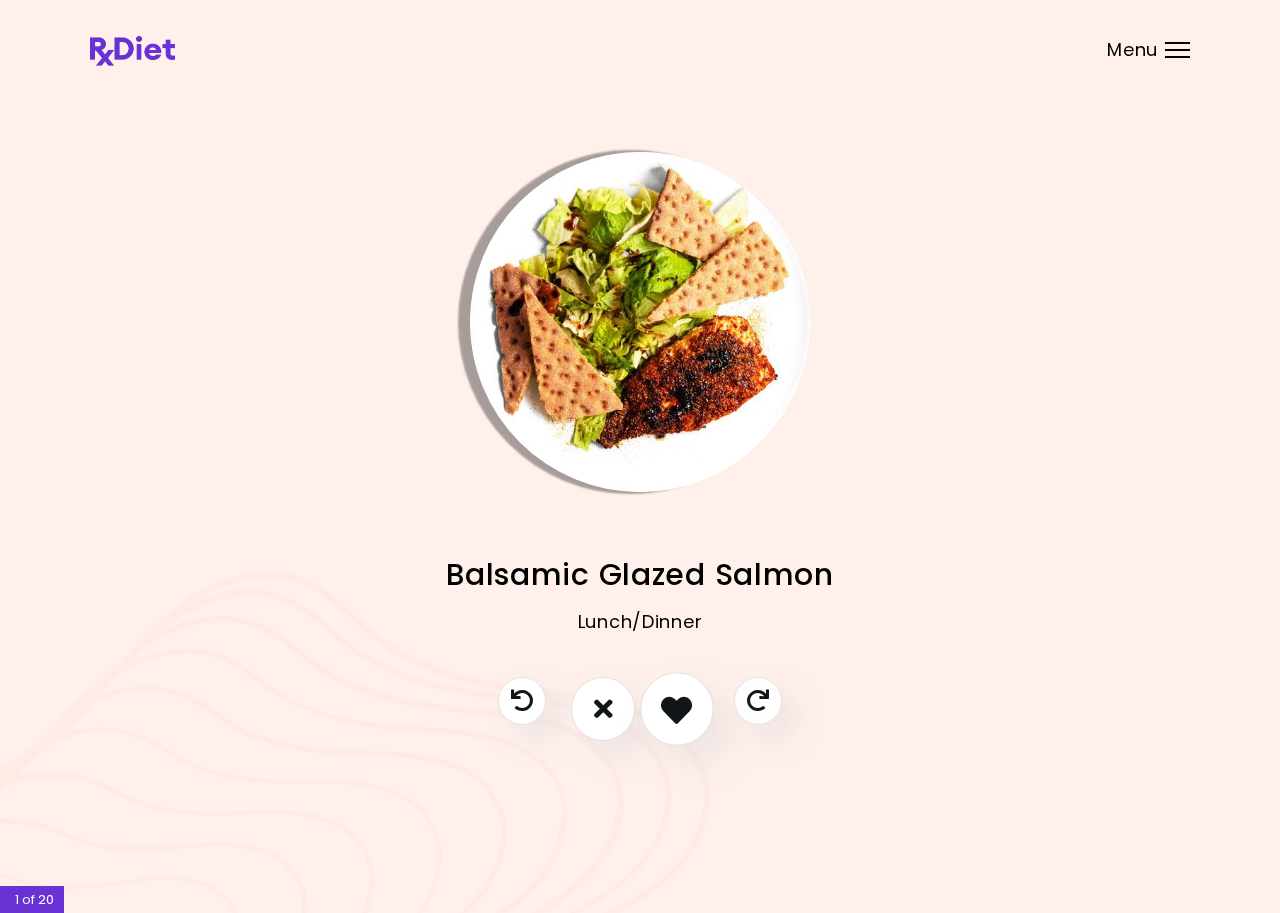 click at bounding box center [676, 708] 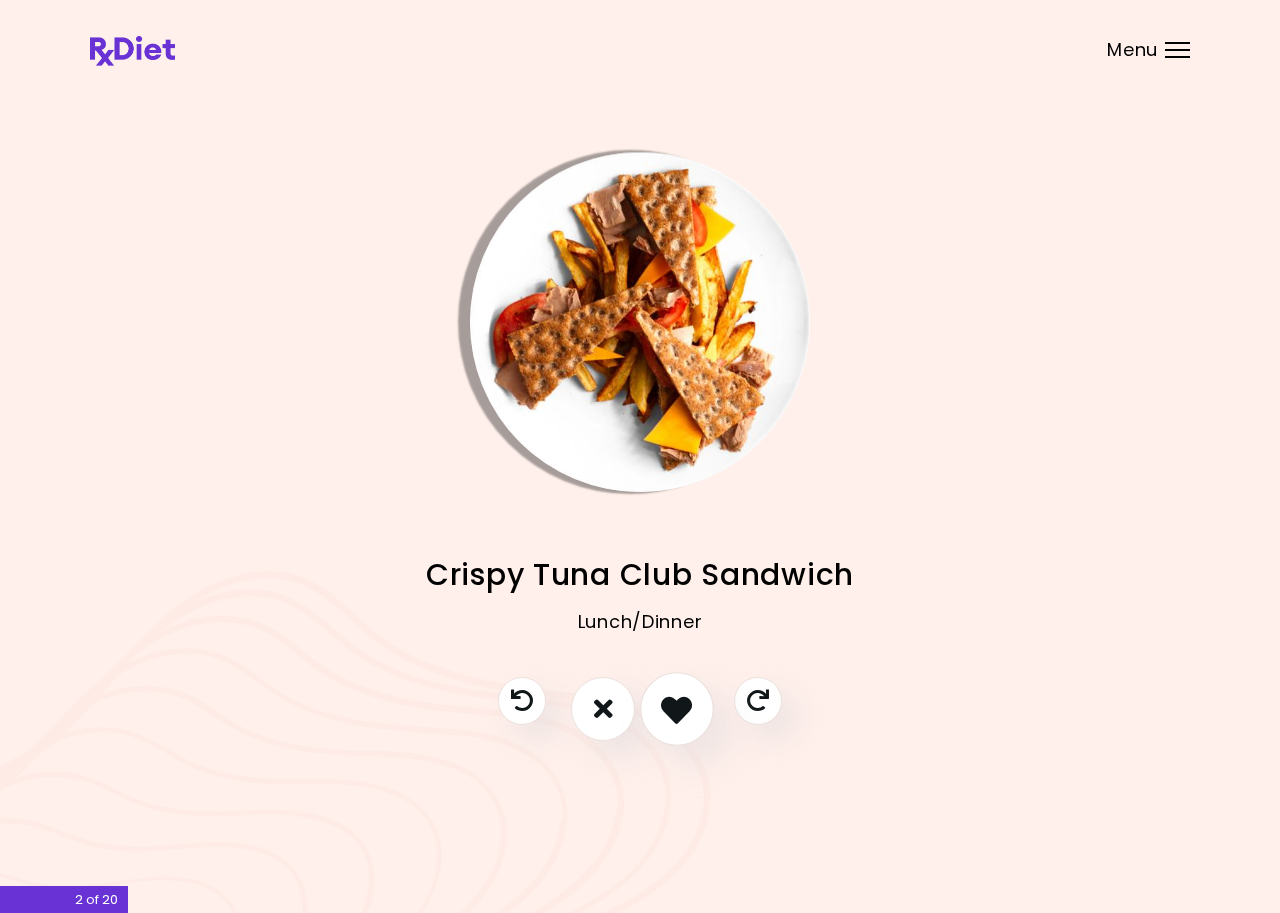 click at bounding box center (676, 708) 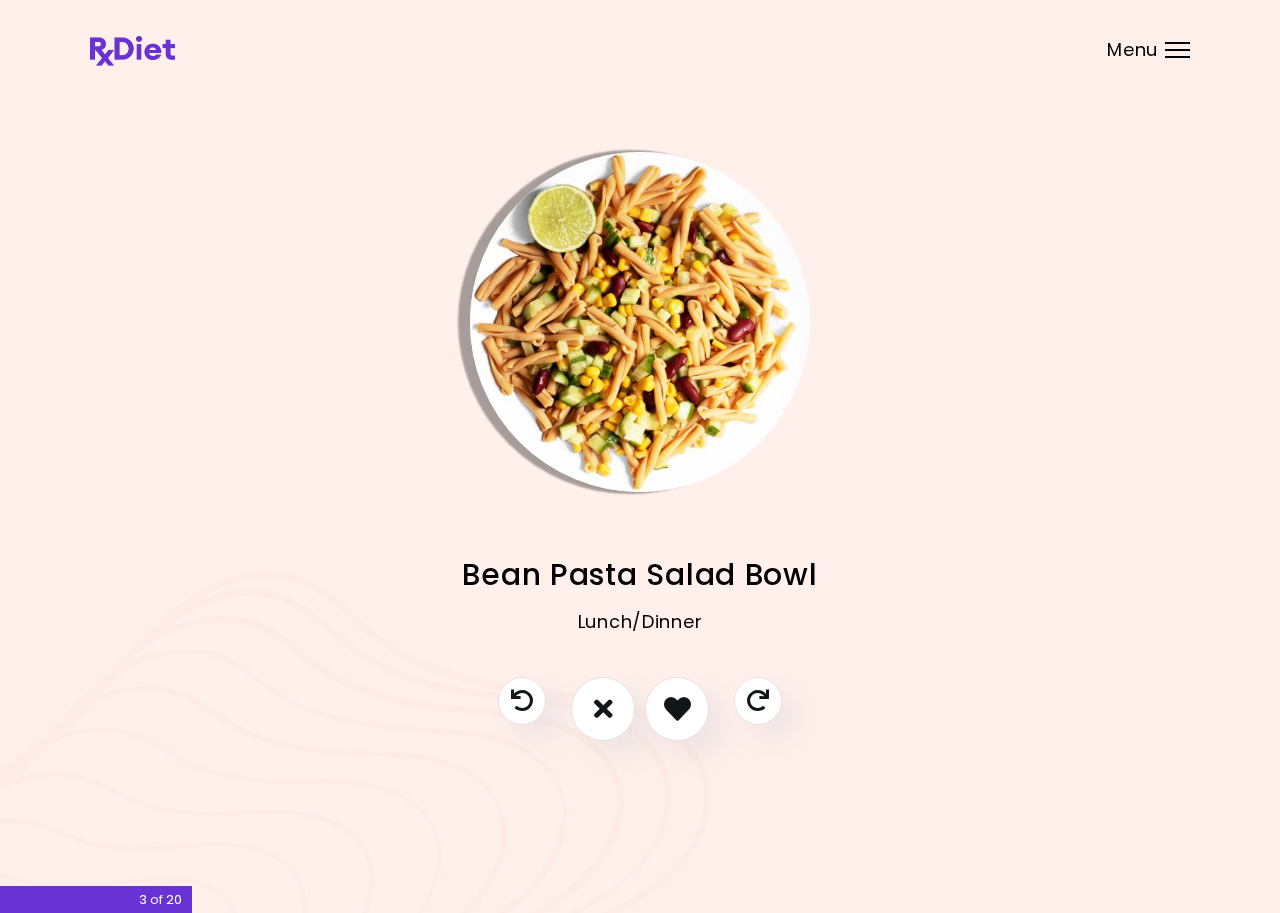 click at bounding box center [640, 322] 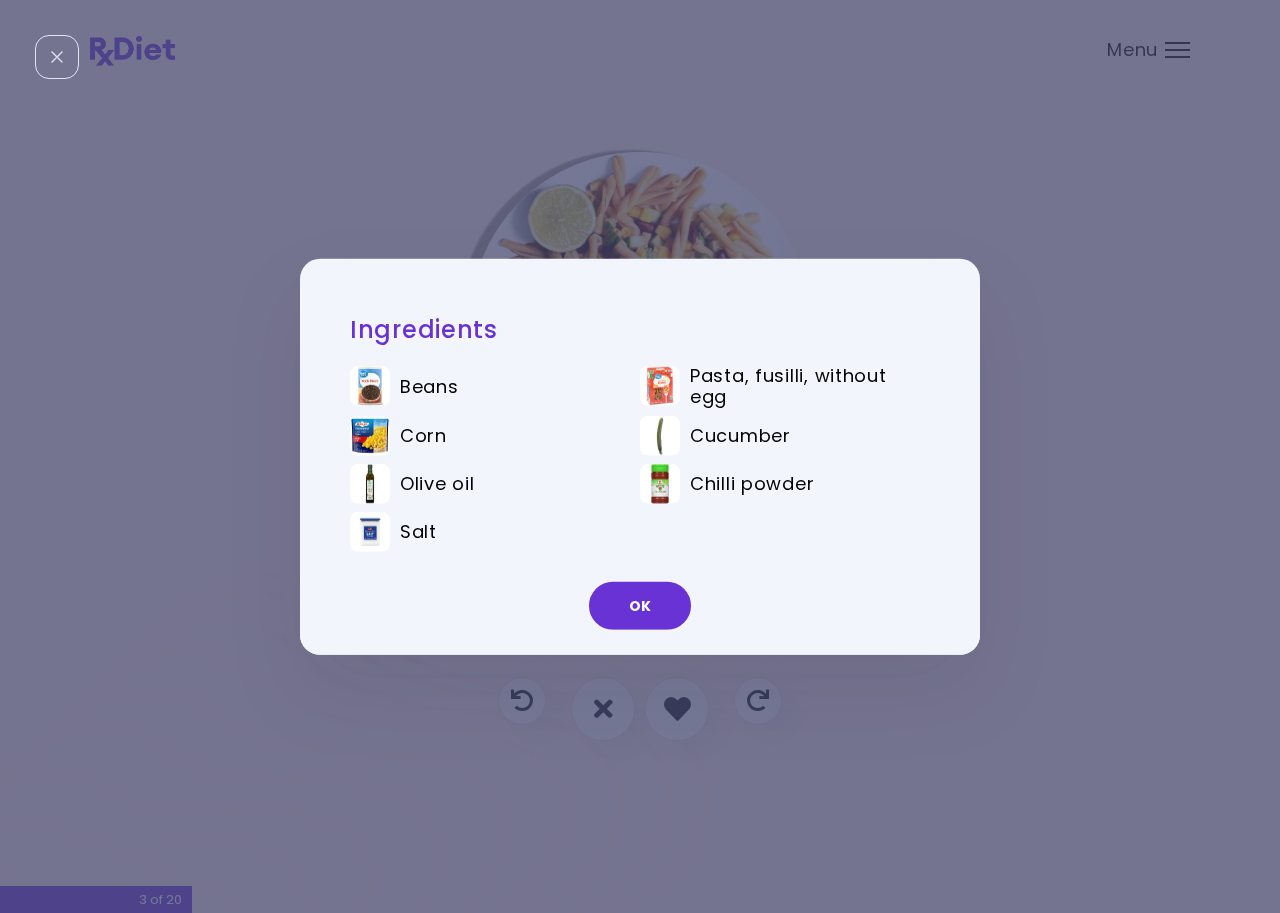 click on "OK" at bounding box center [640, 606] 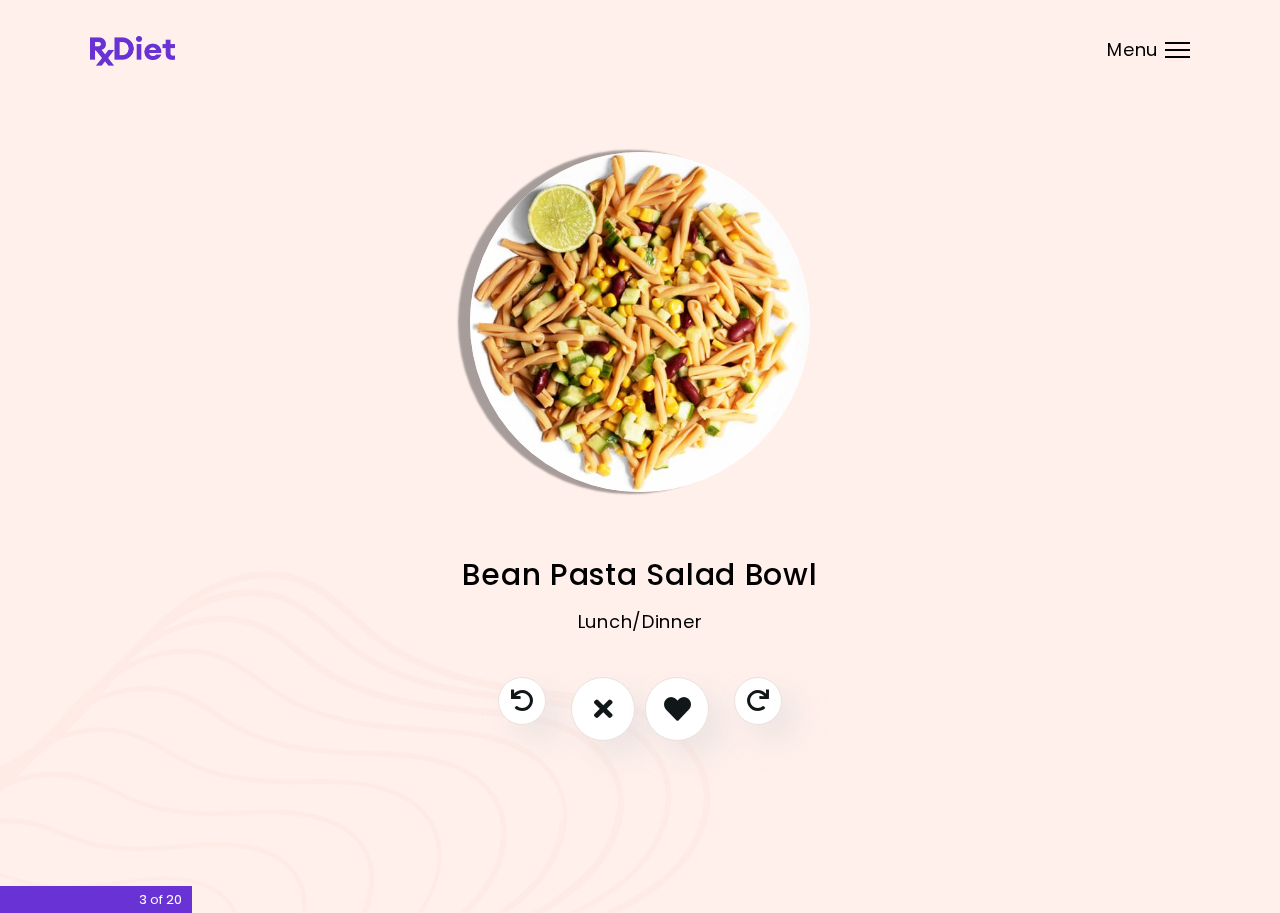 click at bounding box center (640, 322) 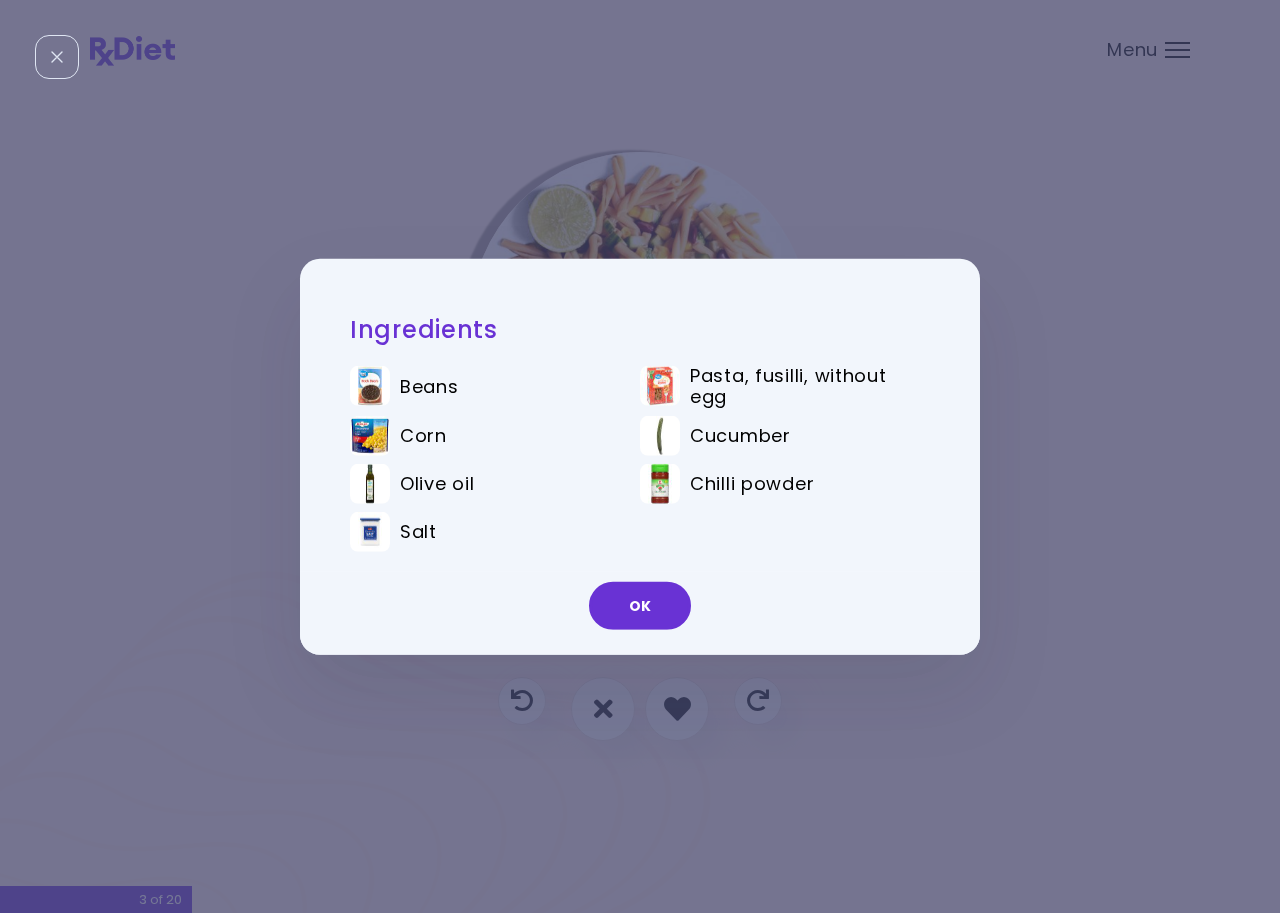 drag, startPoint x: 619, startPoint y: 606, endPoint x: 592, endPoint y: 575, distance: 41.109608 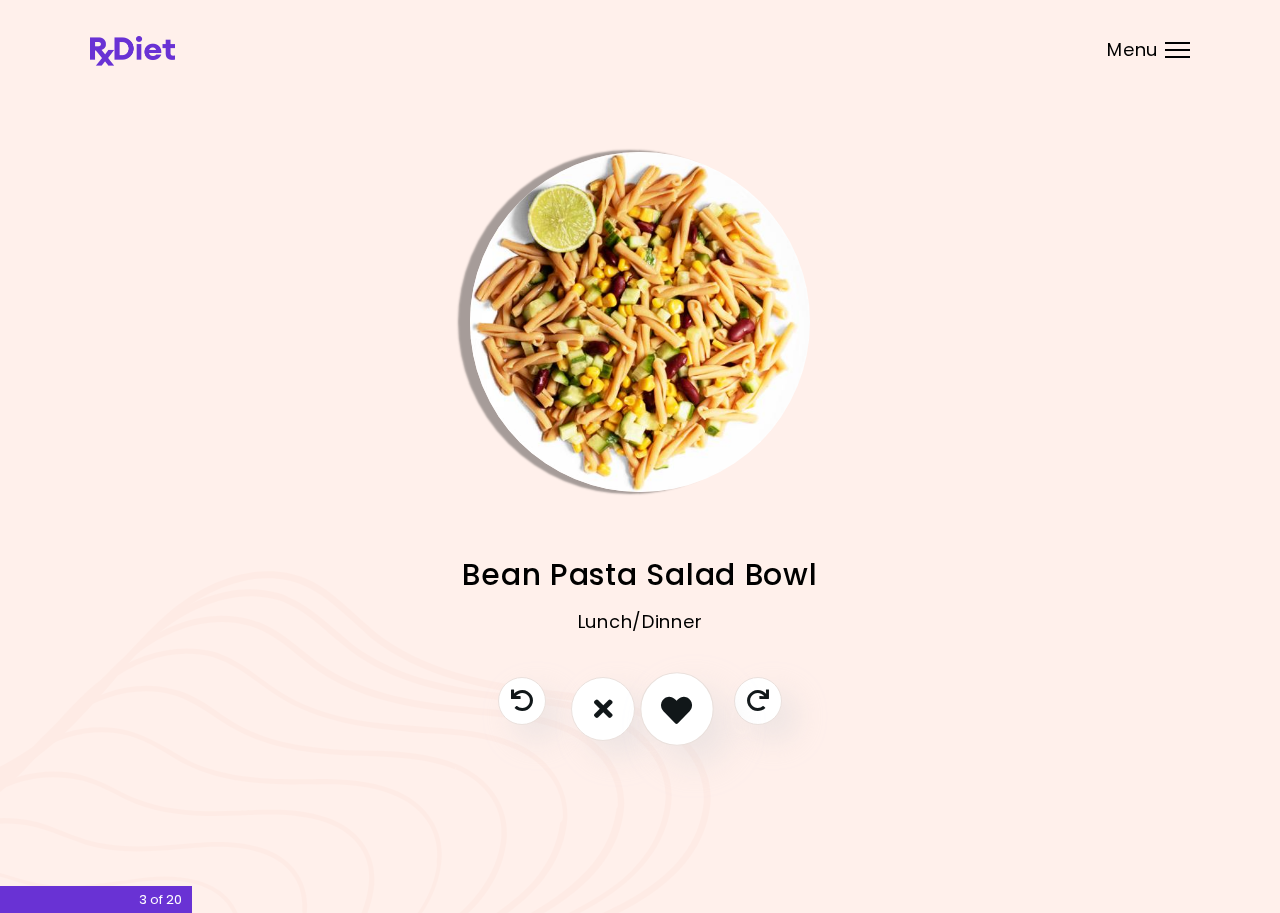 drag, startPoint x: 677, startPoint y: 683, endPoint x: 670, endPoint y: 670, distance: 14.764823 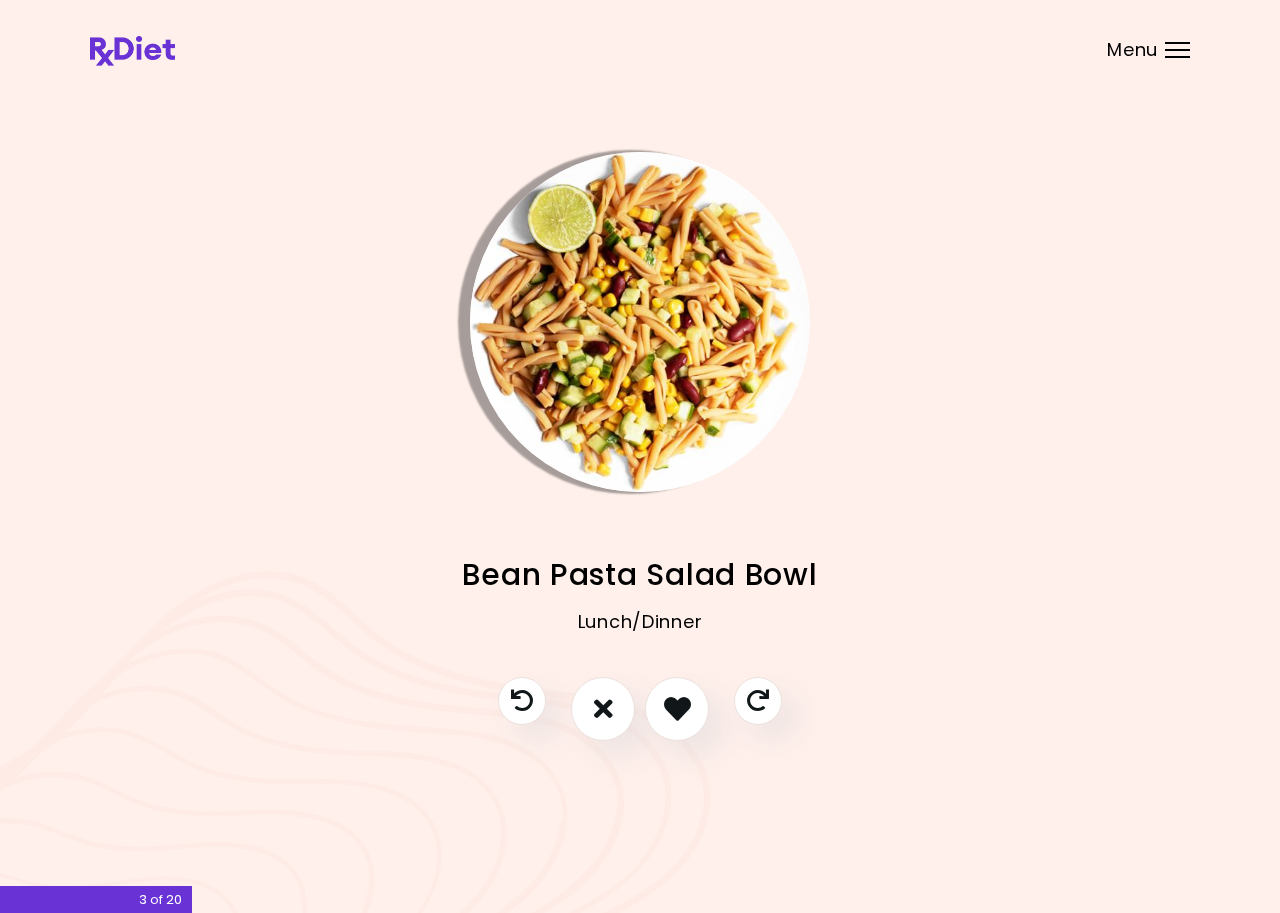 click at bounding box center (677, 709) 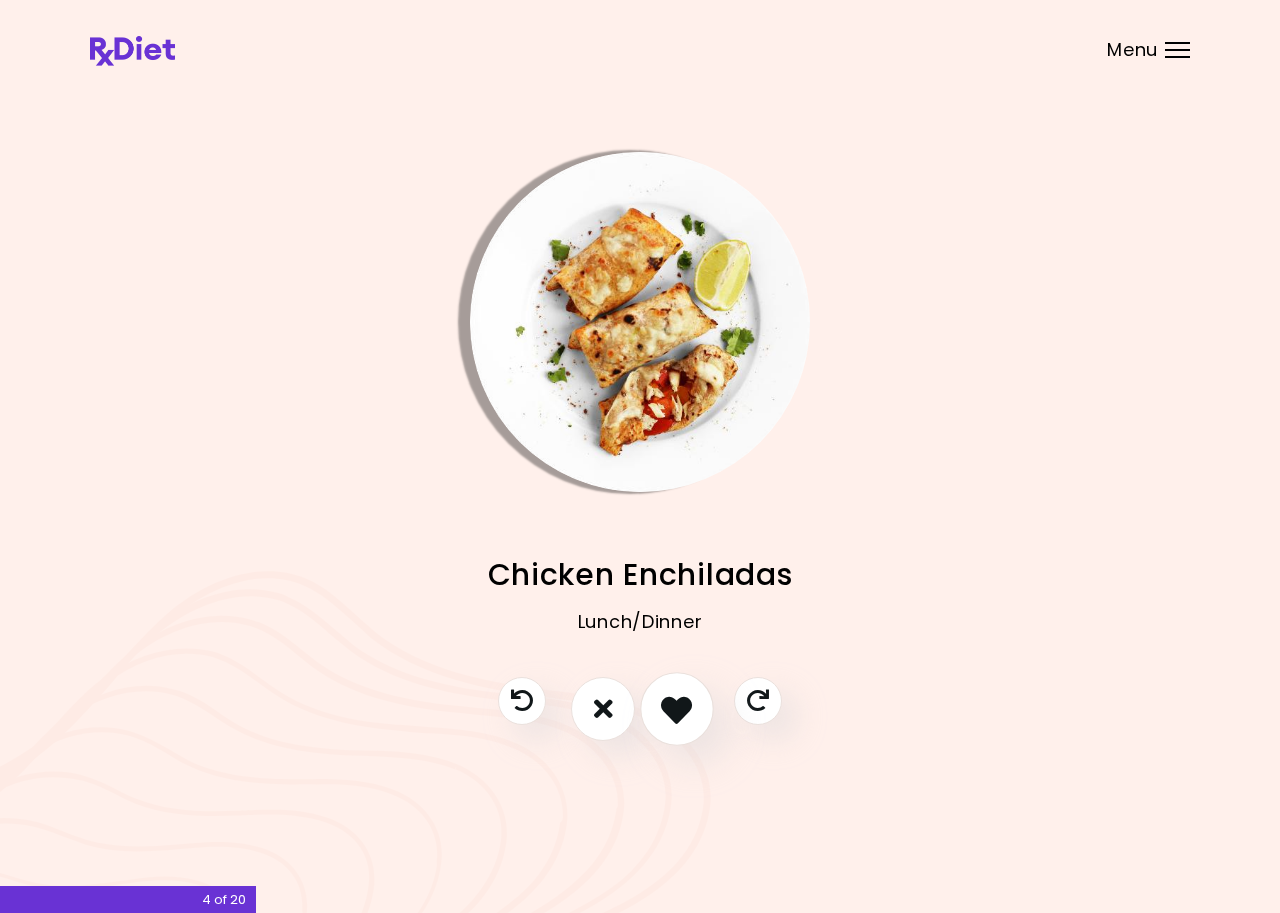 click at bounding box center (676, 708) 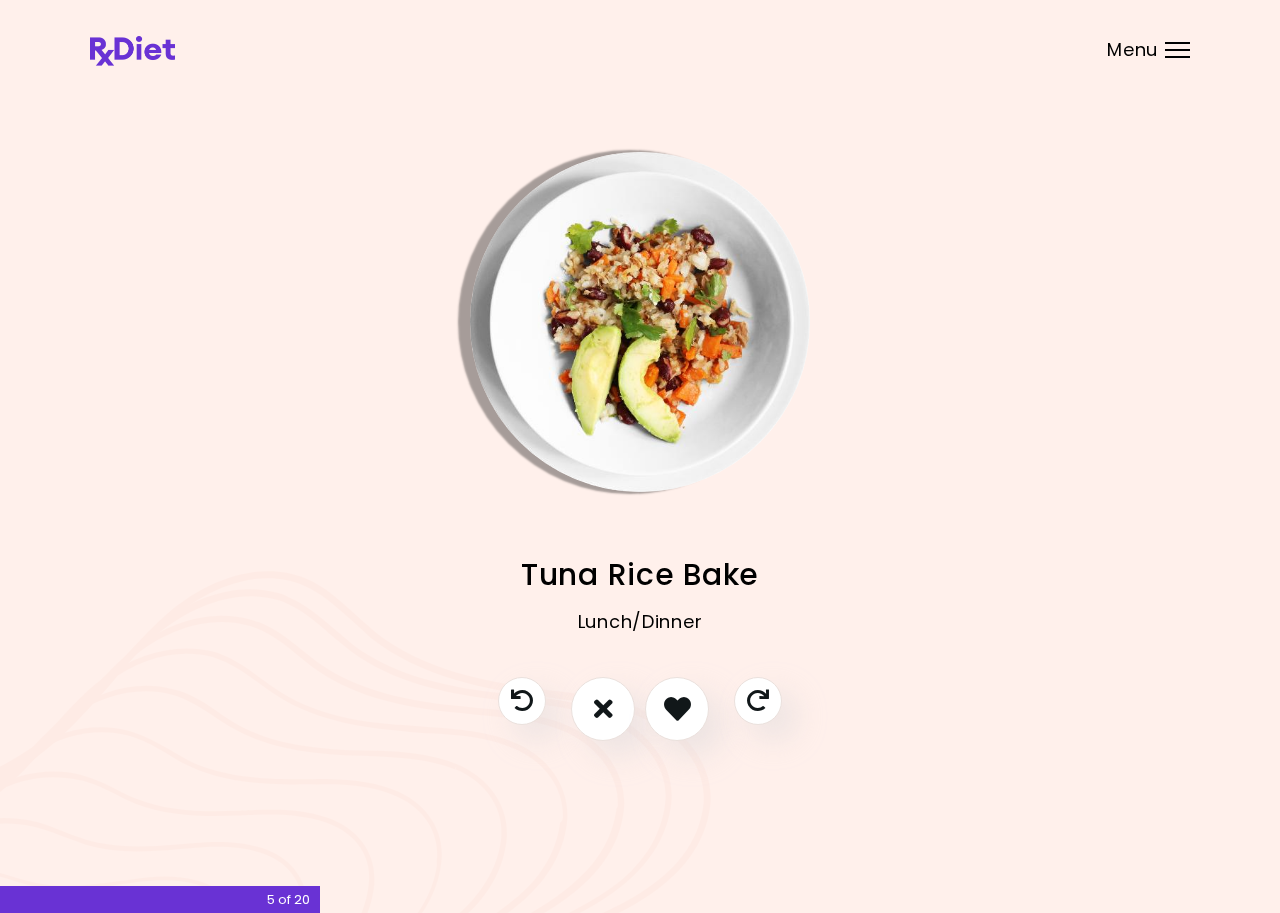 click at bounding box center [640, 322] 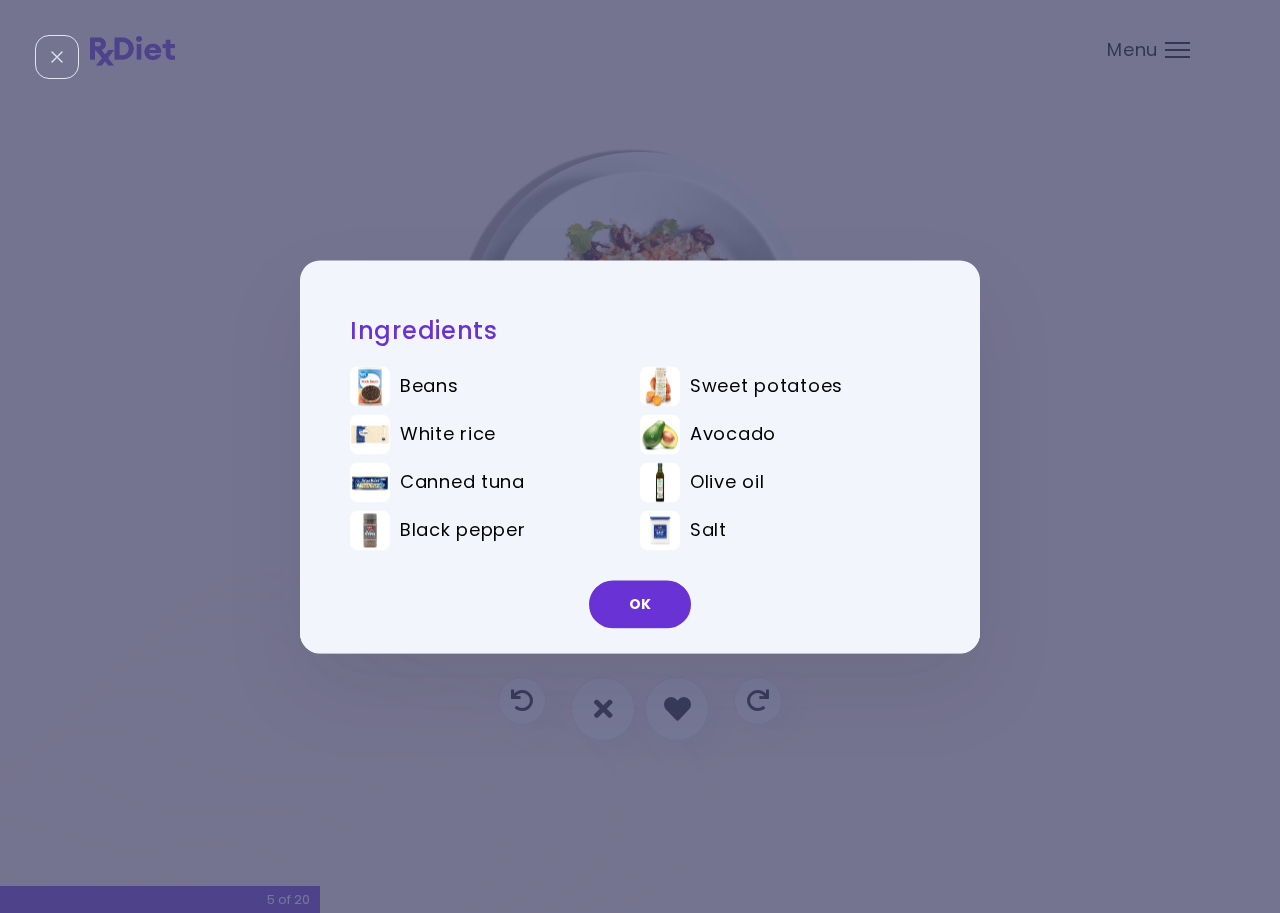 click on "OK" at bounding box center [640, 604] 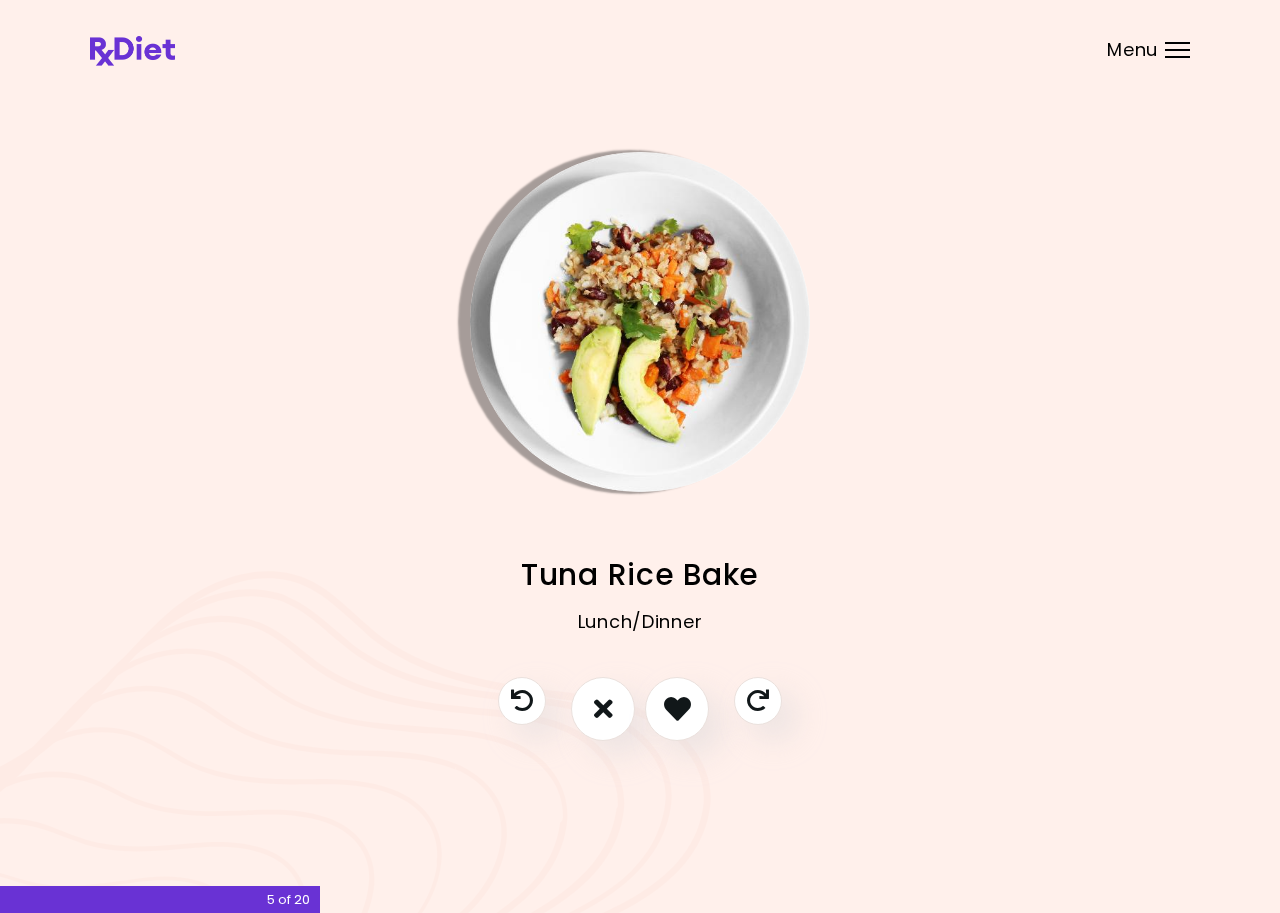 drag, startPoint x: 665, startPoint y: 687, endPoint x: 656, endPoint y: 676, distance: 14.21267 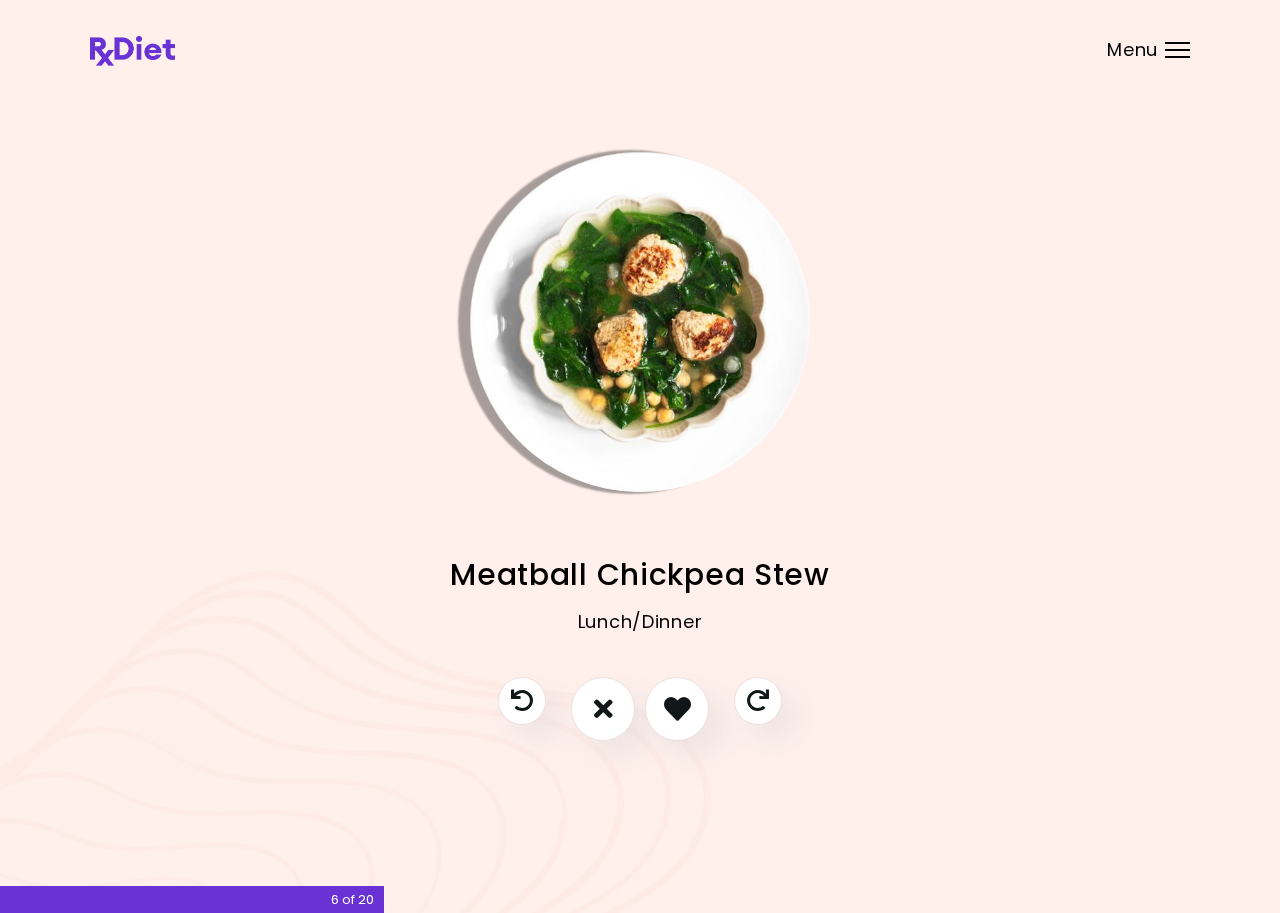 click at bounding box center (640, 322) 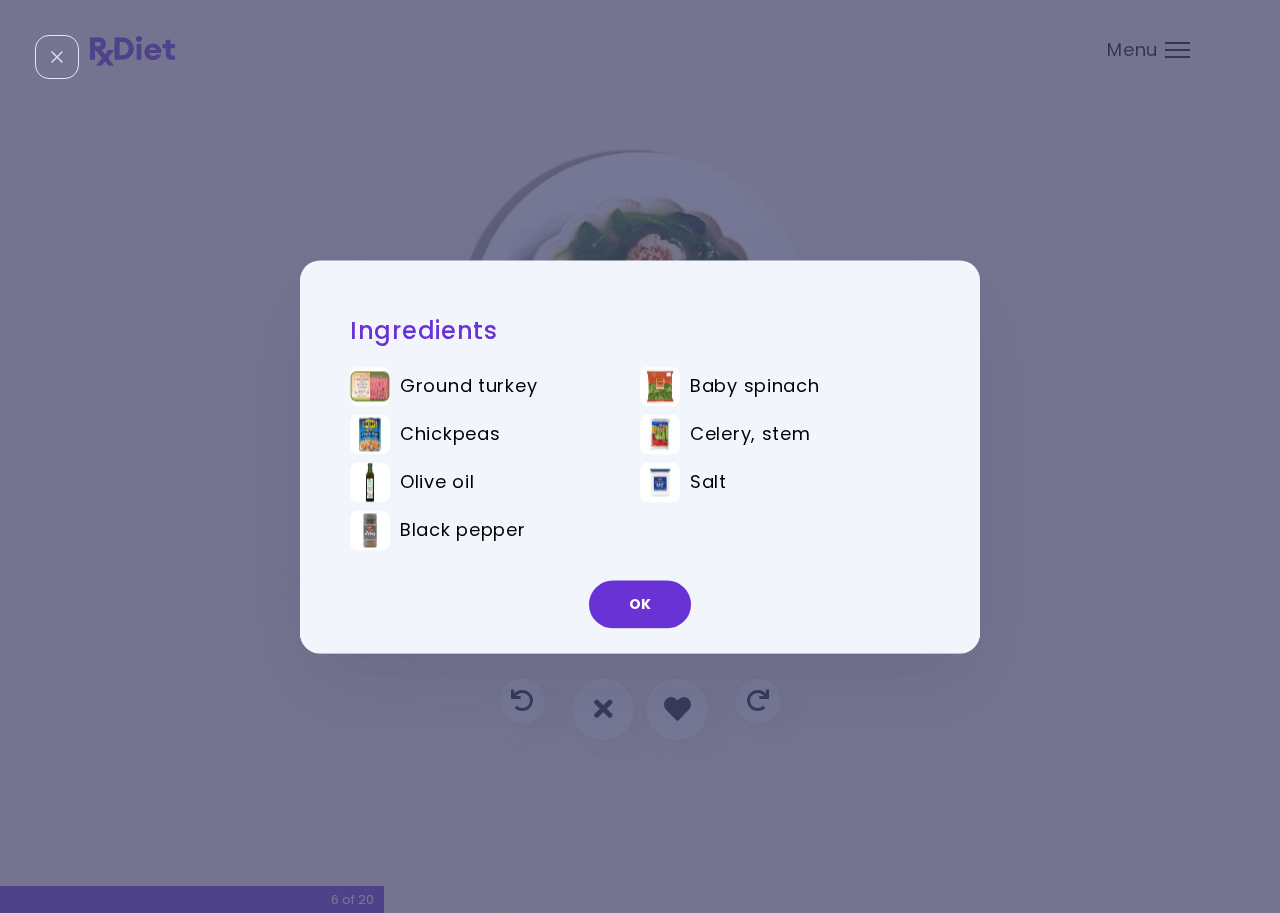 drag, startPoint x: 656, startPoint y: 599, endPoint x: 622, endPoint y: 562, distance: 50.24938 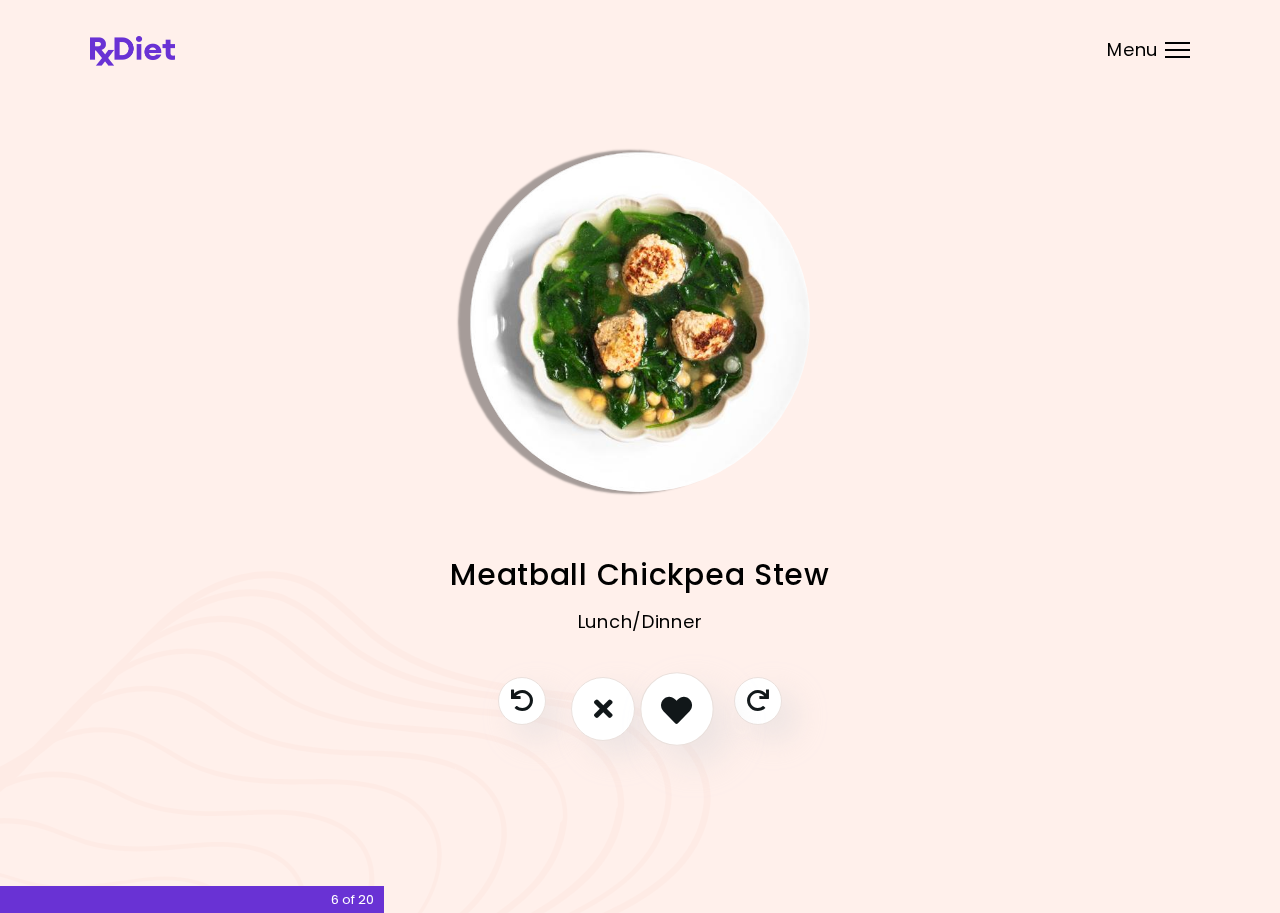 click at bounding box center (677, 709) 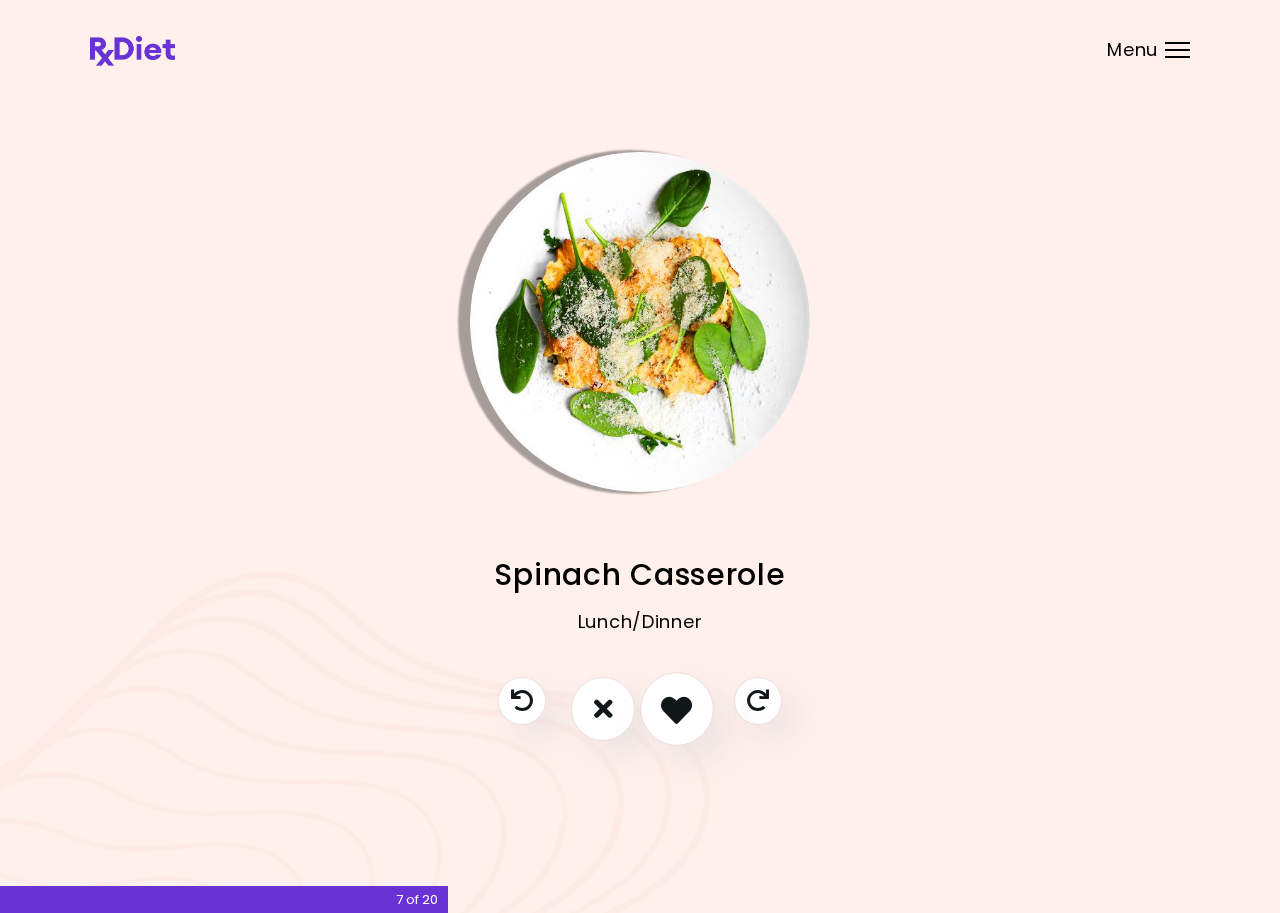 drag, startPoint x: 668, startPoint y: 689, endPoint x: 661, endPoint y: 679, distance: 12.206555 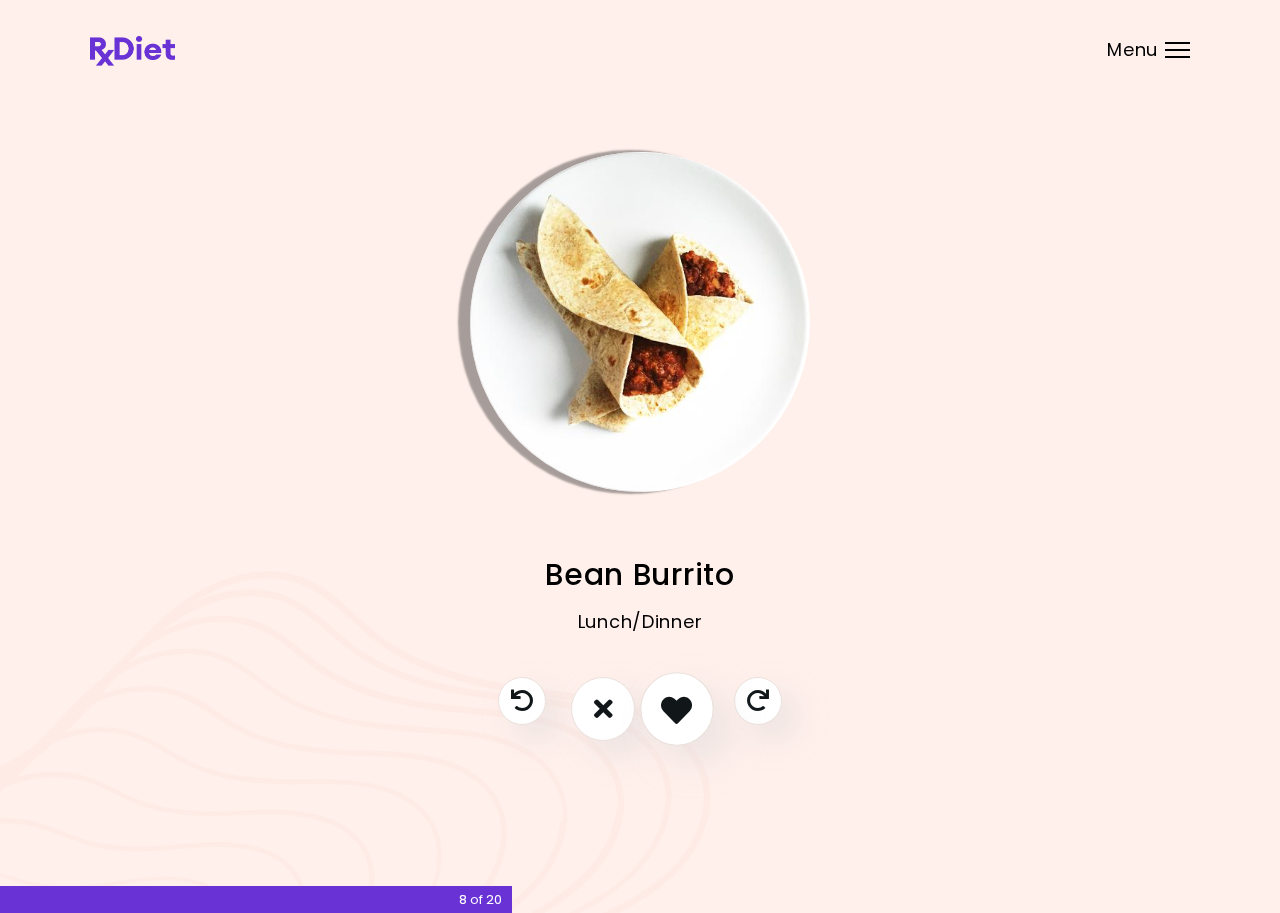 drag, startPoint x: 670, startPoint y: 703, endPoint x: 663, endPoint y: 686, distance: 18.384777 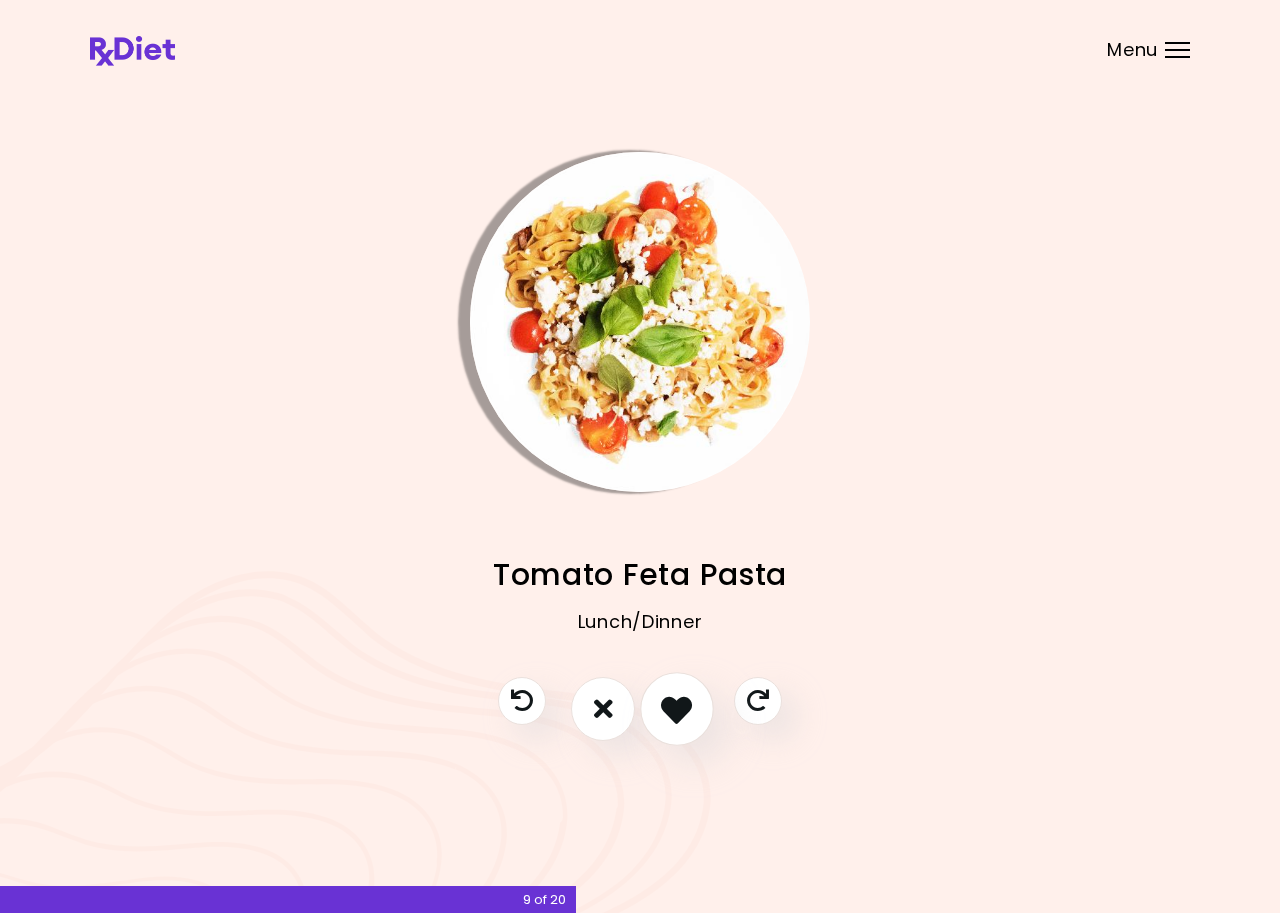 drag, startPoint x: 689, startPoint y: 697, endPoint x: 684, endPoint y: 687, distance: 11.18034 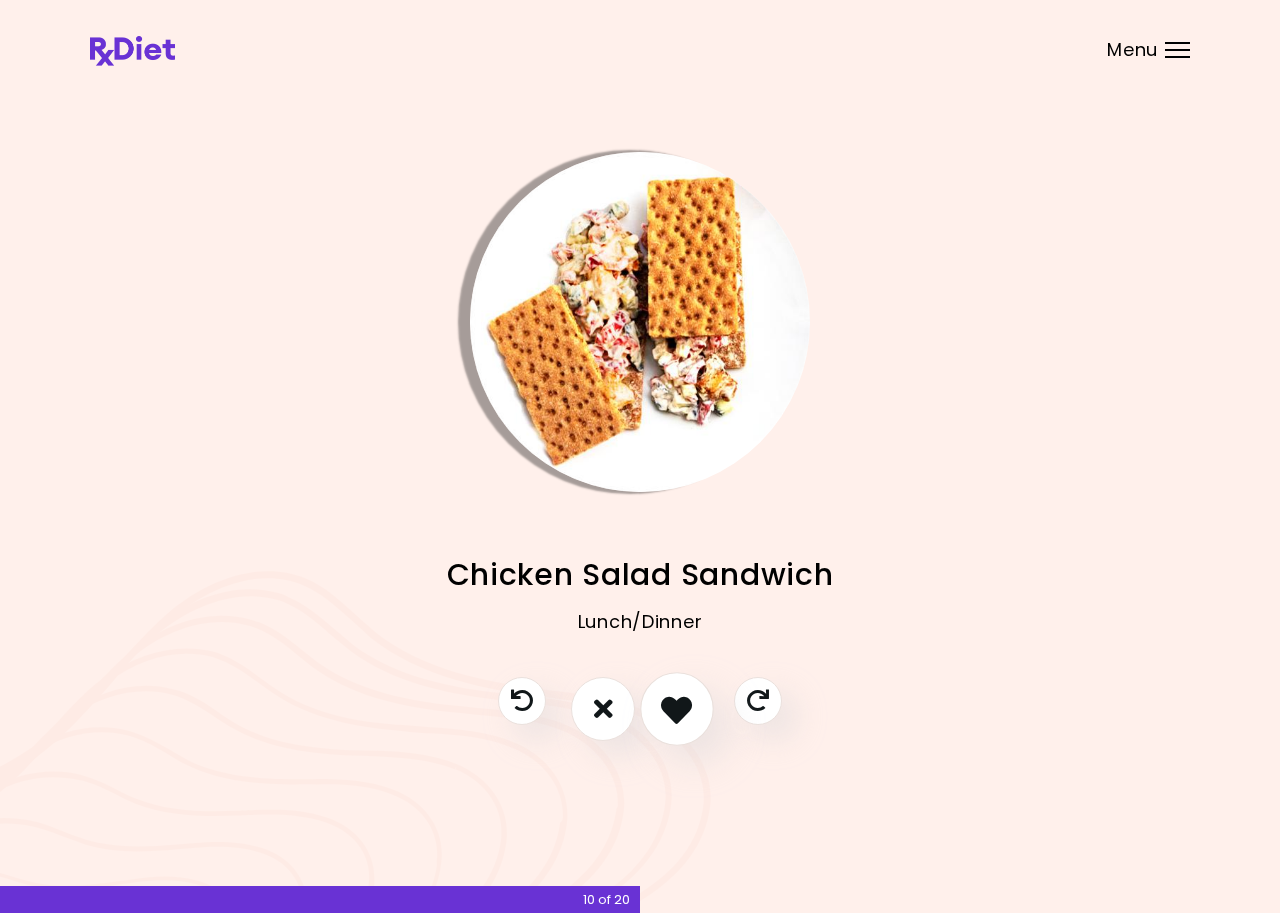 click at bounding box center (676, 708) 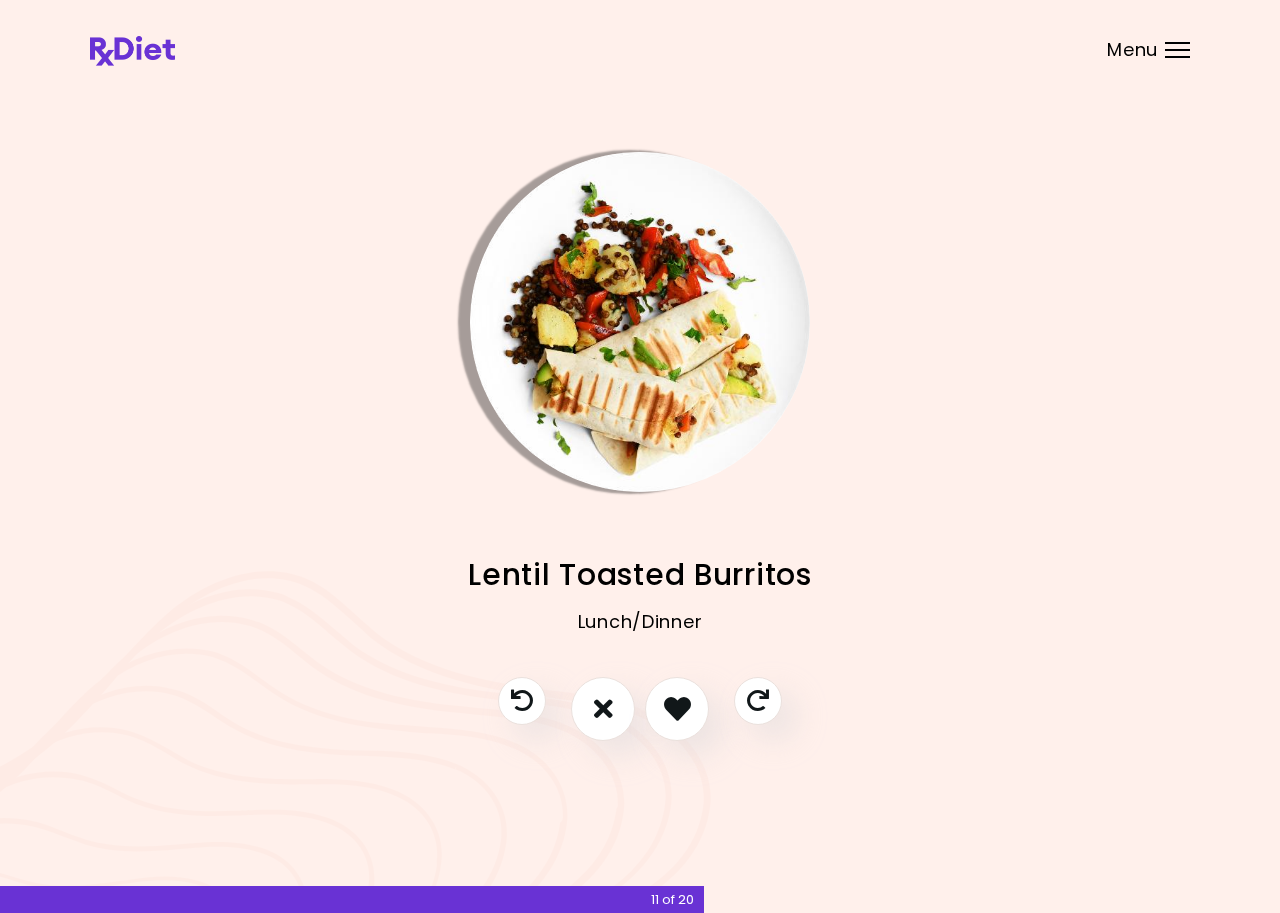 click at bounding box center (640, 322) 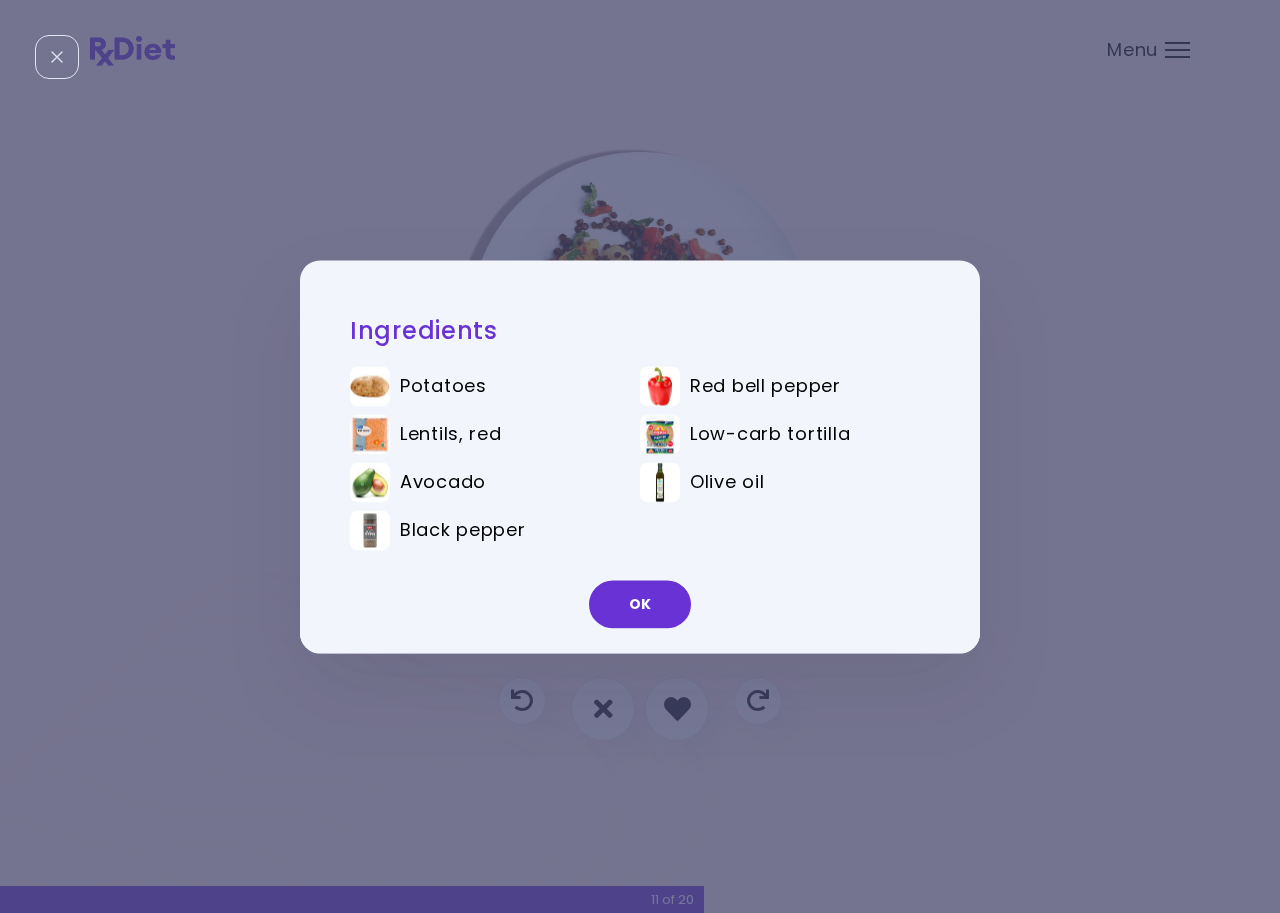 click on "OK" at bounding box center (640, 604) 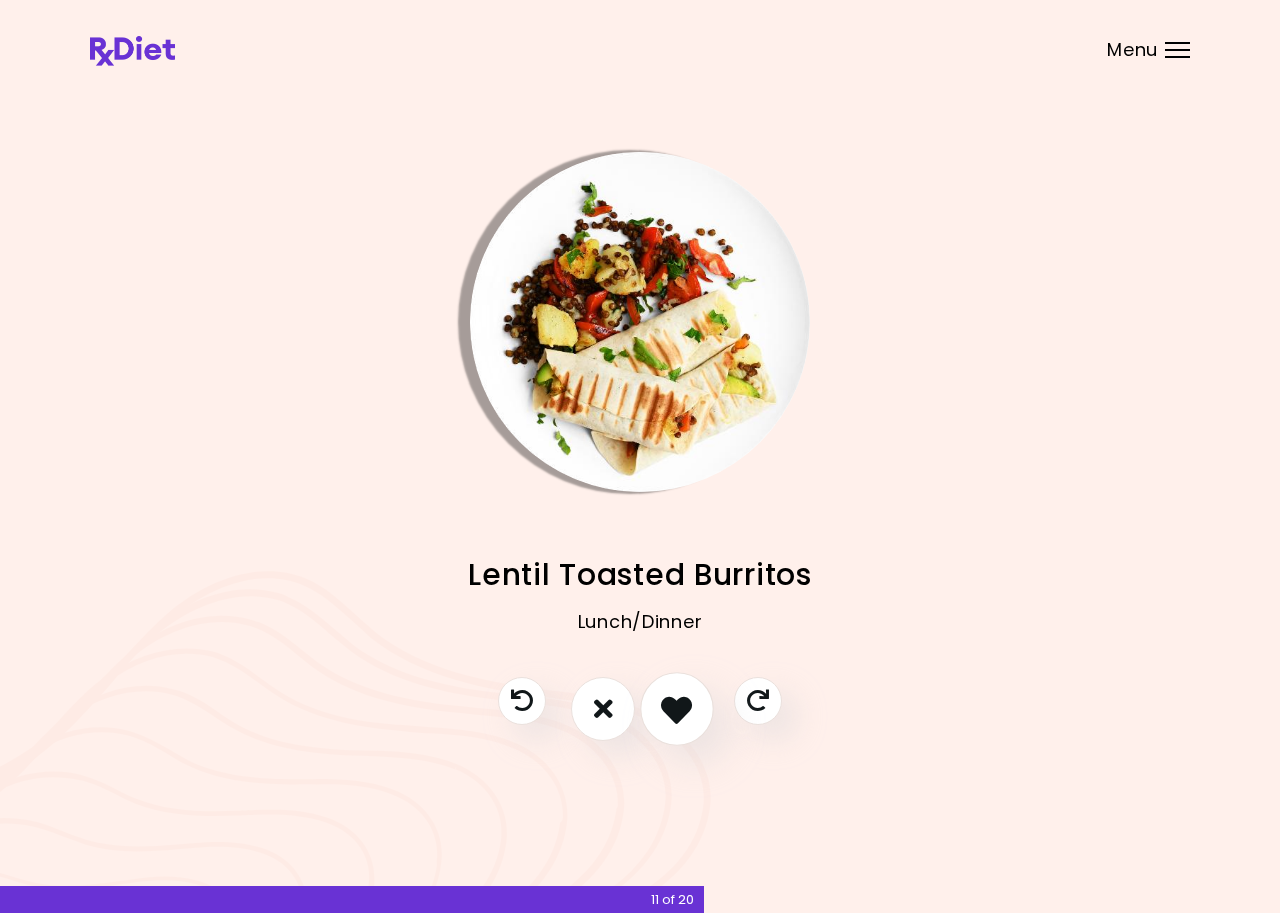 click at bounding box center (676, 708) 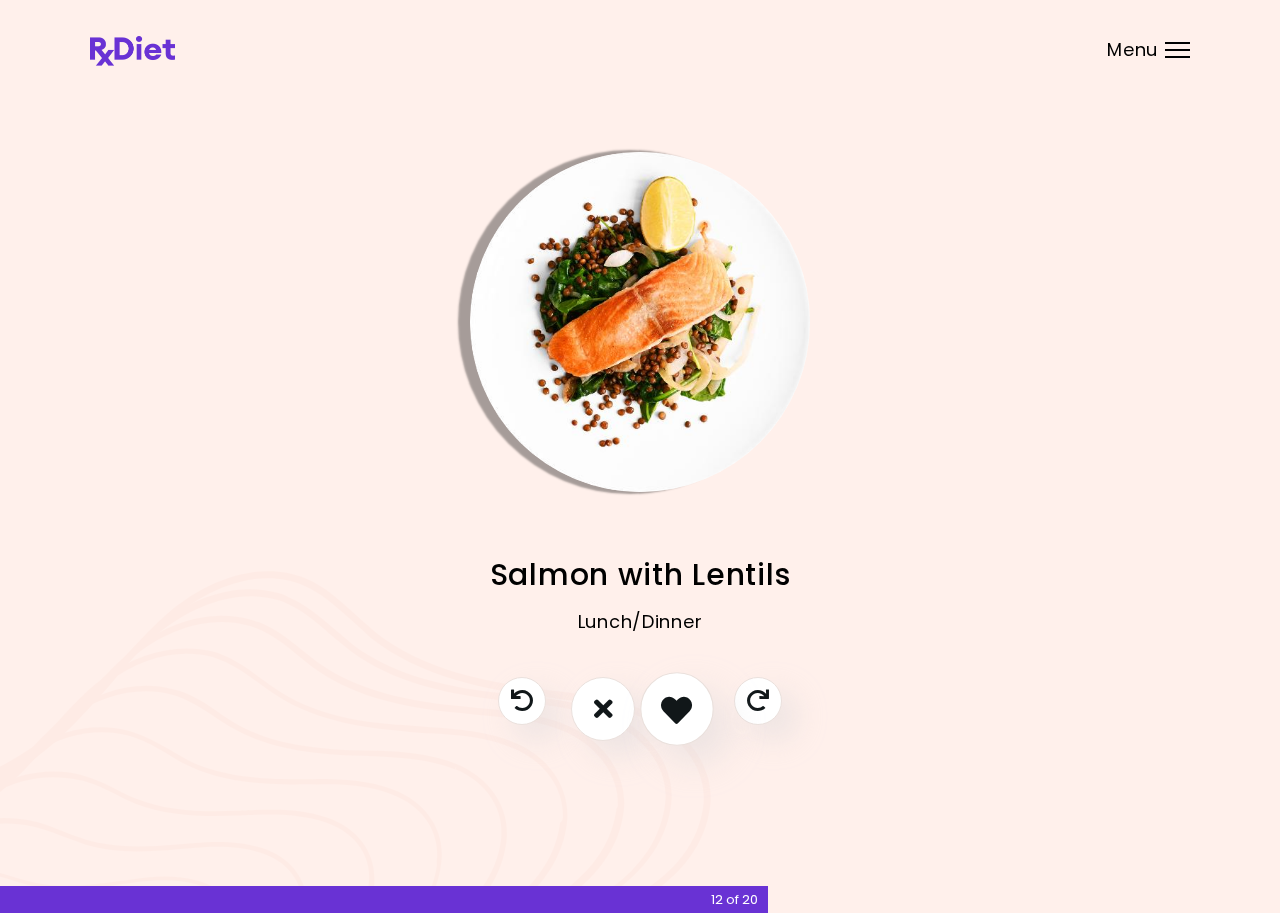 click at bounding box center (676, 708) 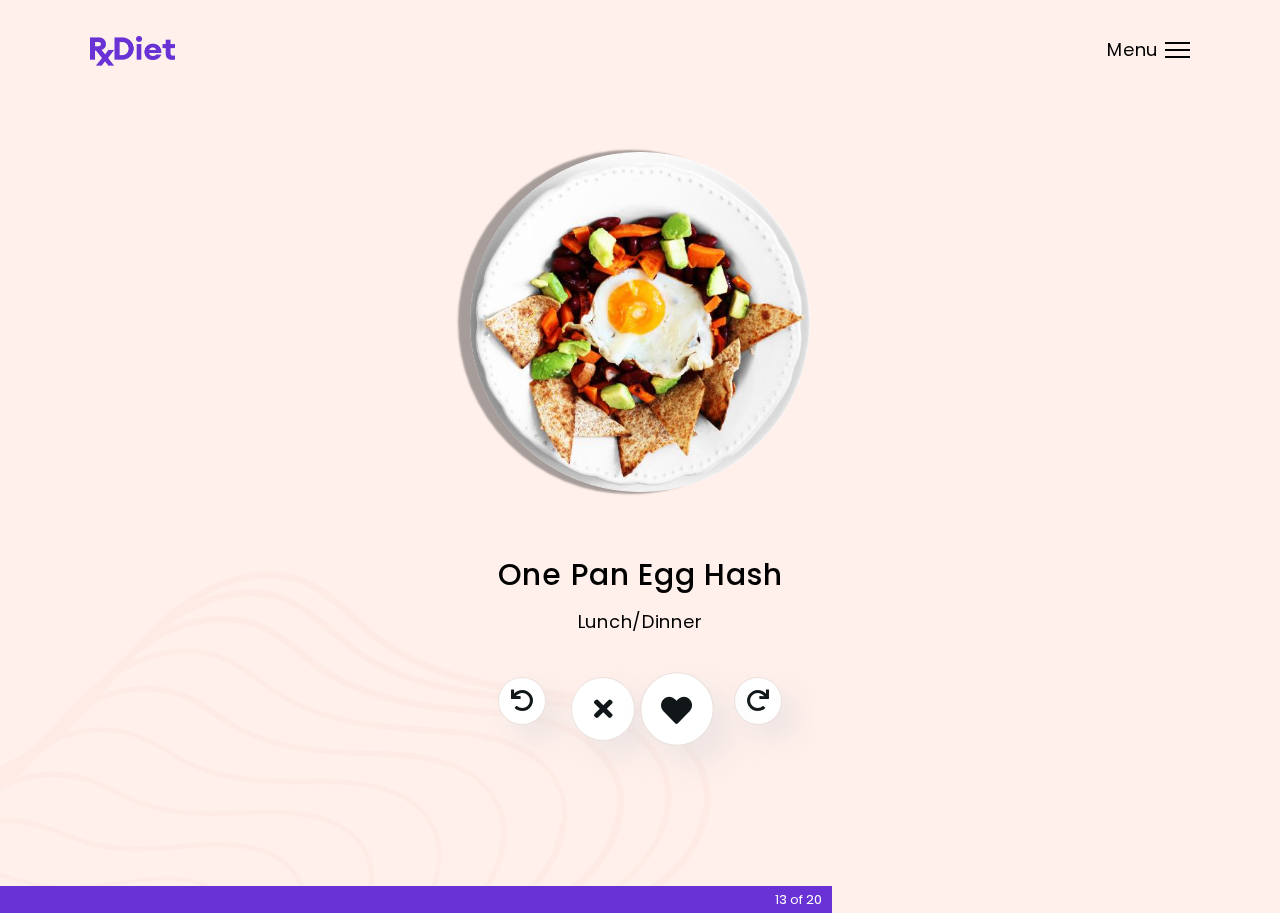click at bounding box center [676, 708] 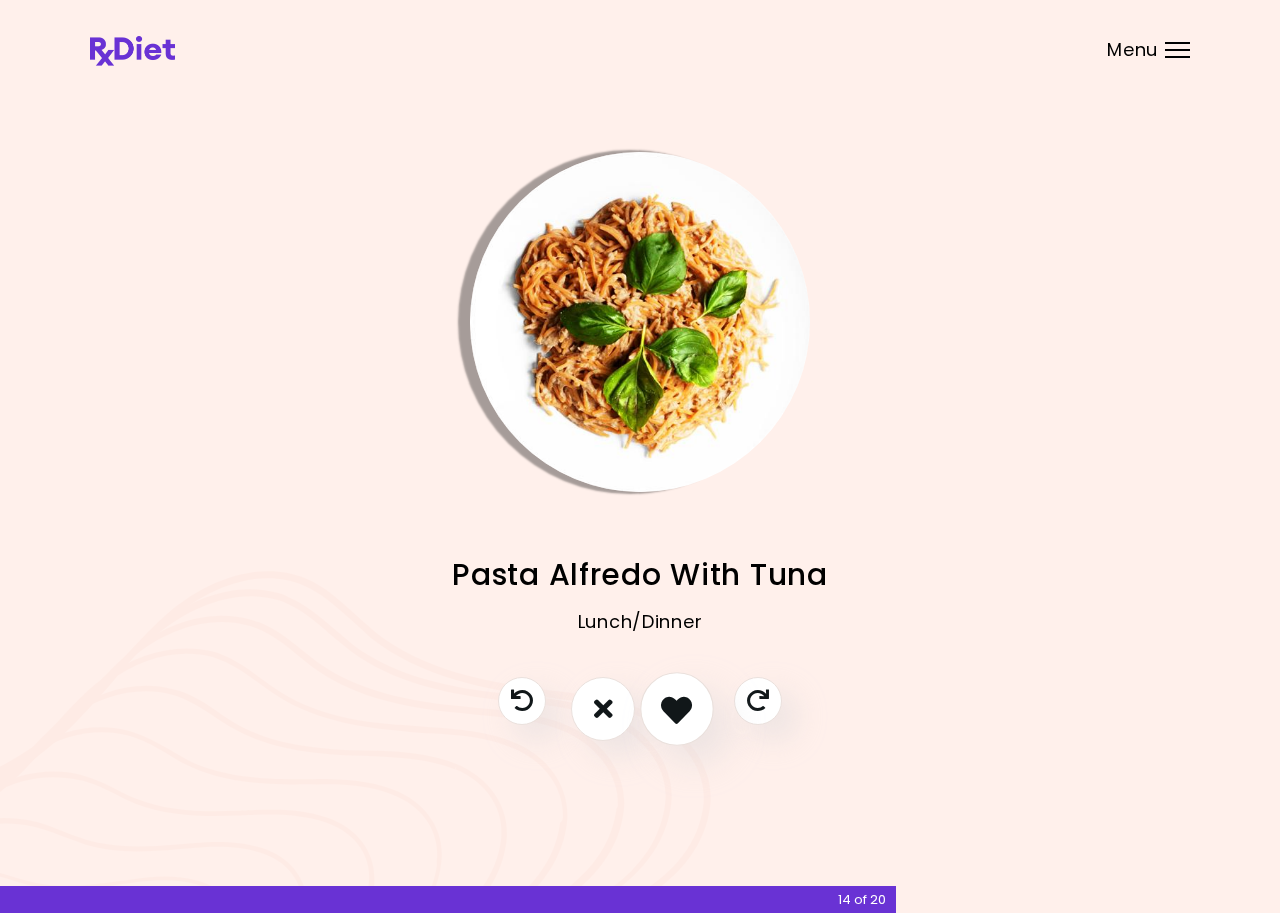 click at bounding box center [676, 708] 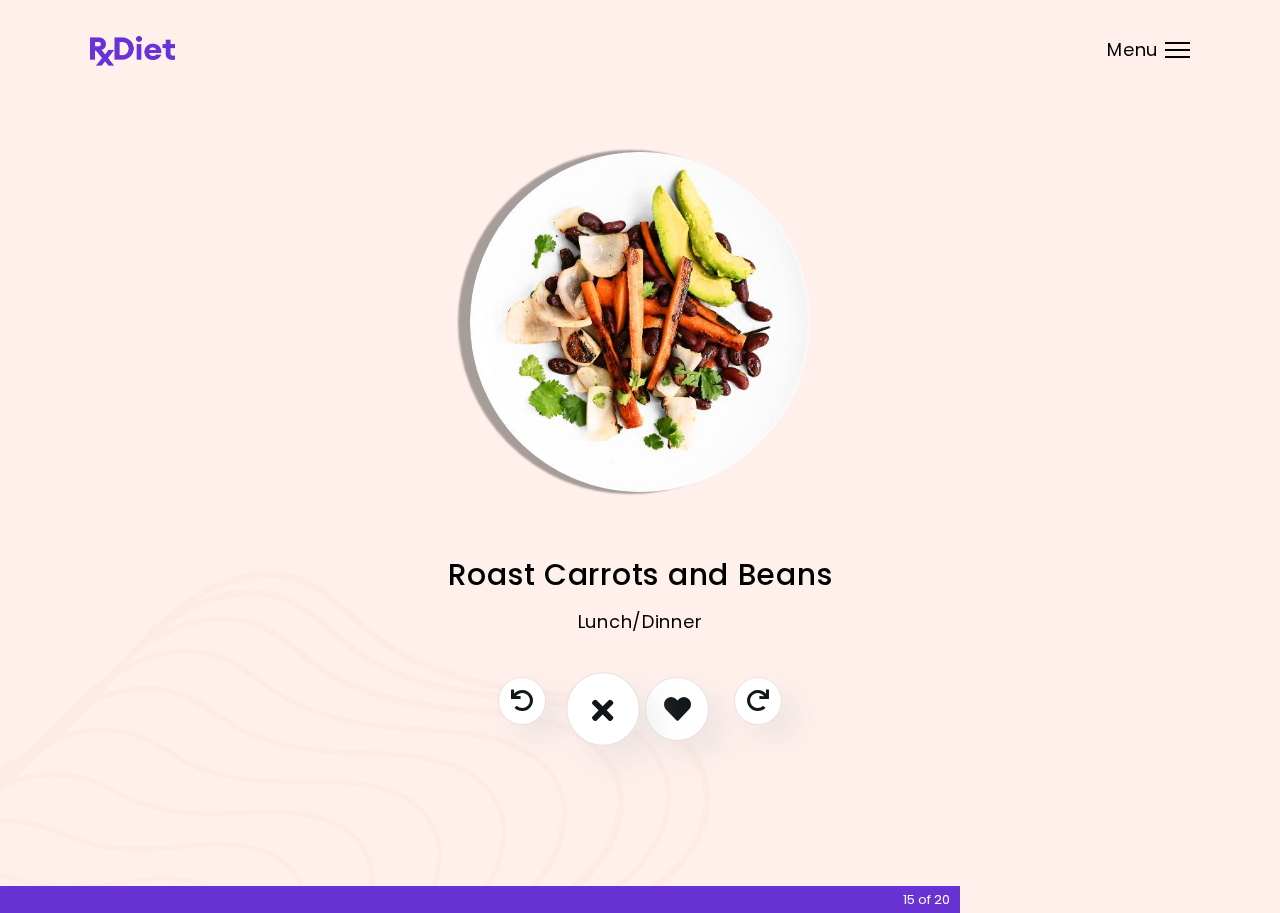 click at bounding box center (603, 708) 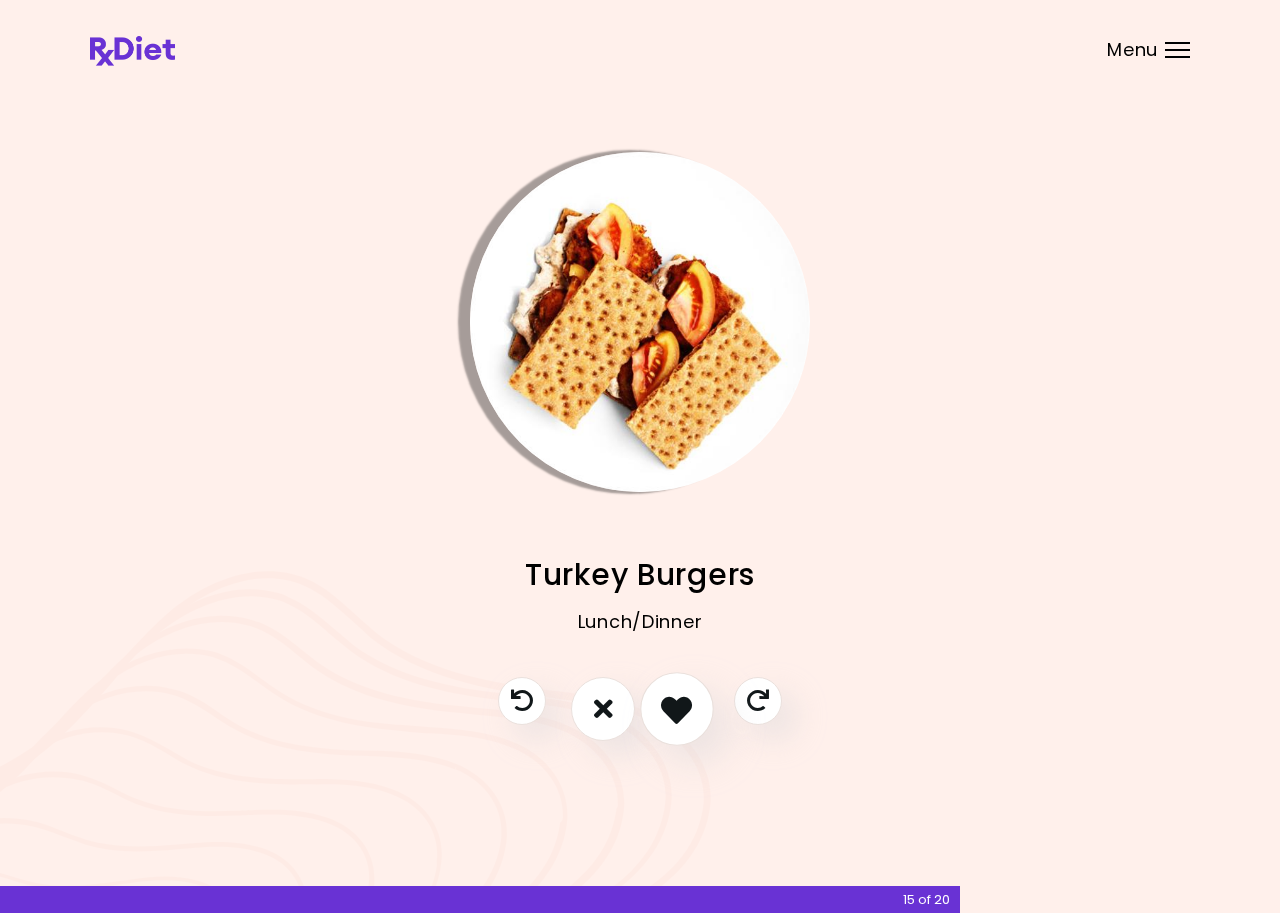 click at bounding box center [677, 709] 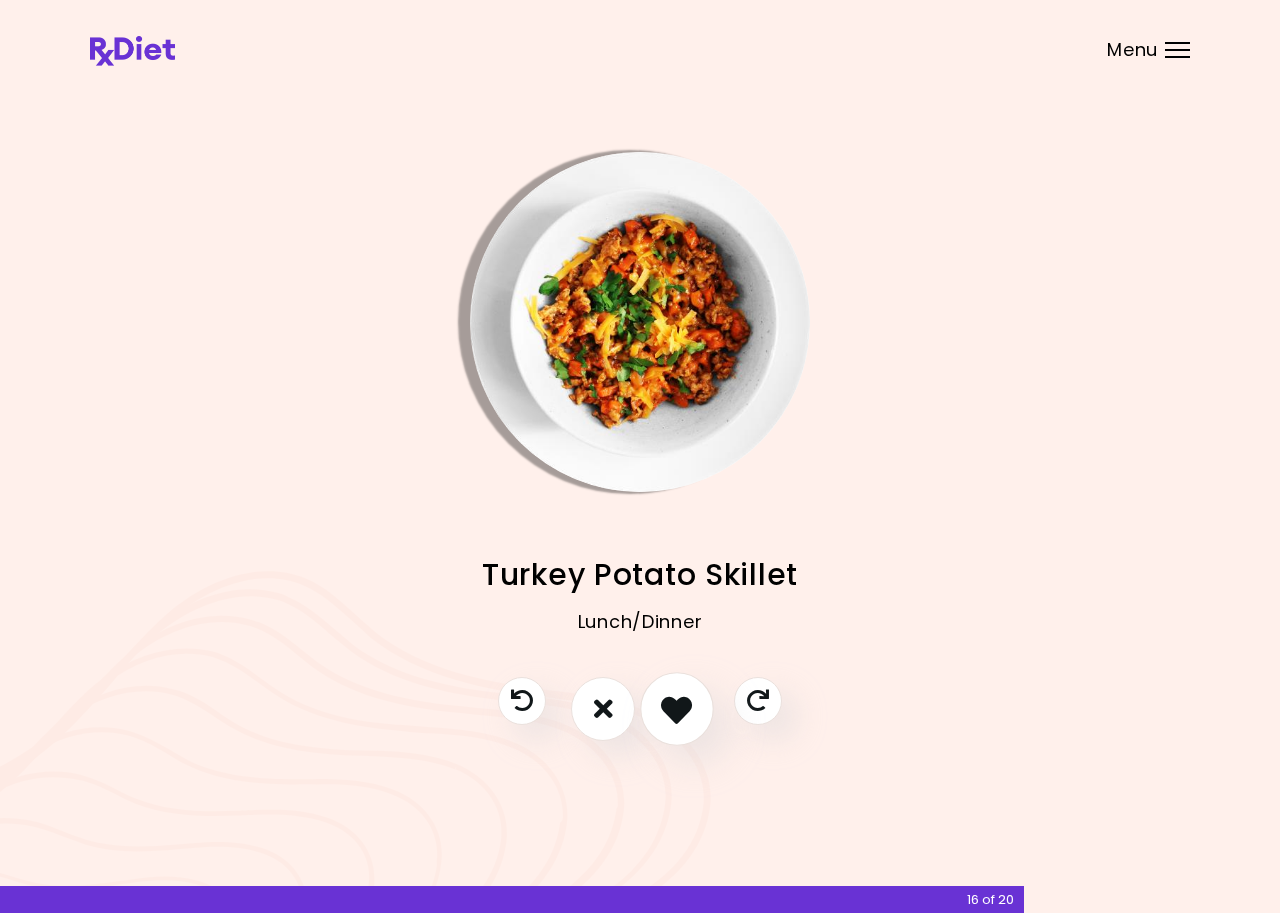 click at bounding box center (676, 708) 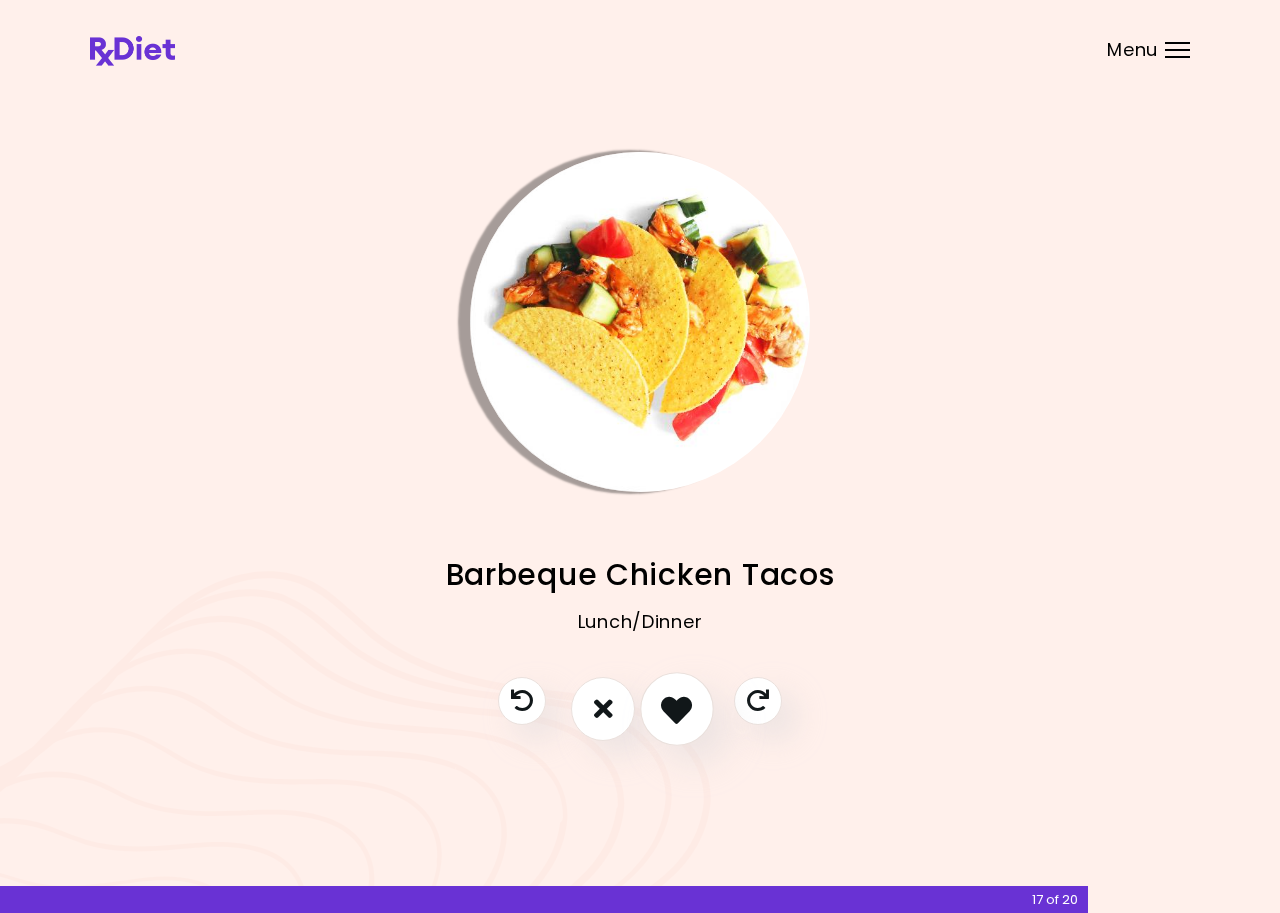 drag, startPoint x: 679, startPoint y: 708, endPoint x: 670, endPoint y: 692, distance: 18.35756 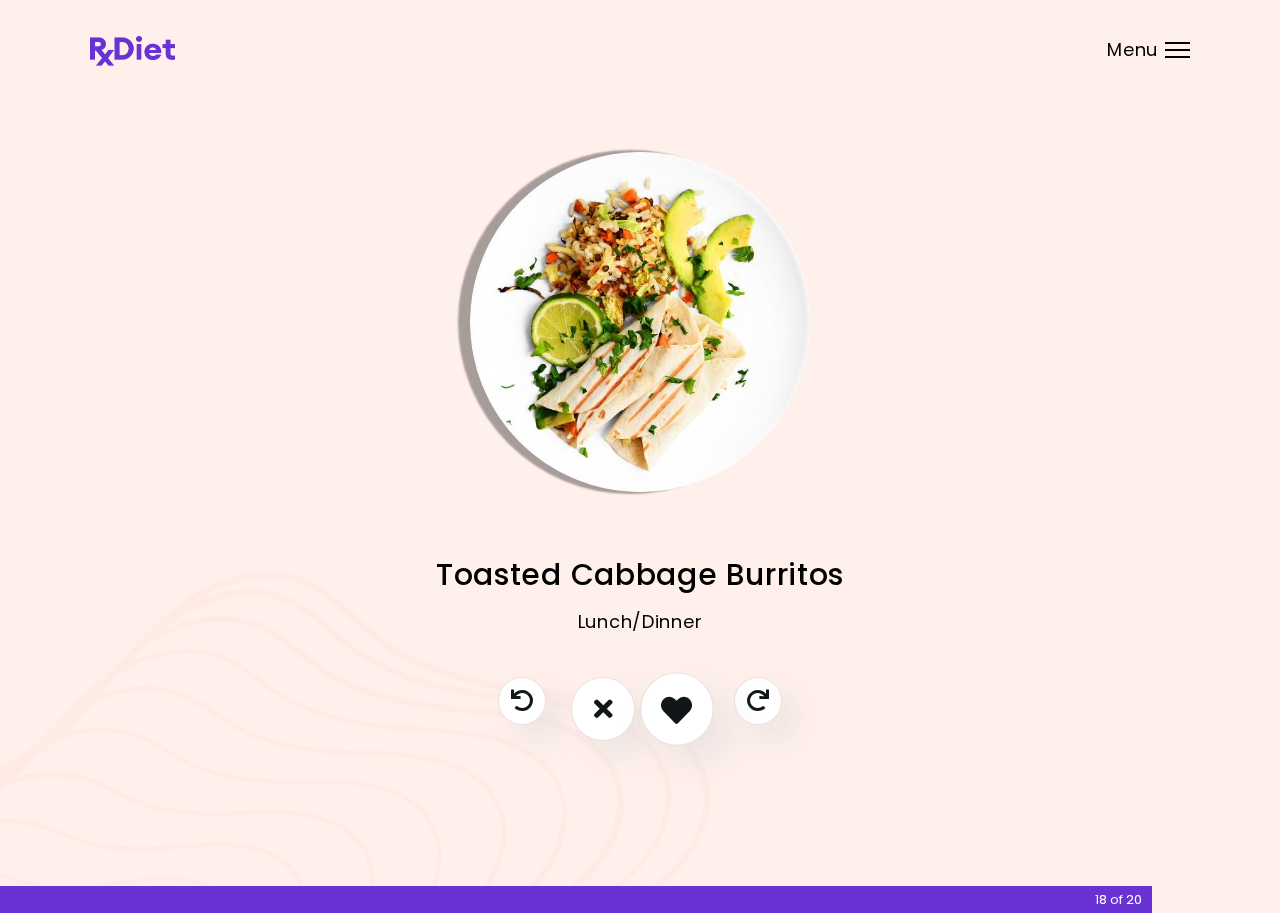 click at bounding box center (676, 708) 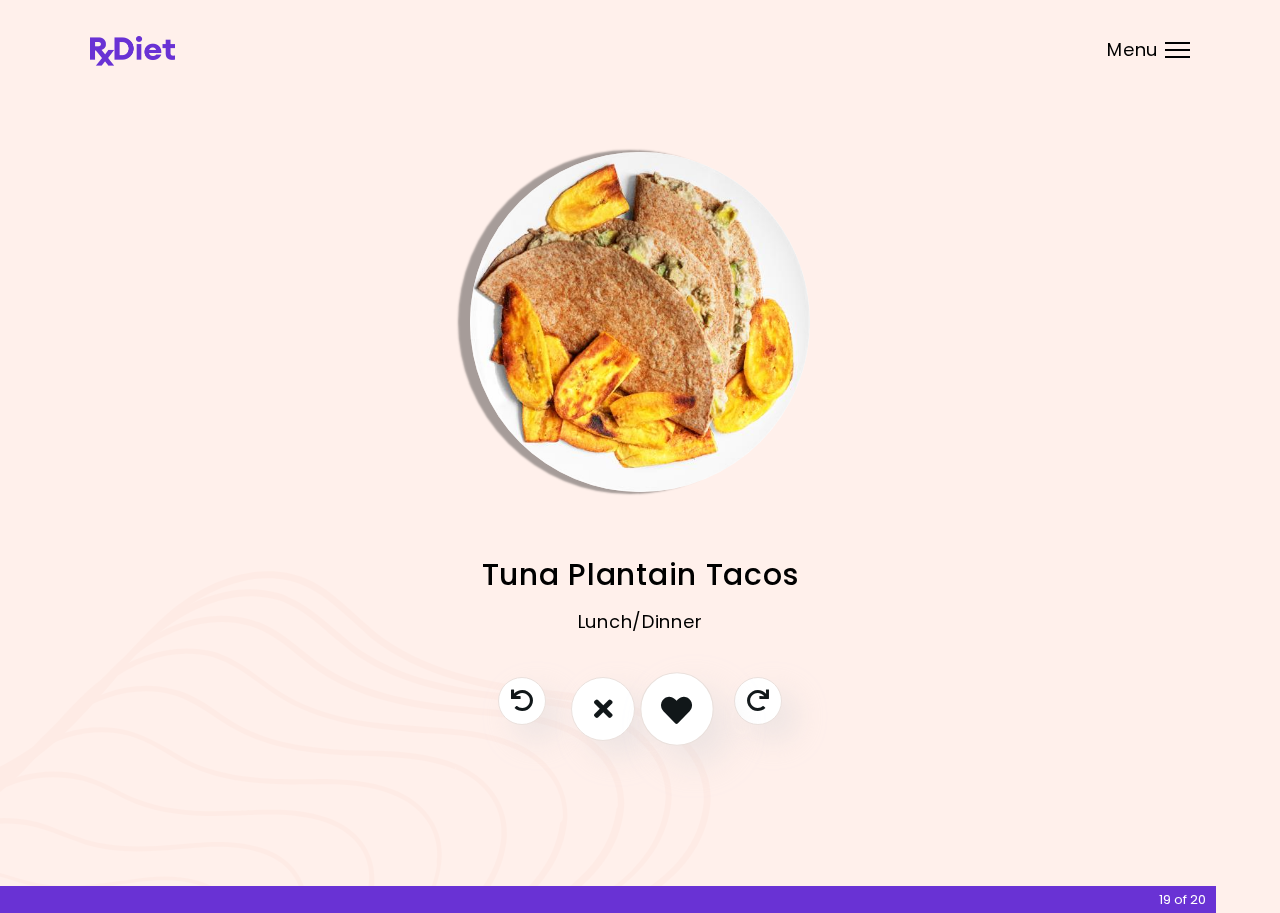 click at bounding box center [676, 708] 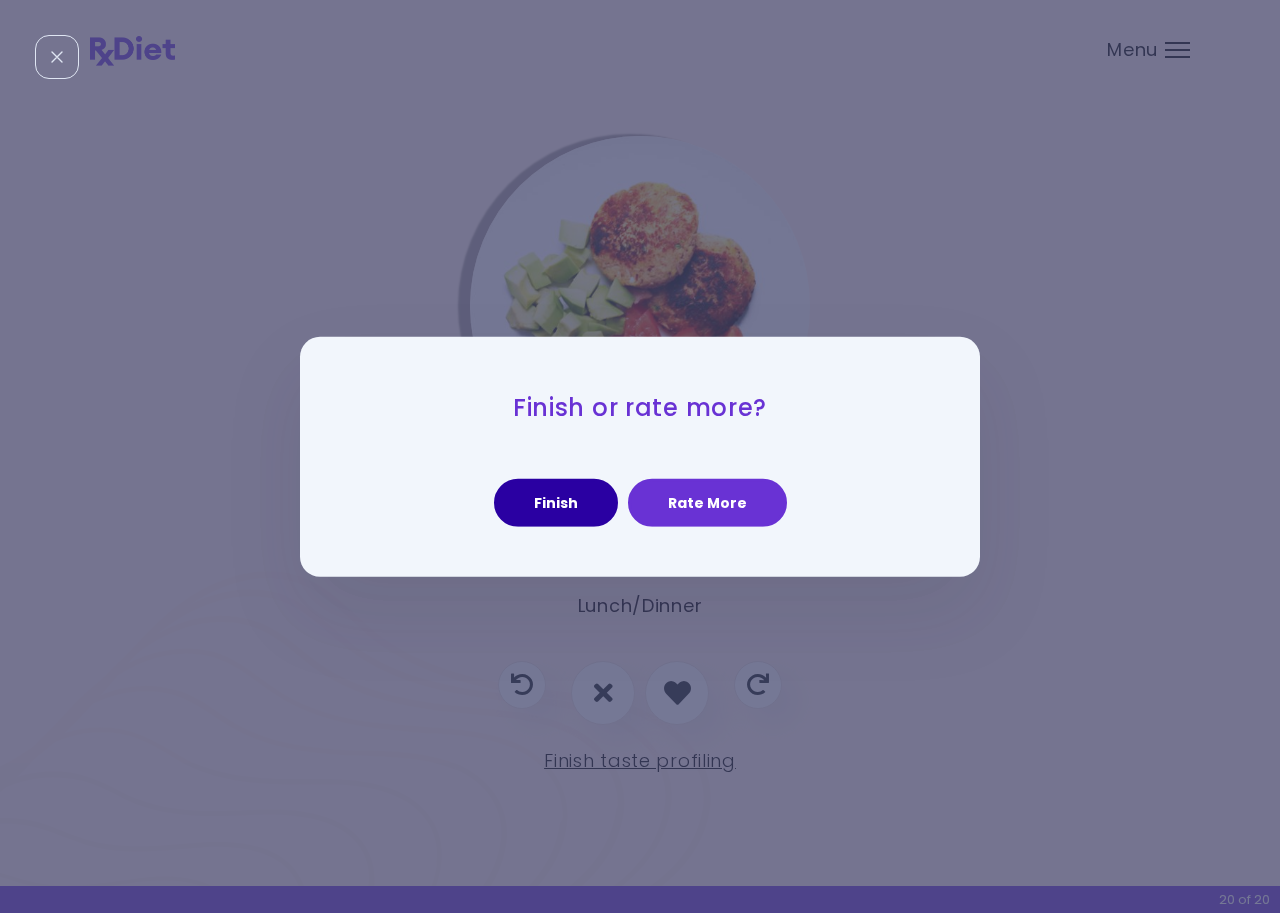 click on "Finish" at bounding box center (556, 503) 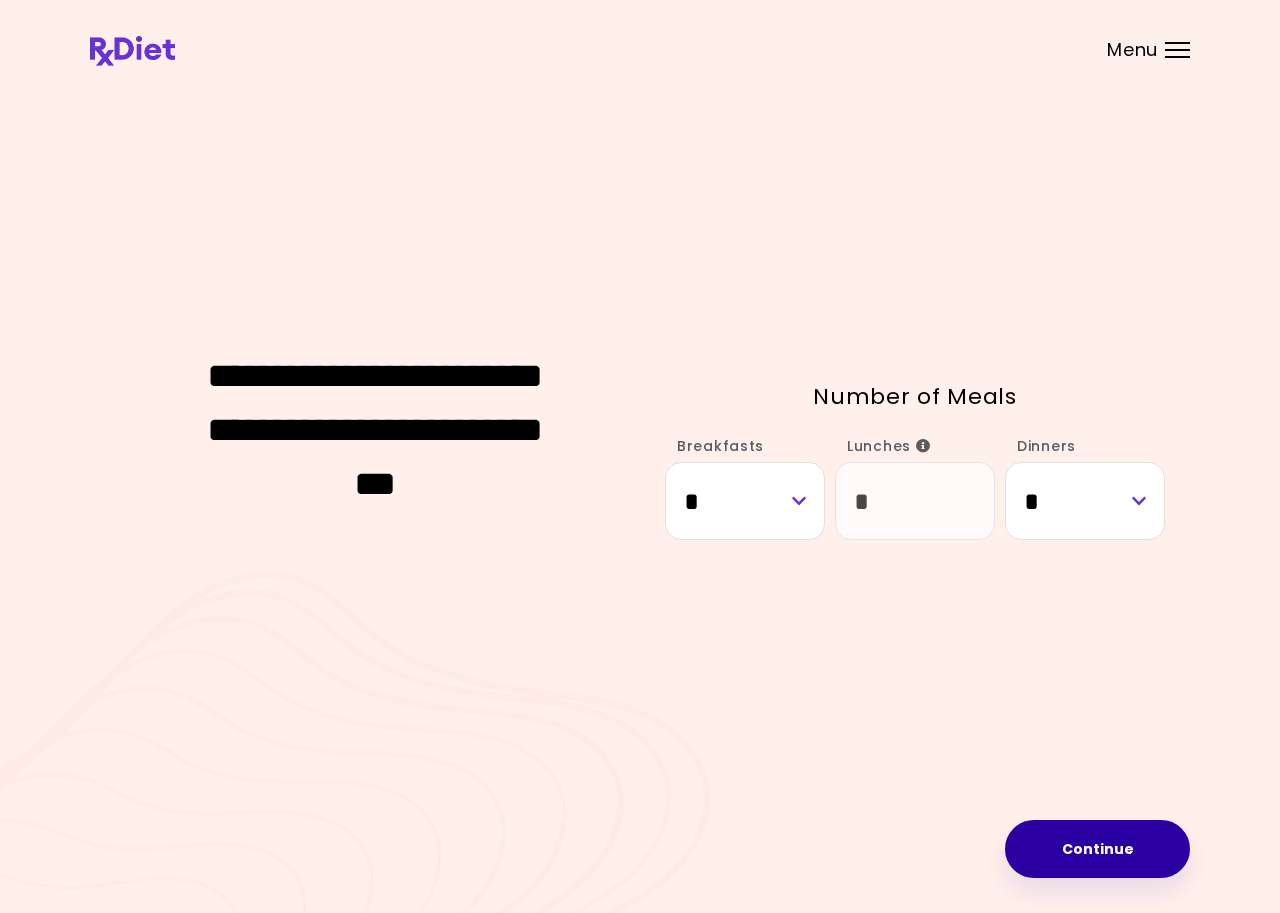 click on "Continue" at bounding box center (1097, 849) 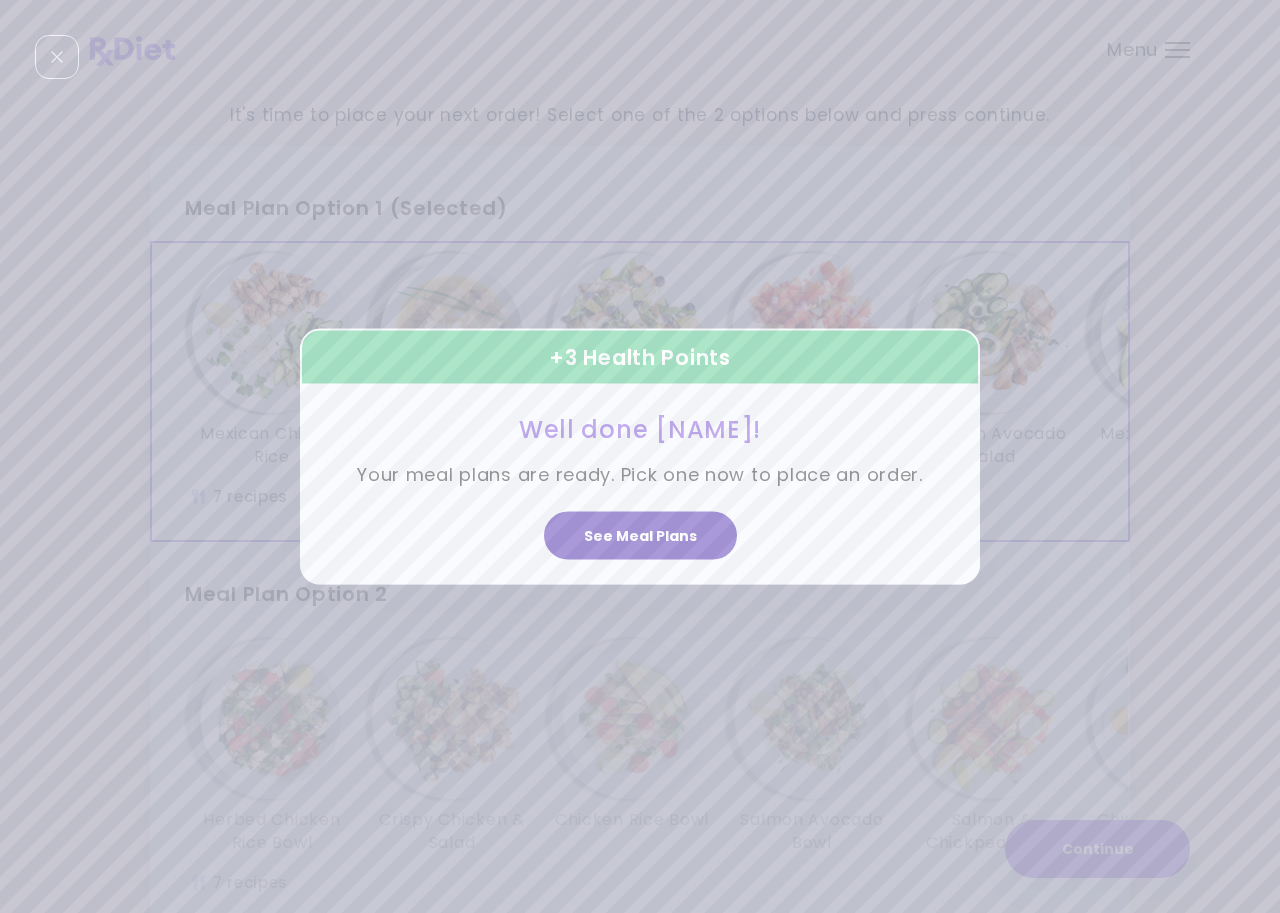 click on "See Meal Plans" at bounding box center [640, 536] 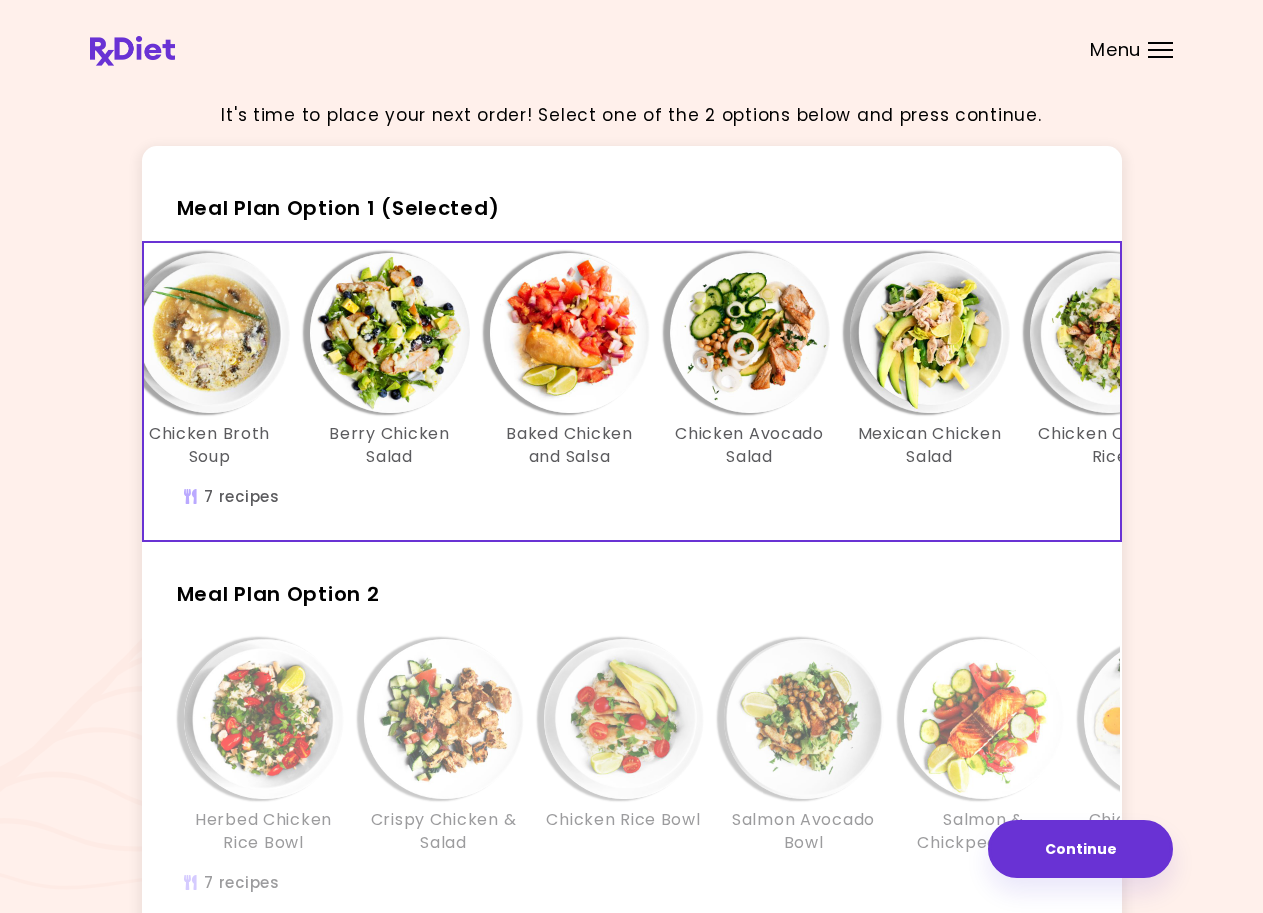scroll, scrollTop: 0, scrollLeft: 240, axis: horizontal 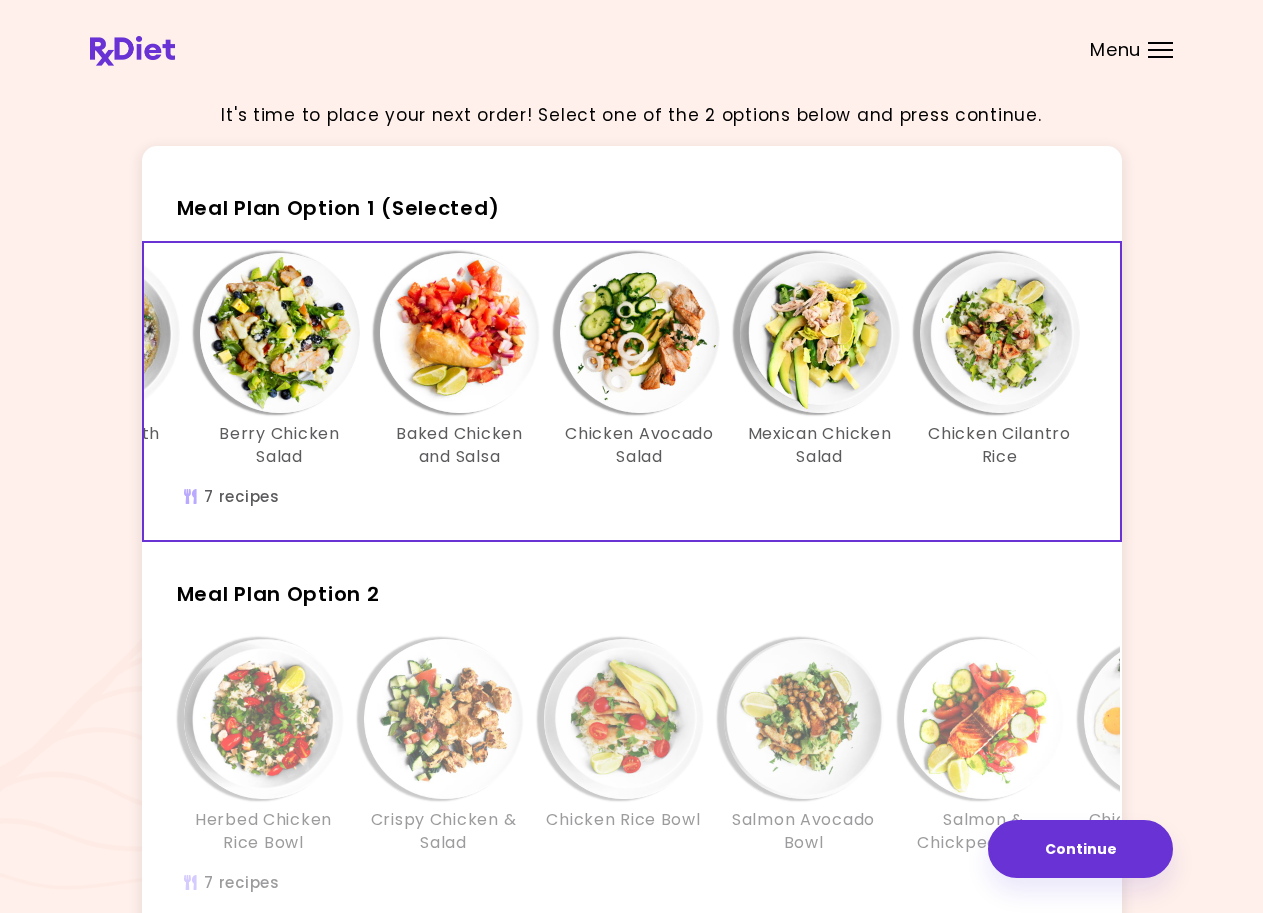click at bounding box center (280, 333) 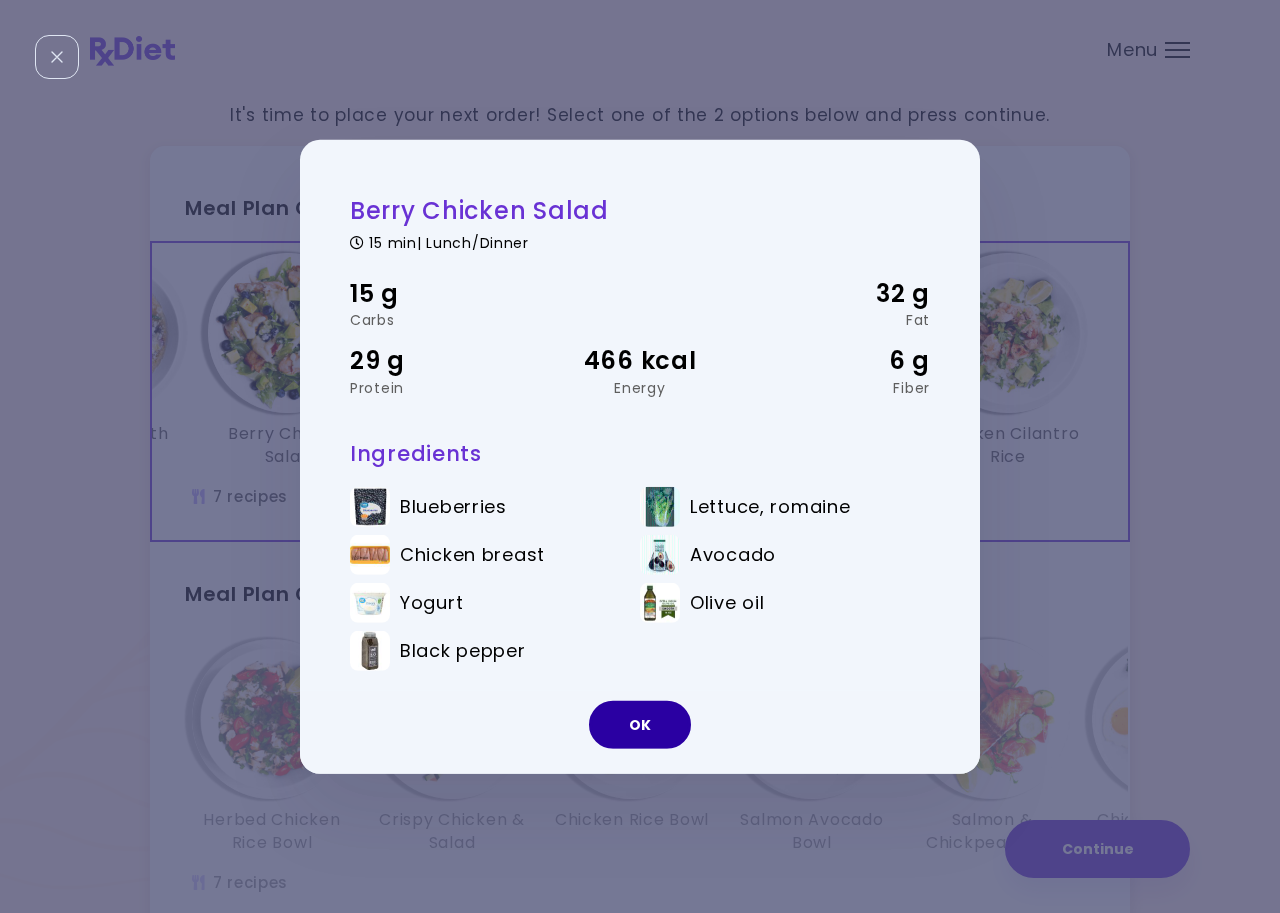 click on "OK" at bounding box center [640, 725] 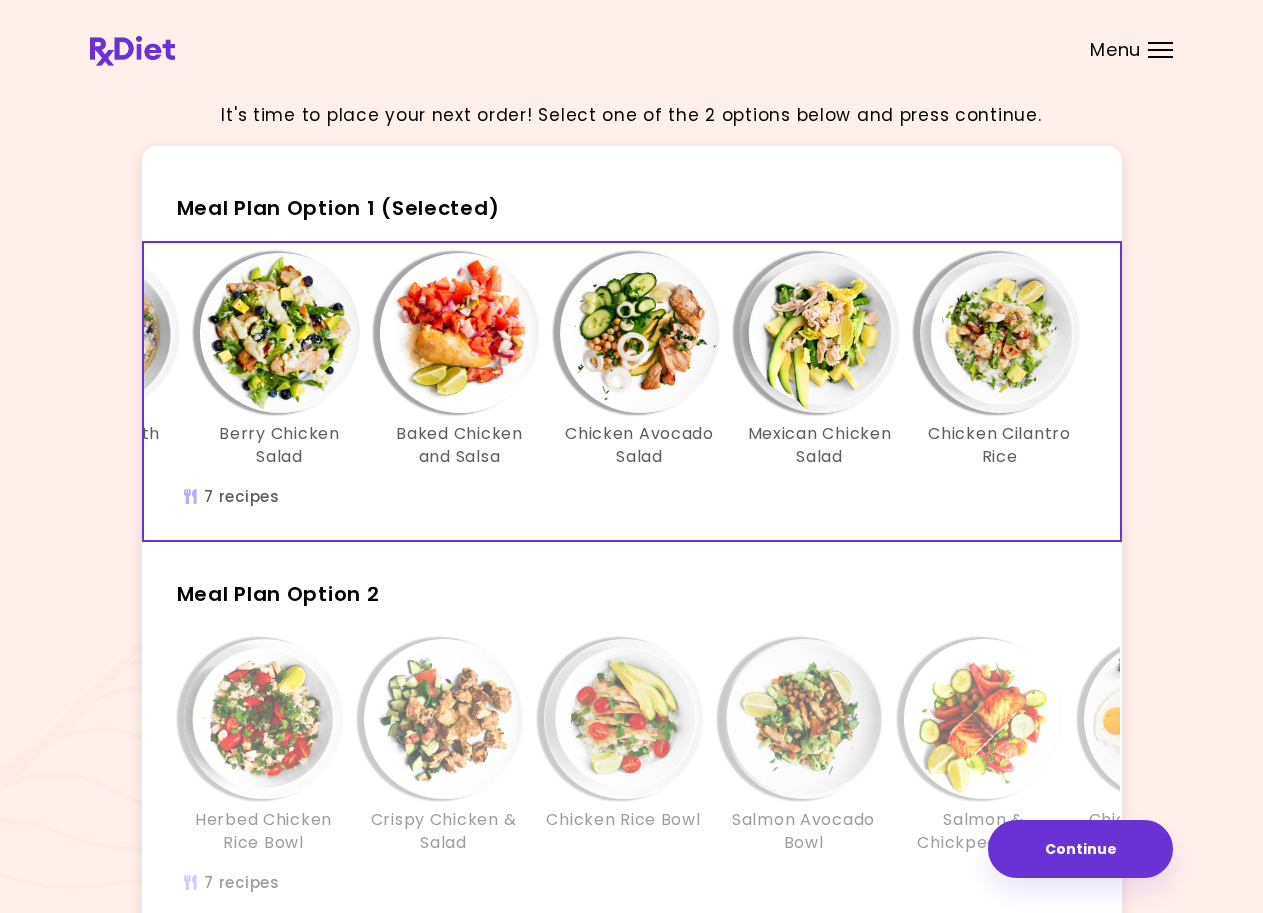 scroll, scrollTop: 100, scrollLeft: 0, axis: vertical 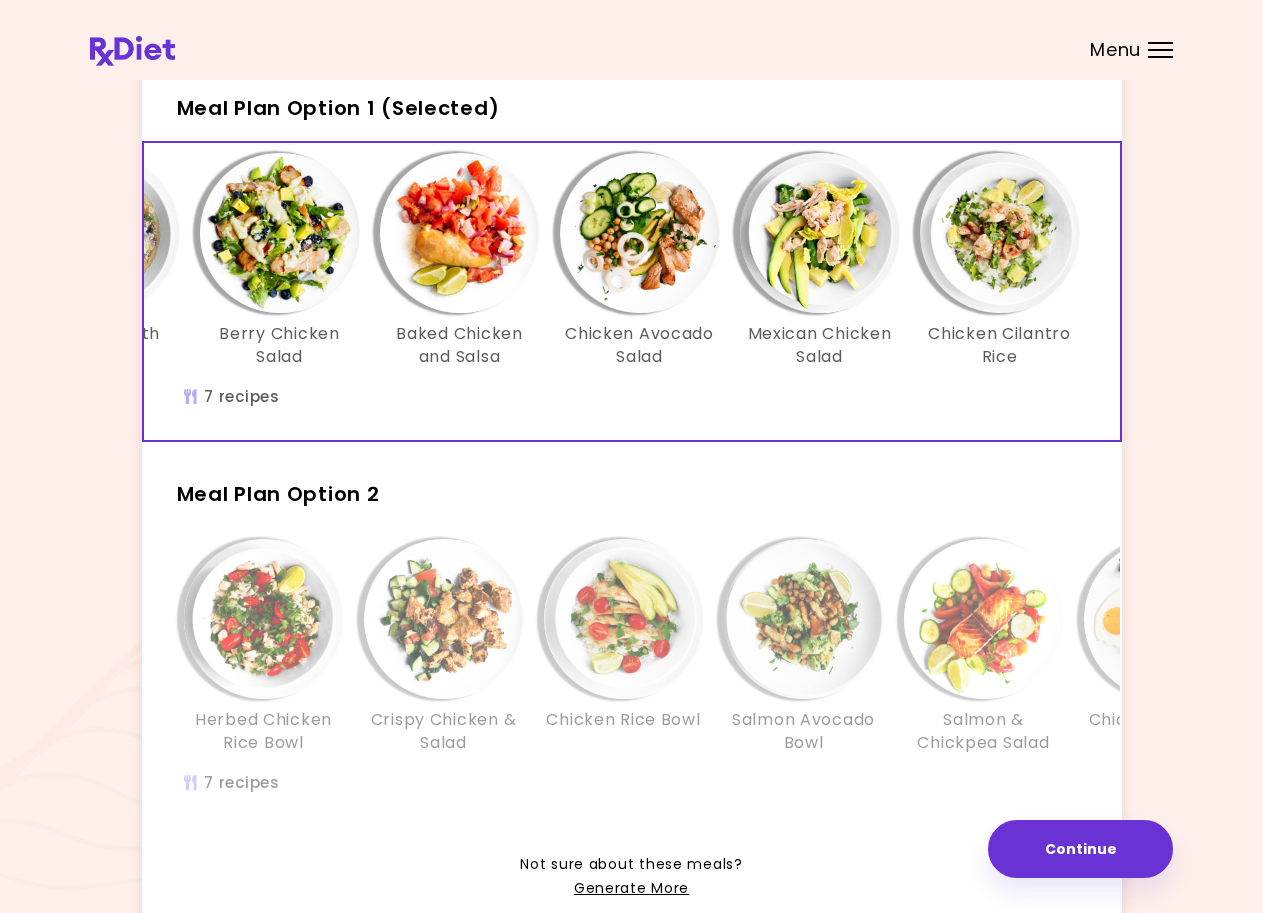 click at bounding box center (804, 619) 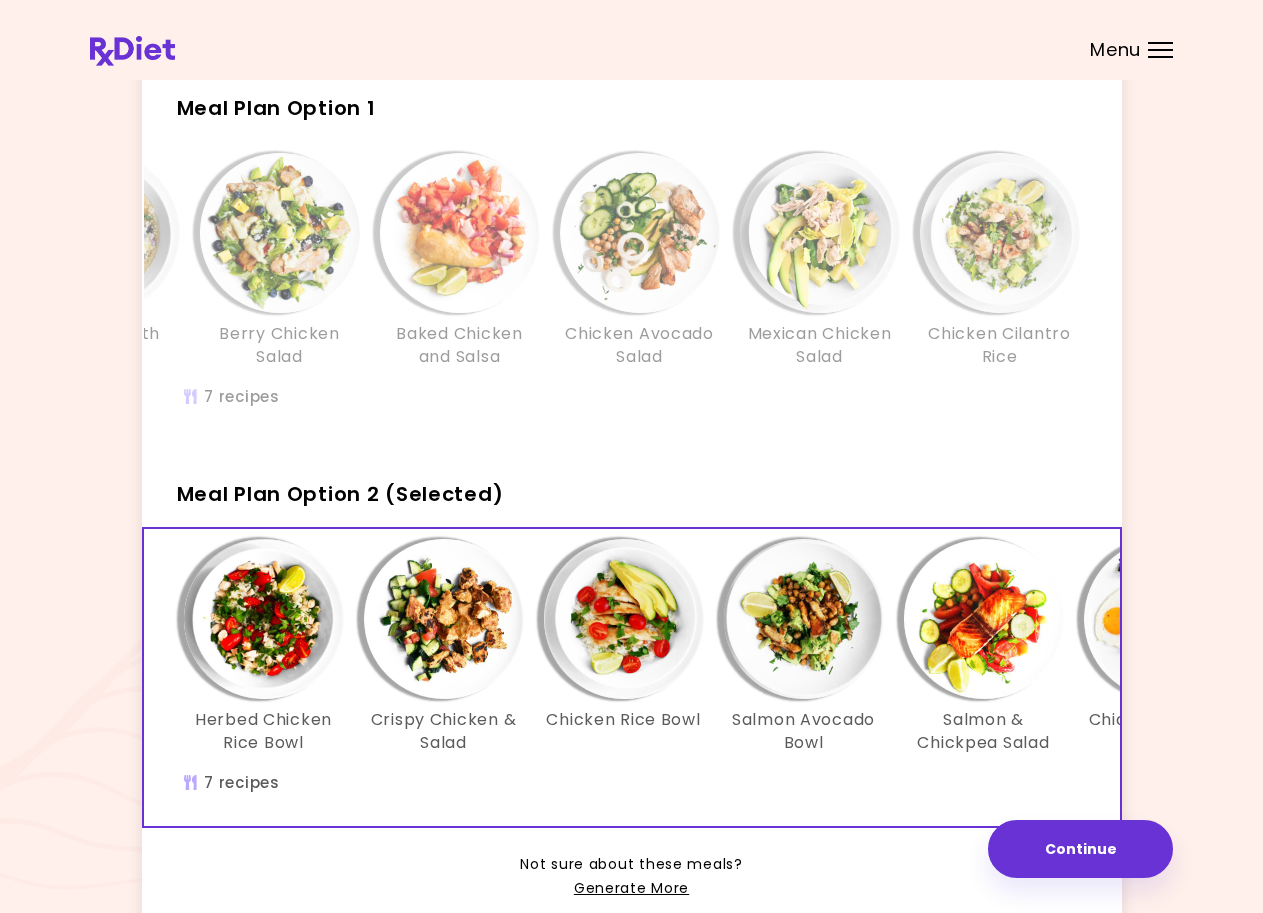 click at bounding box center (804, 619) 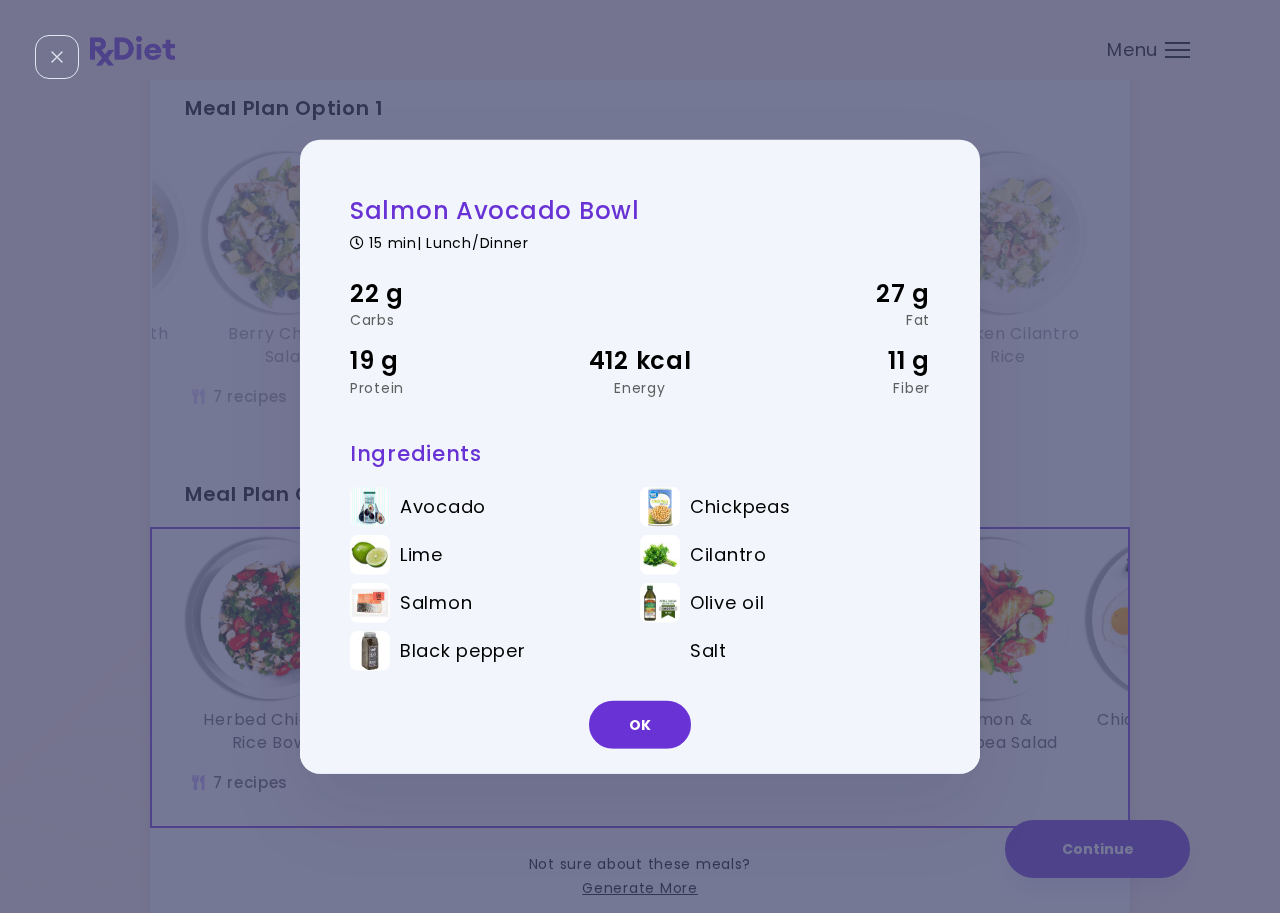 click on "OK" at bounding box center (640, 725) 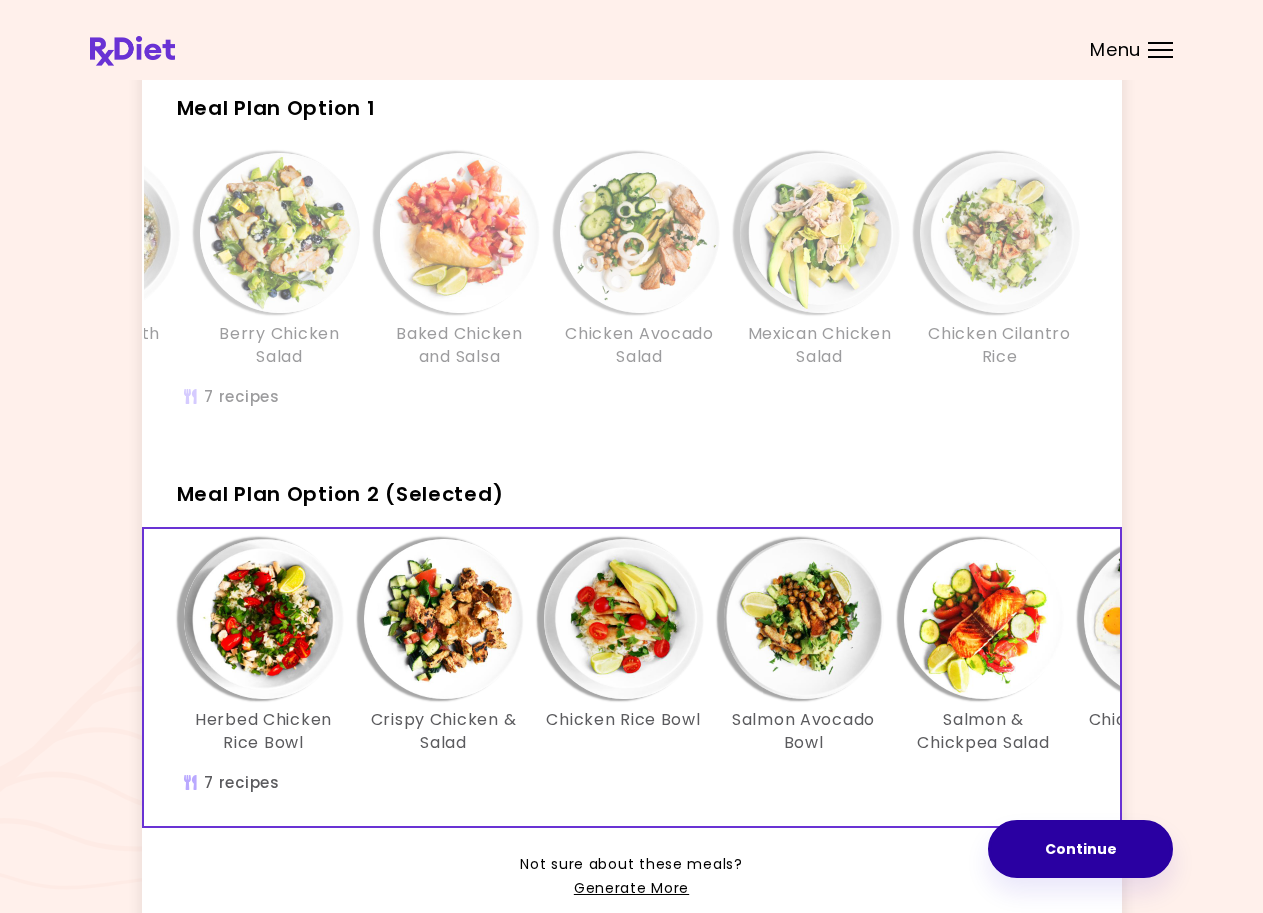 click on "Continue" at bounding box center [1080, 849] 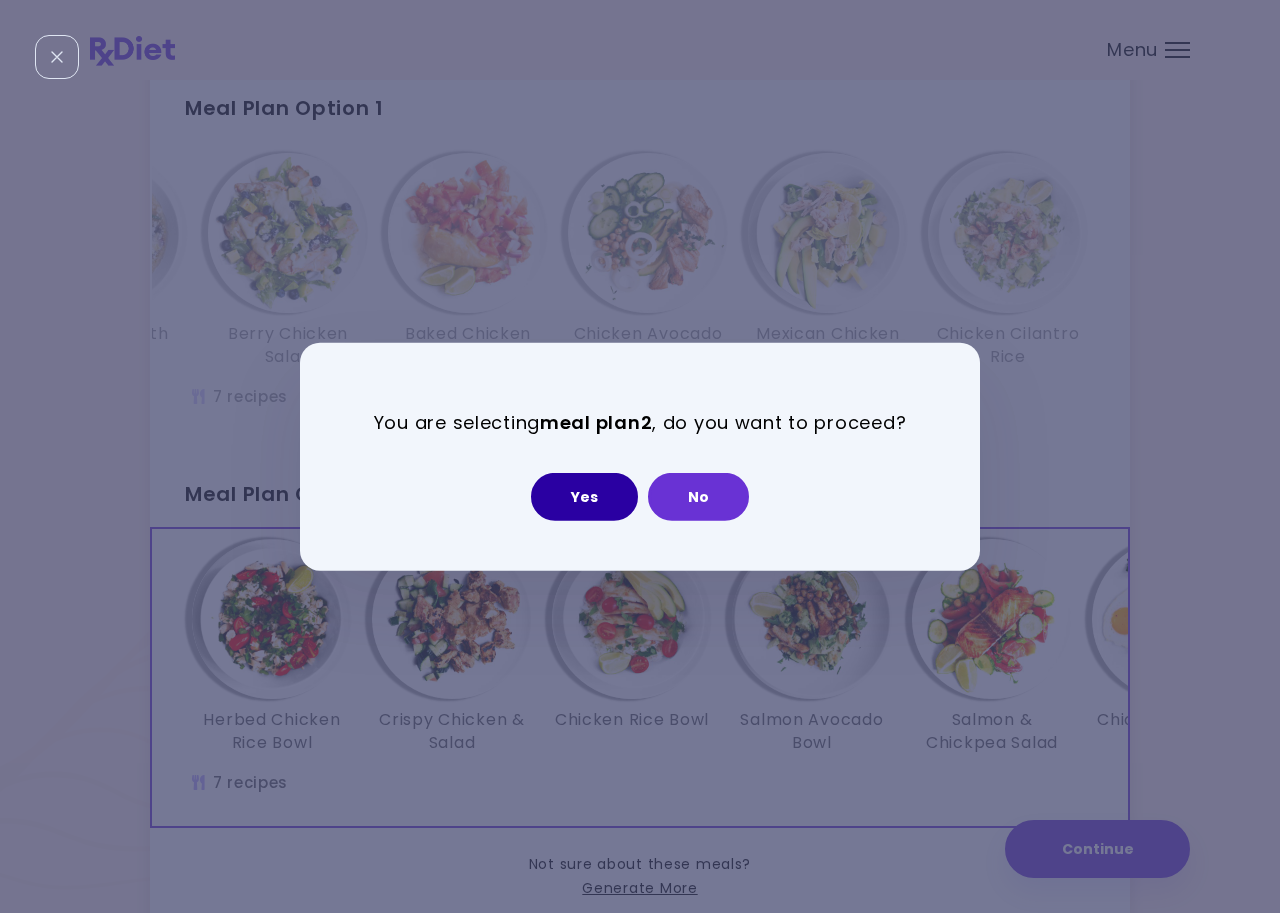 click on "Yes" at bounding box center (584, 497) 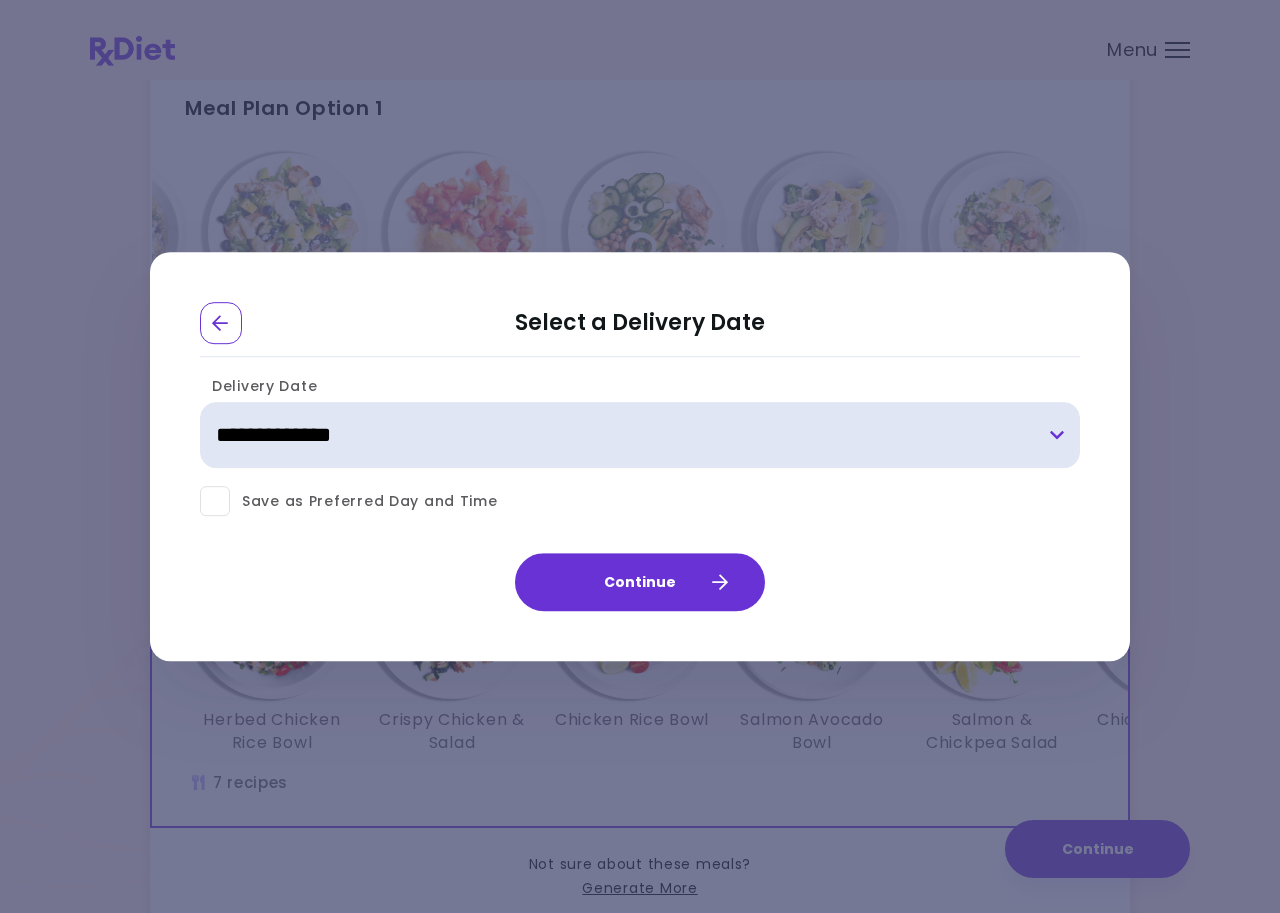 click on "**********" at bounding box center [640, 436] 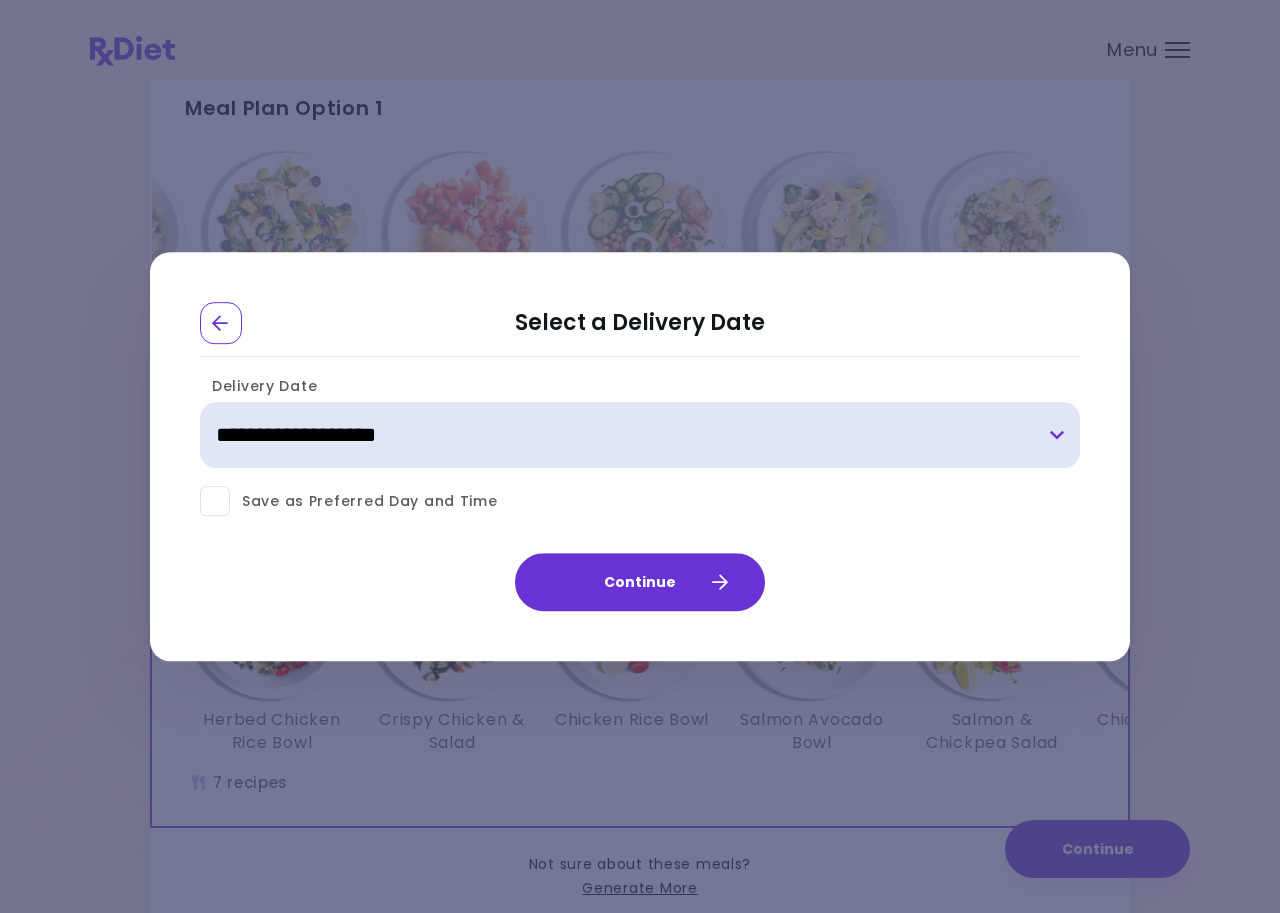 click on "**********" at bounding box center (640, 436) 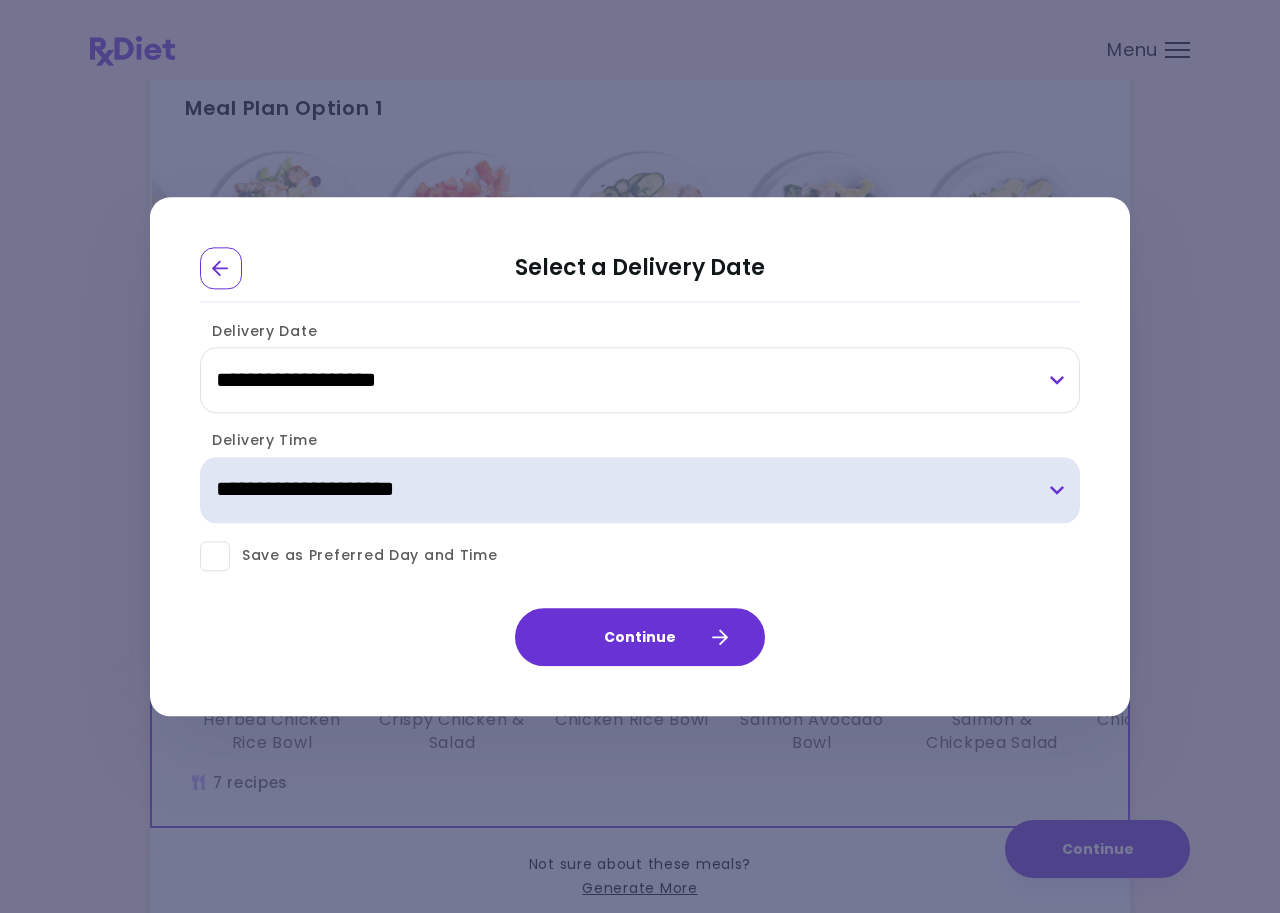 click on "**********" at bounding box center (640, 490) 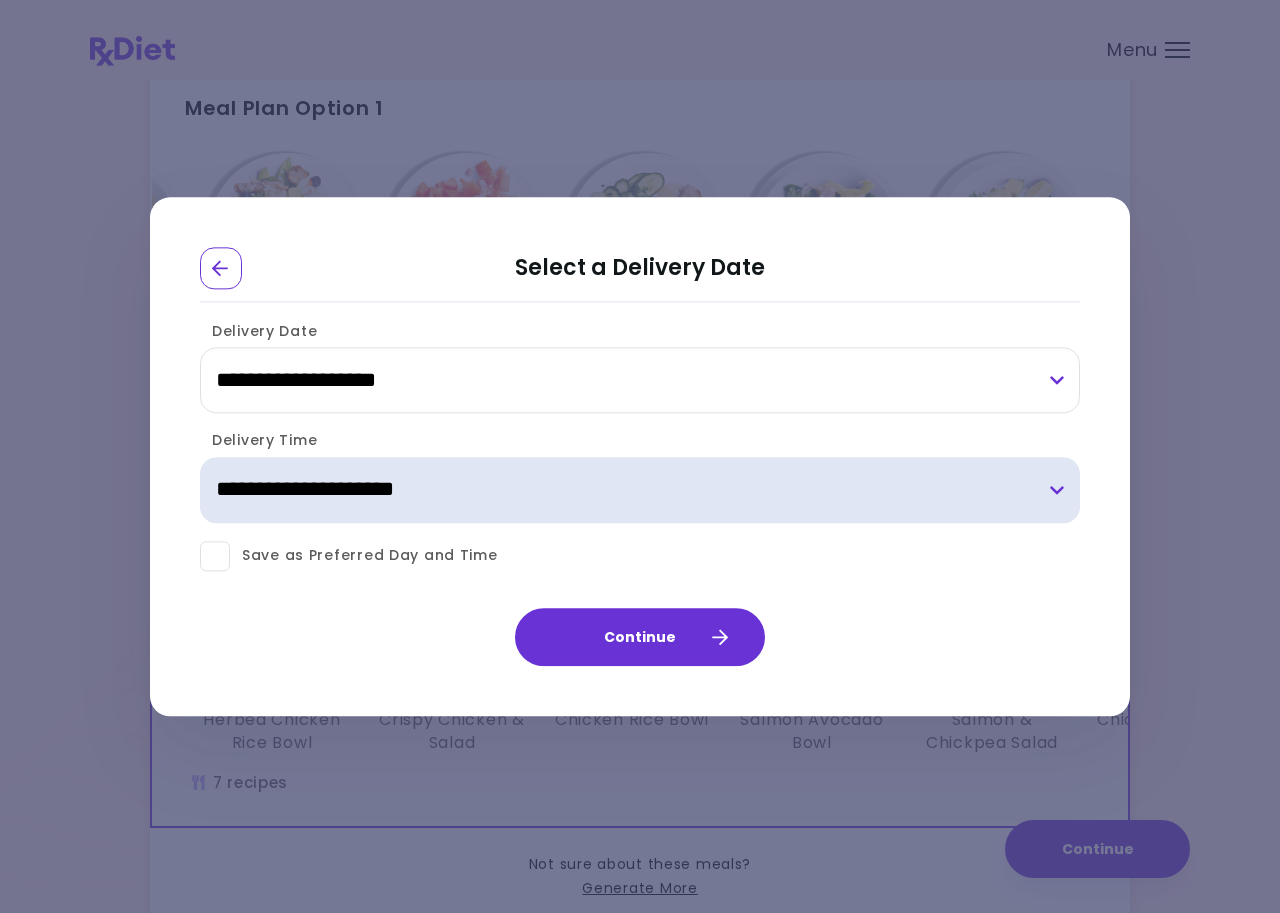 click on "**********" at bounding box center (640, 490) 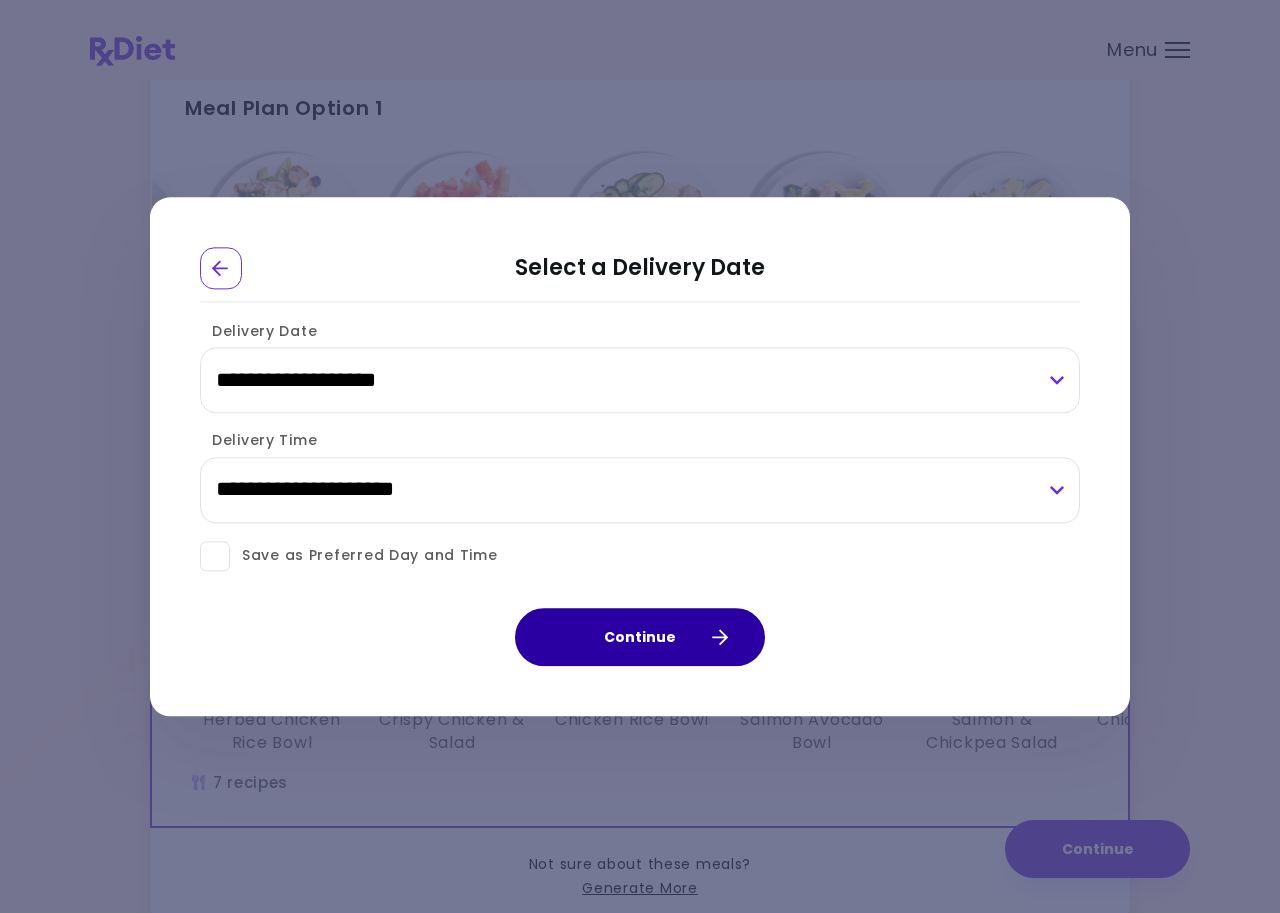 click on "Continue" at bounding box center (640, 637) 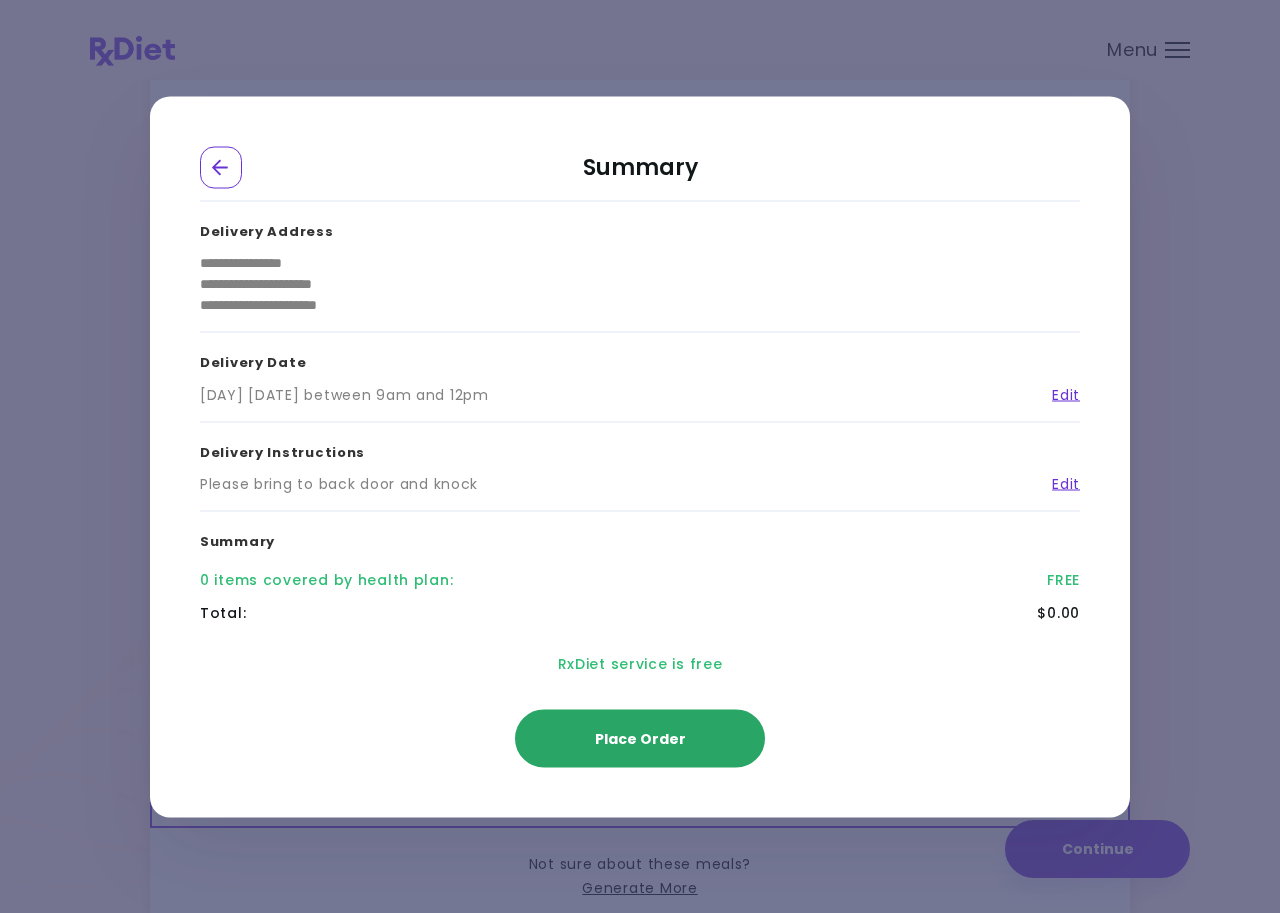 click on "Place Order" at bounding box center (640, 738) 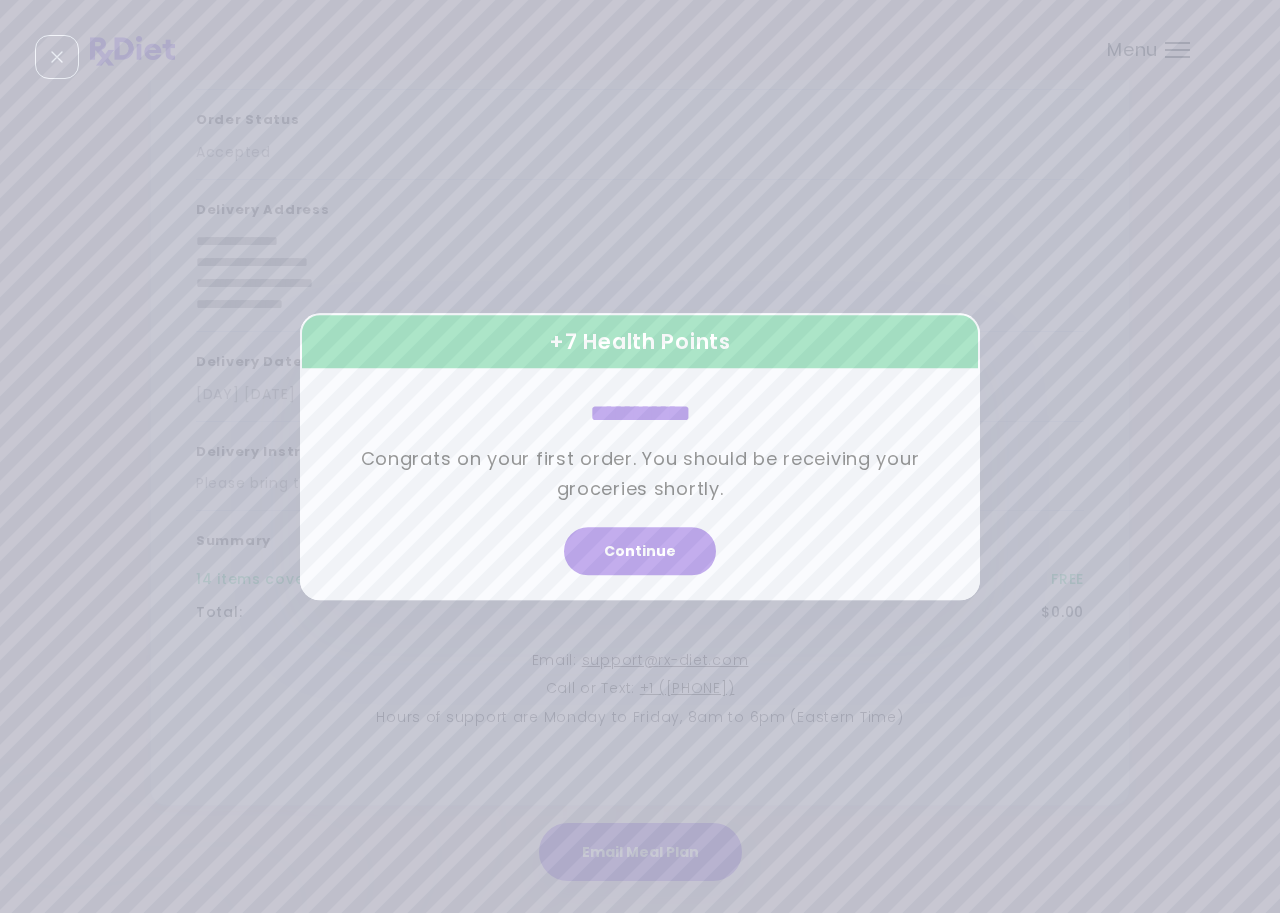drag, startPoint x: 613, startPoint y: 543, endPoint x: 618, endPoint y: 530, distance: 13.928389 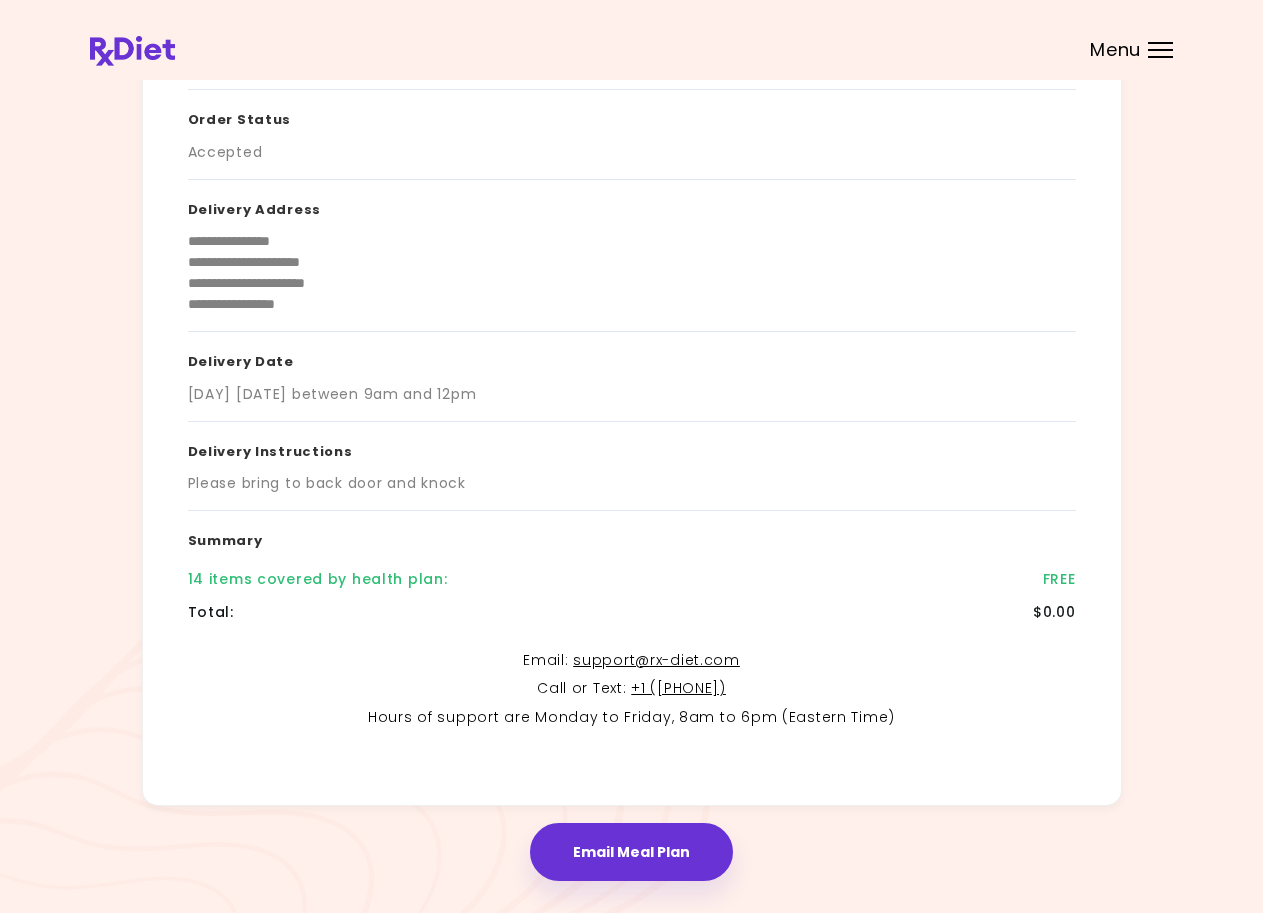 click on "Email Meal Plan" at bounding box center (631, 852) 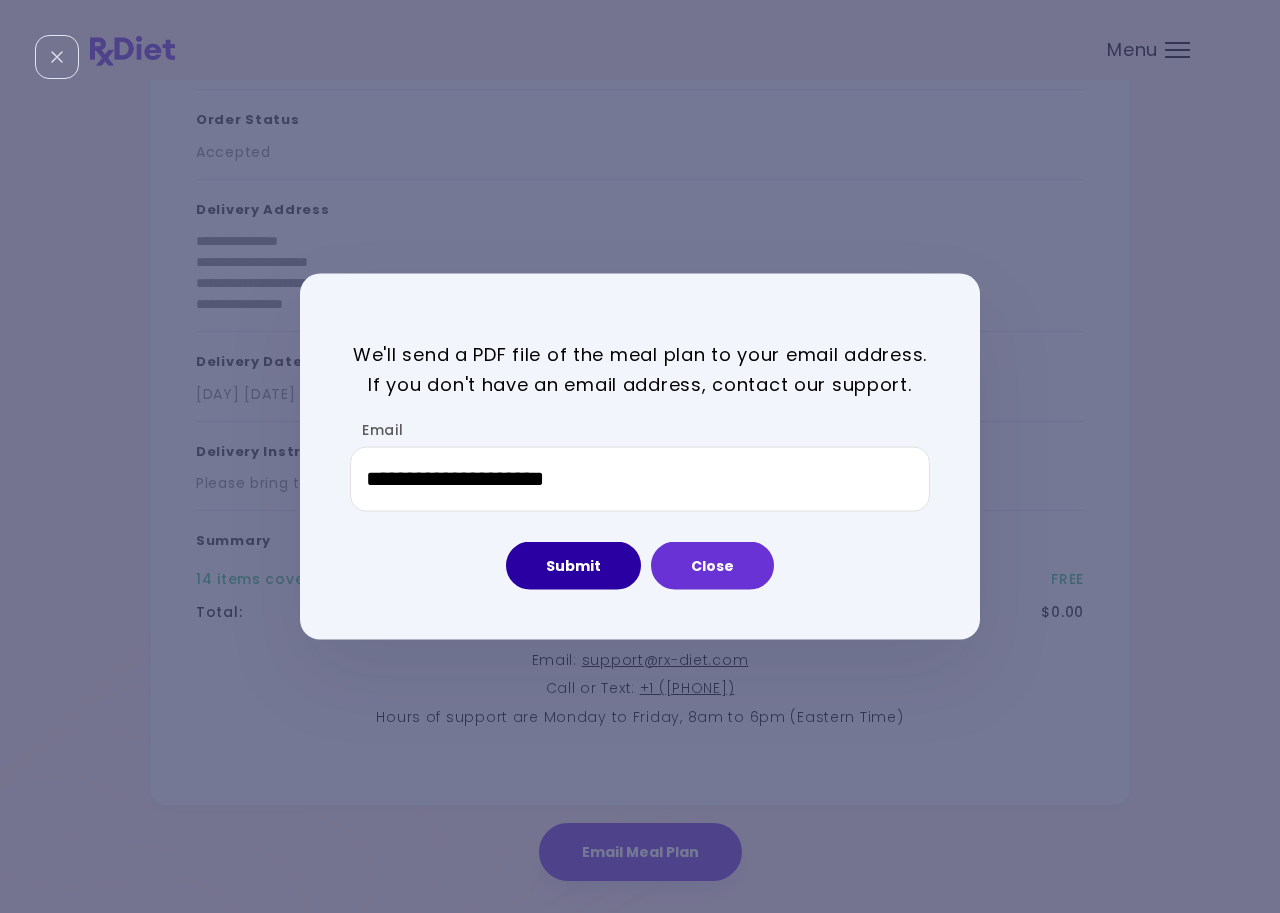 click on "Submit" at bounding box center [573, 566] 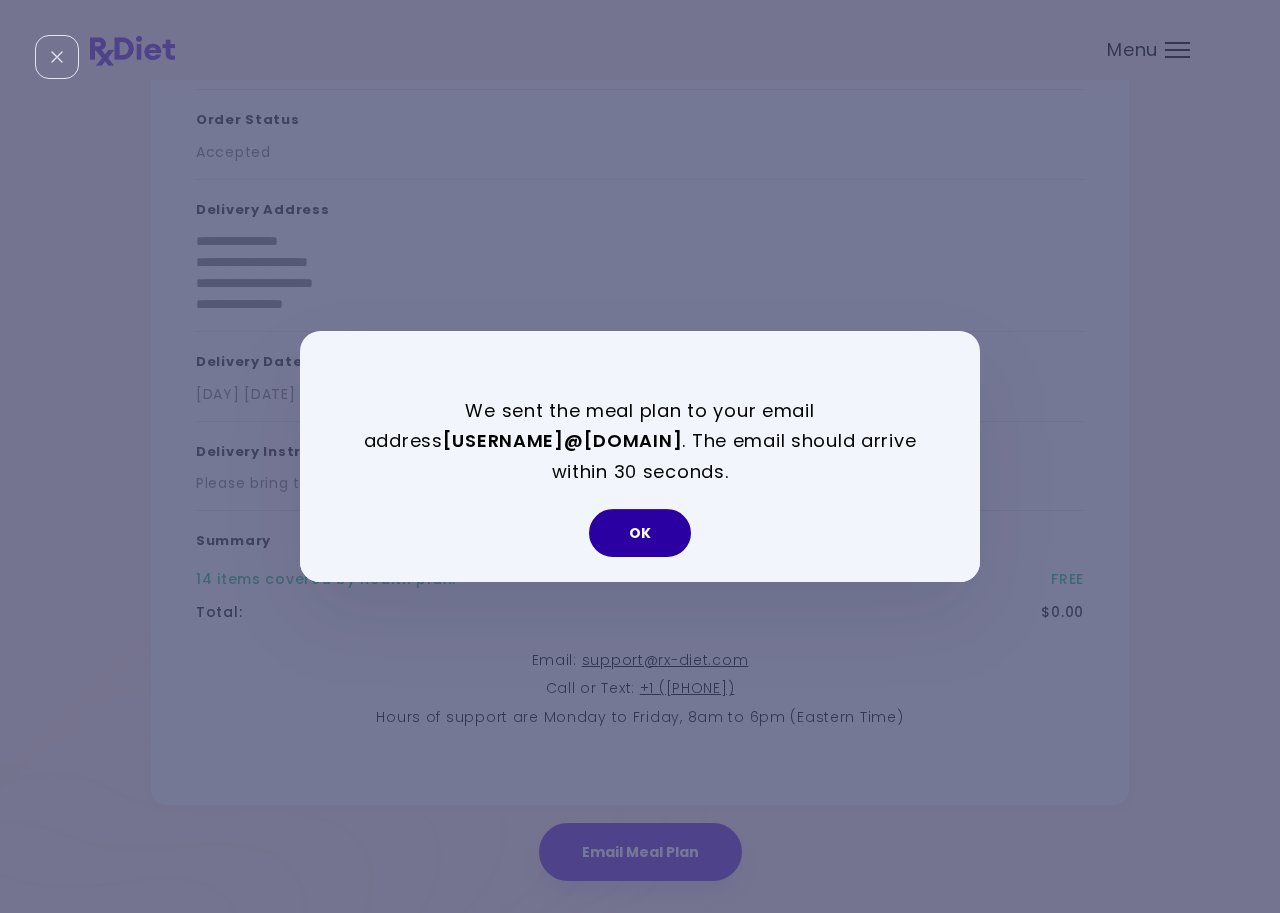 click on "OK" at bounding box center (640, 533) 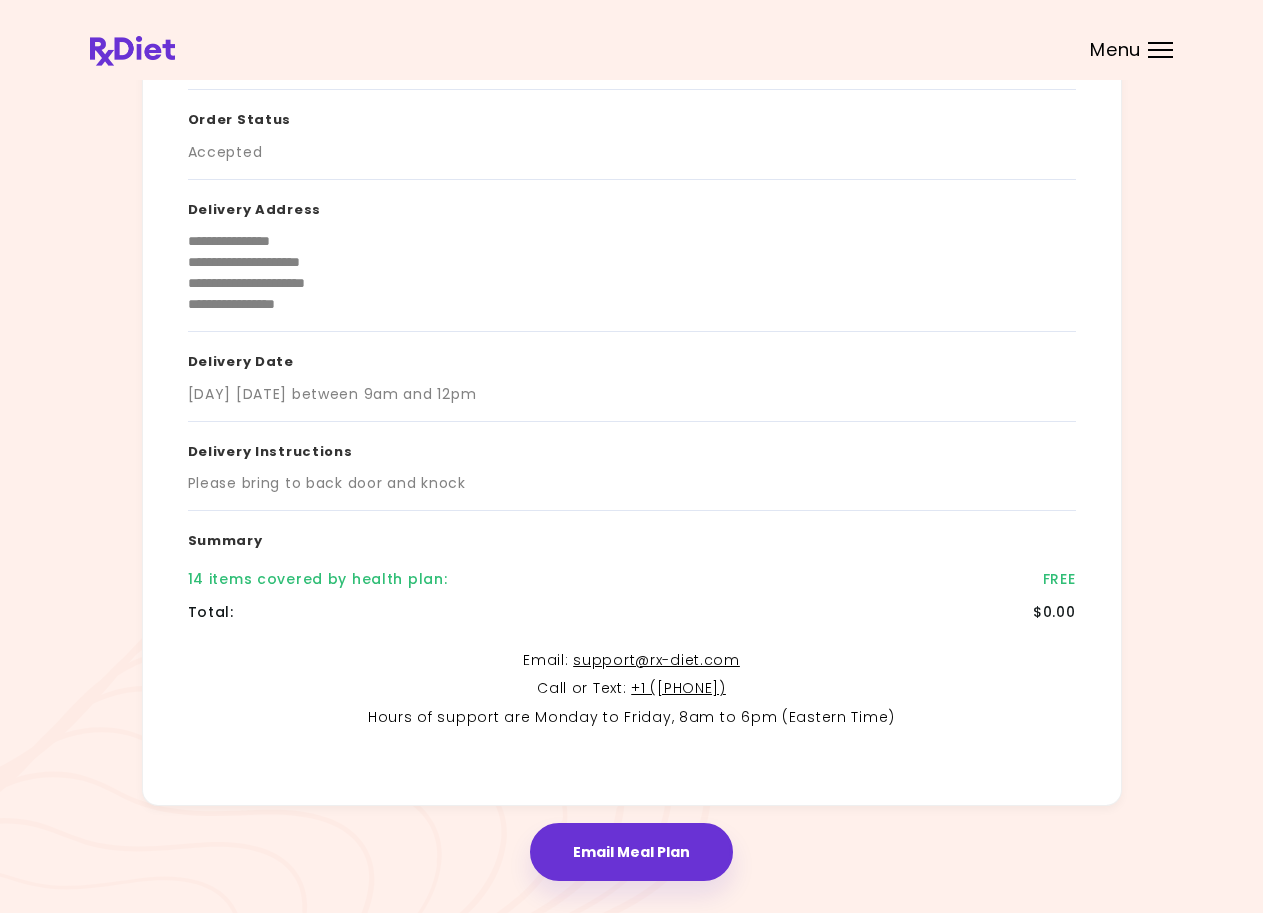 click on "Email Meal Plan" at bounding box center (631, 852) 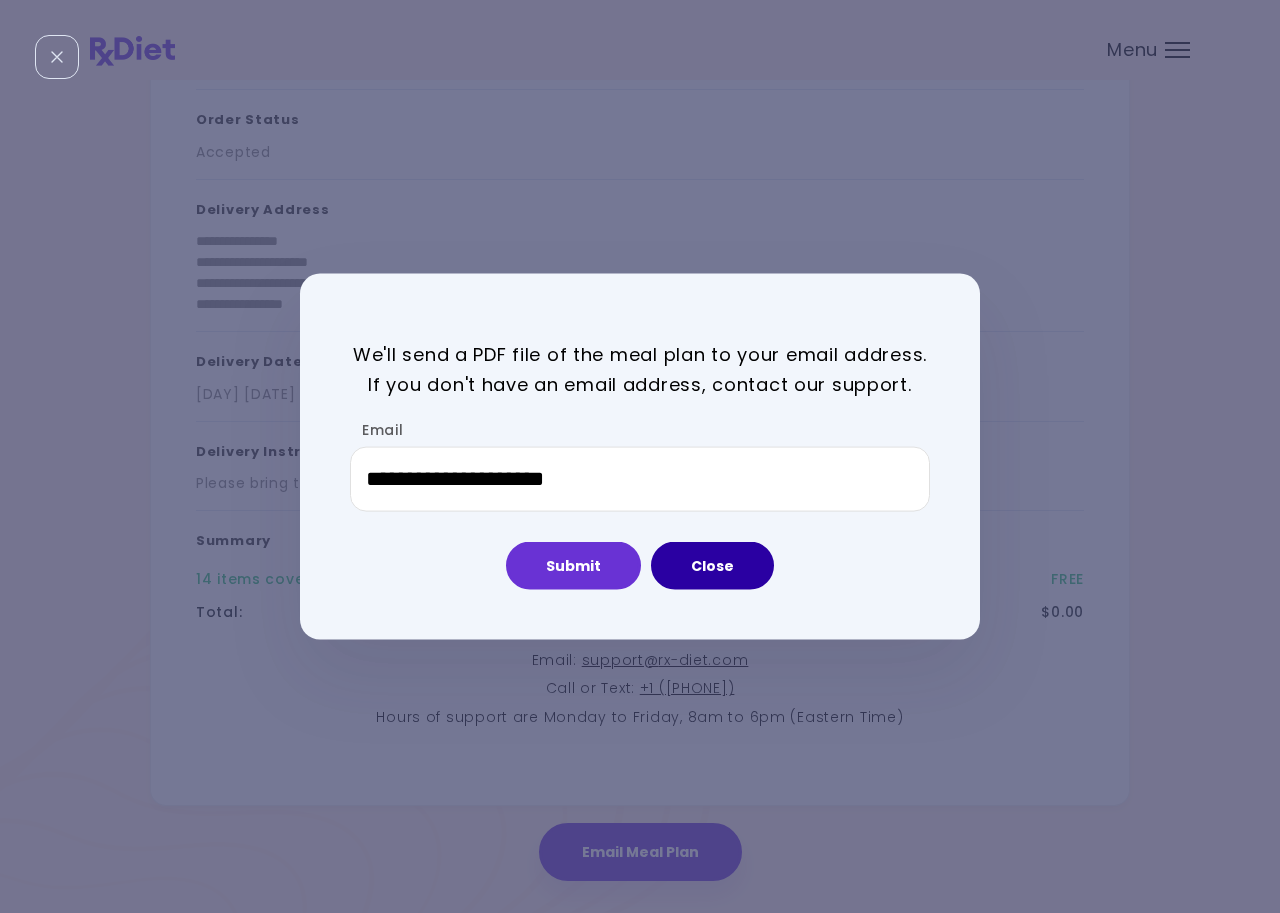 click on "Close" at bounding box center [712, 566] 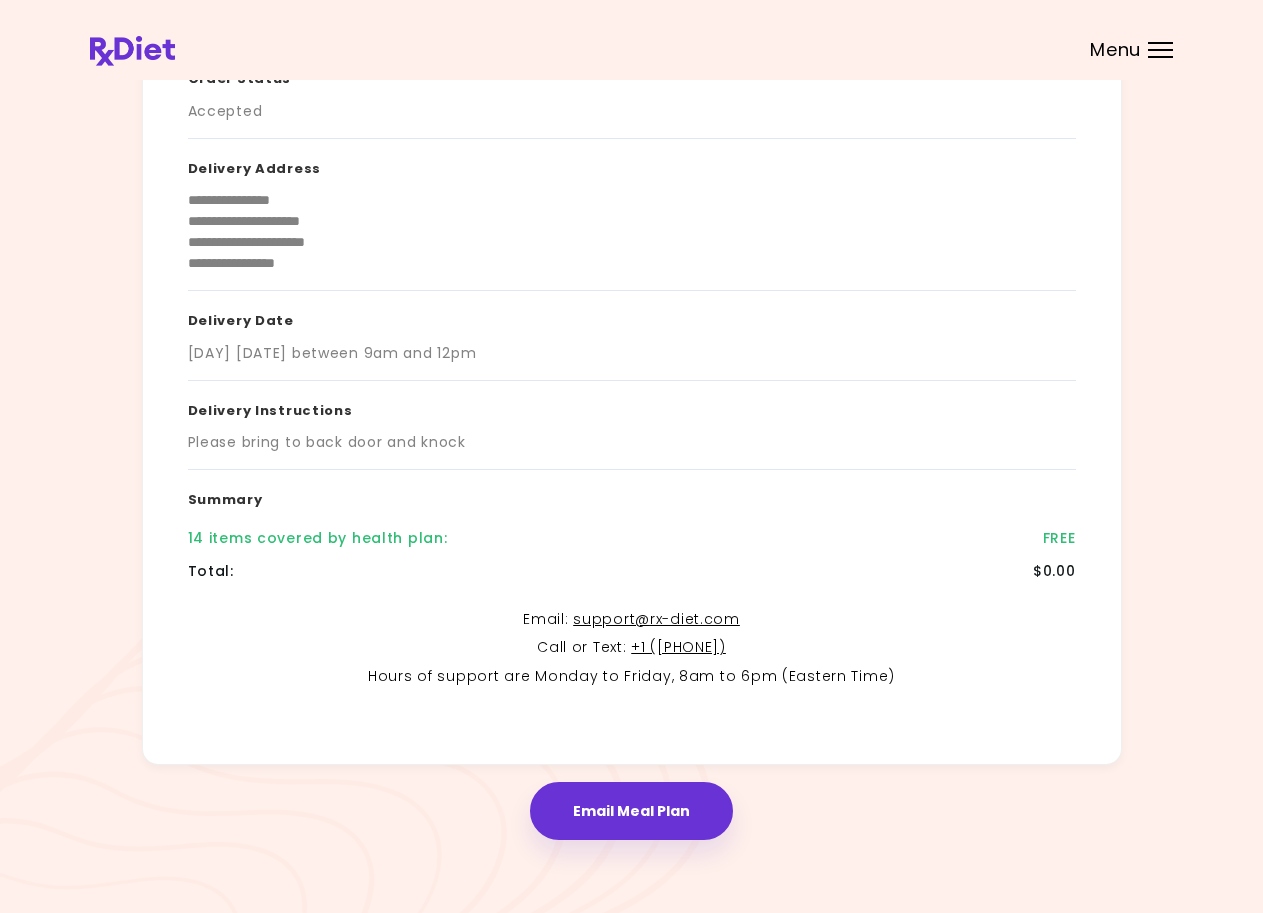 scroll, scrollTop: 153, scrollLeft: 0, axis: vertical 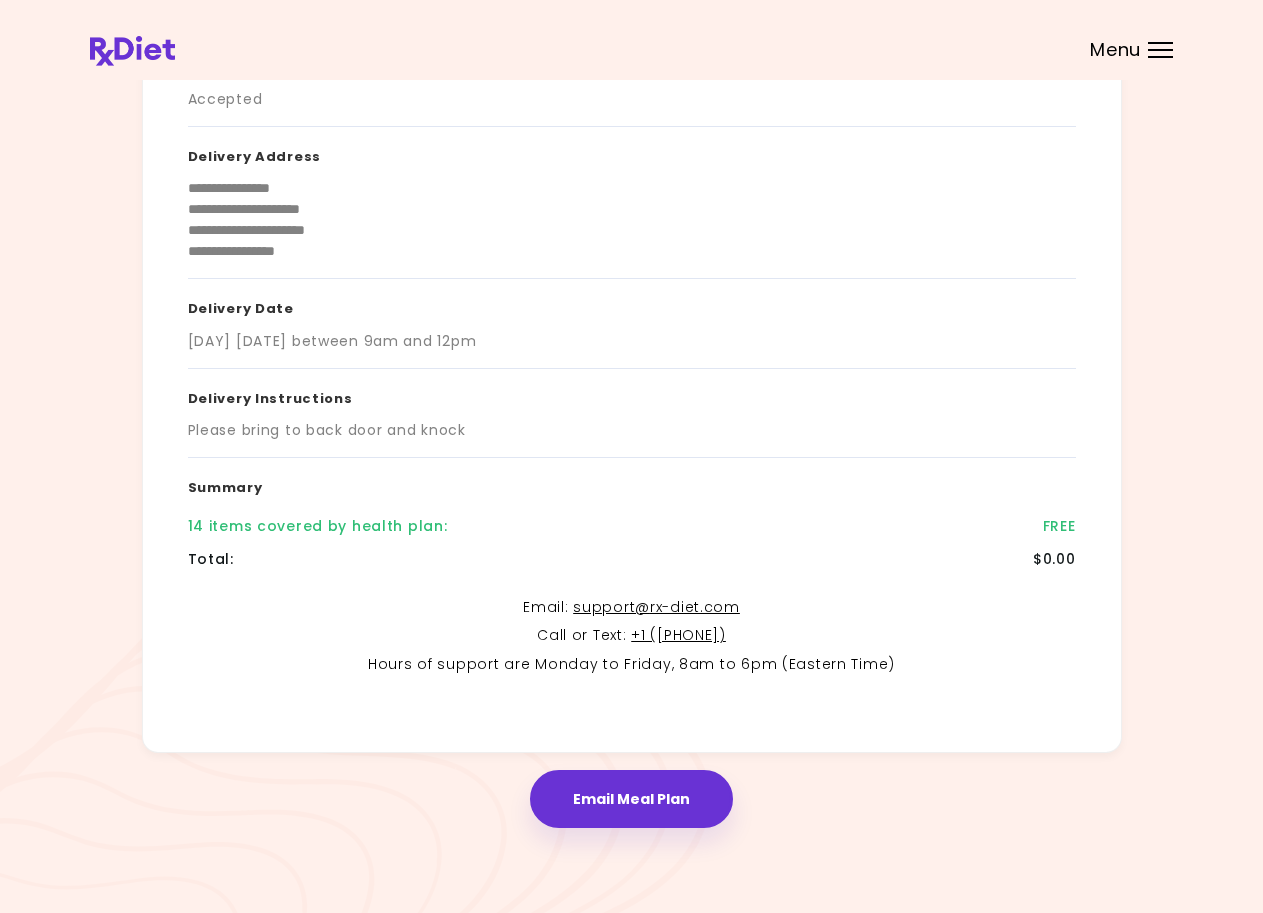click at bounding box center [1160, 57] 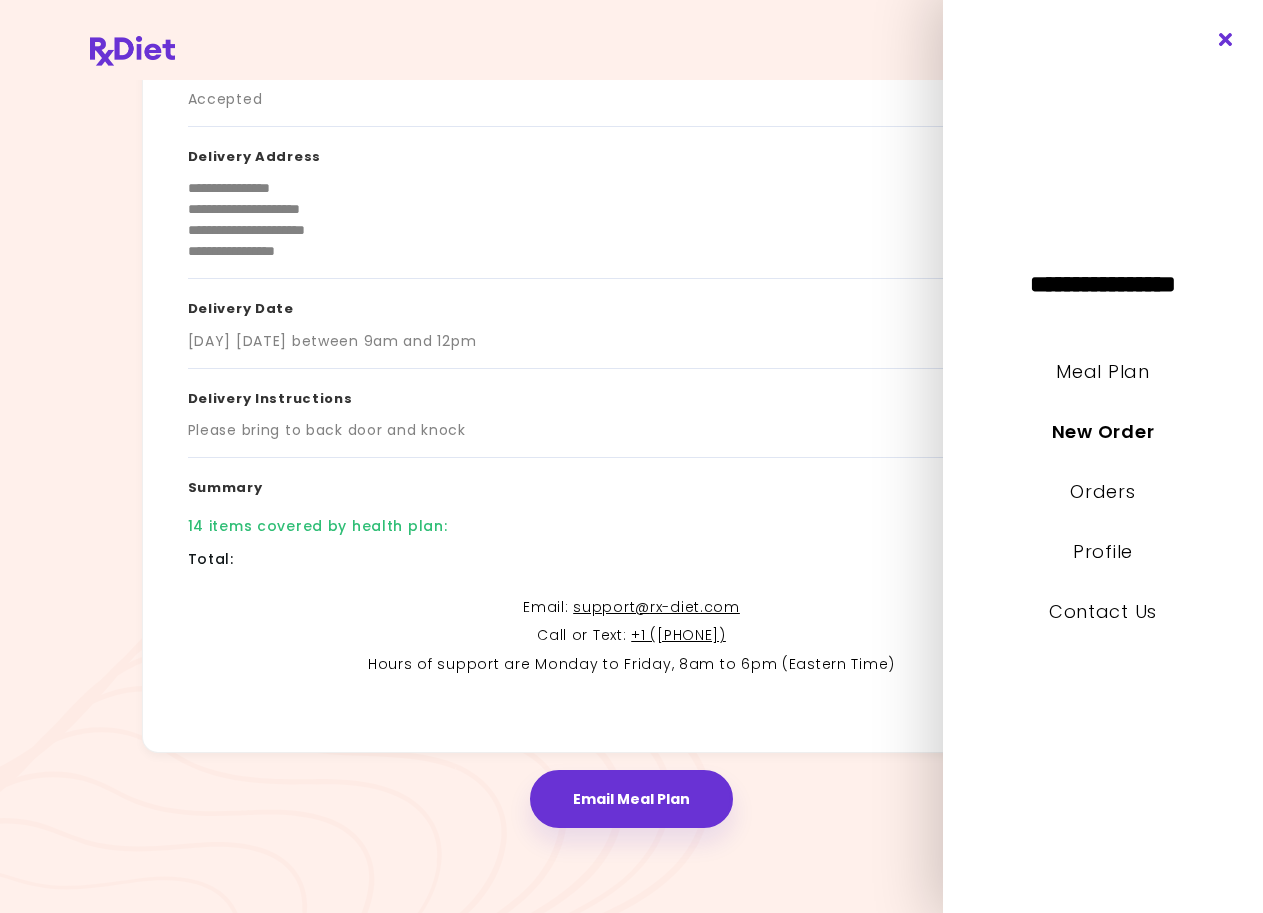 click at bounding box center [1226, 40] 